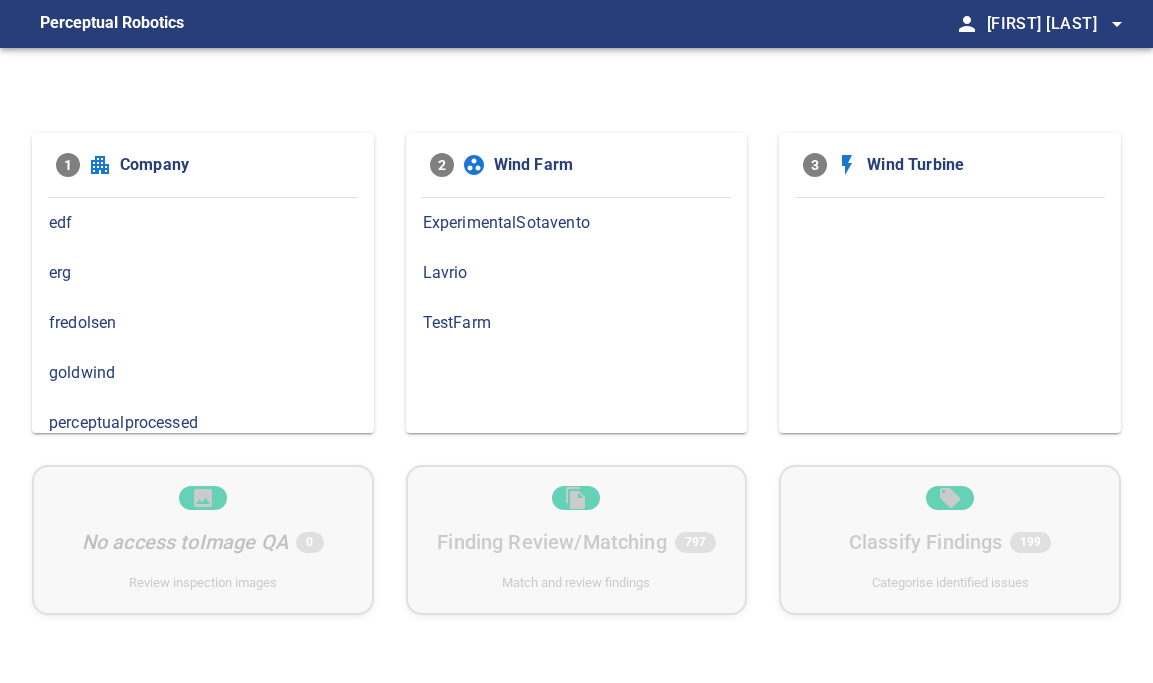 scroll, scrollTop: 0, scrollLeft: 0, axis: both 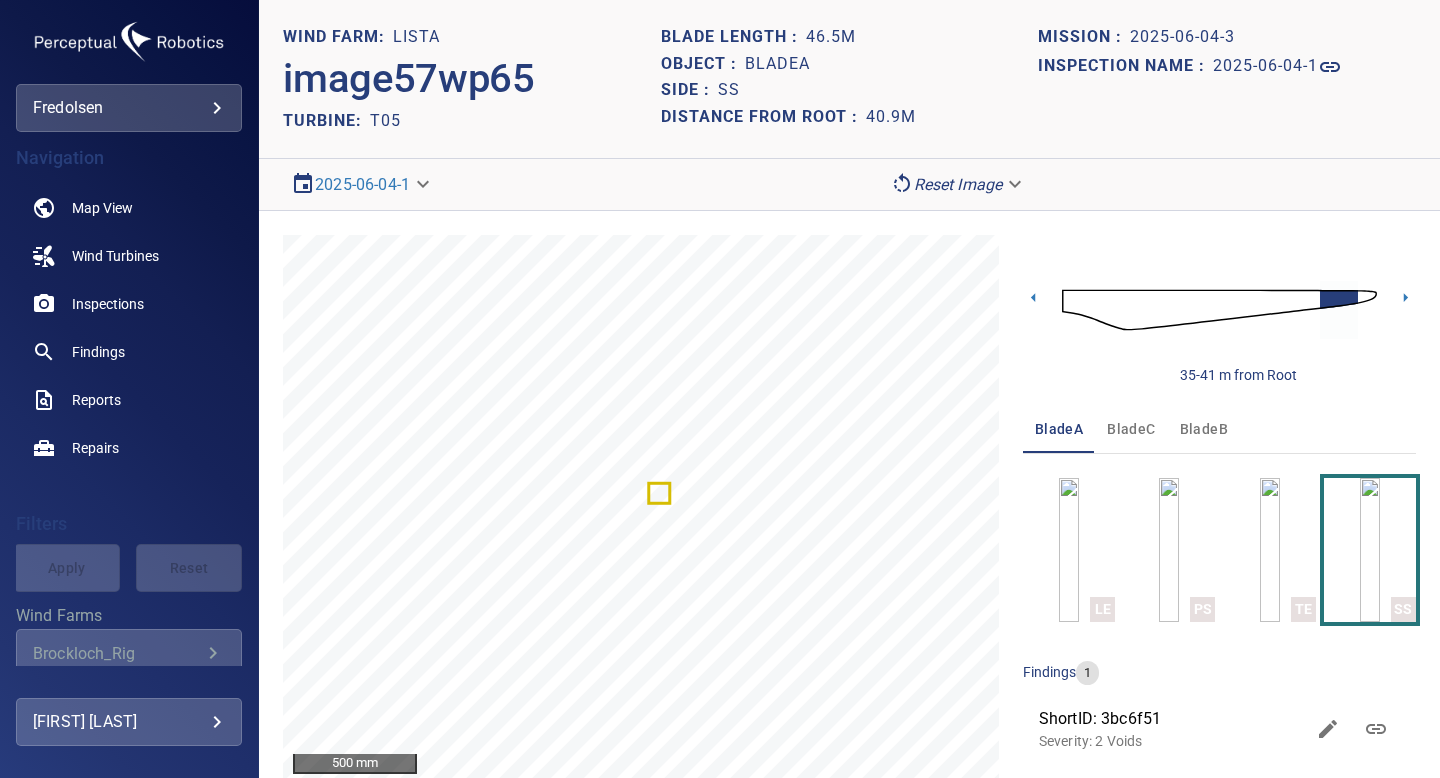 click on "**********" at bounding box center [720, 389] 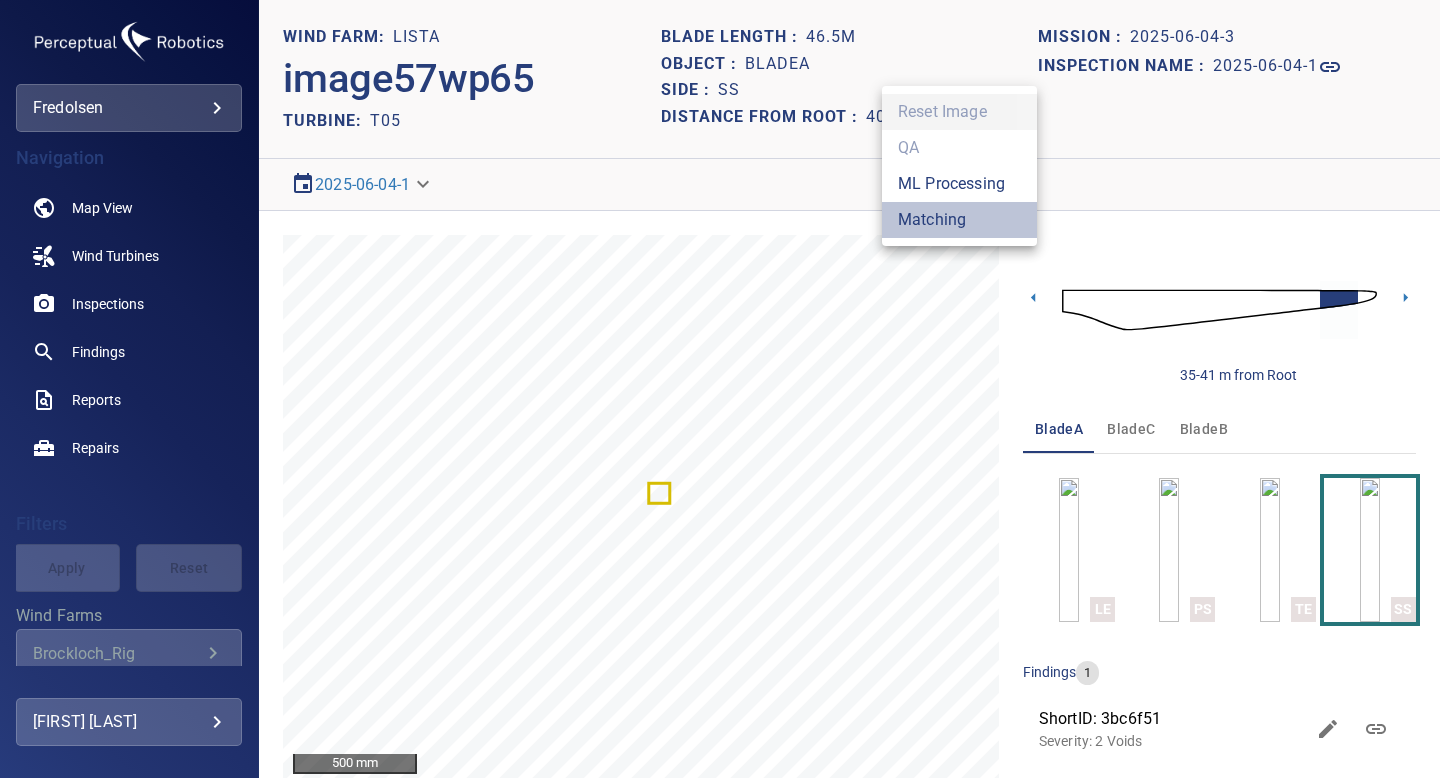 click on "Matching" at bounding box center [959, 220] 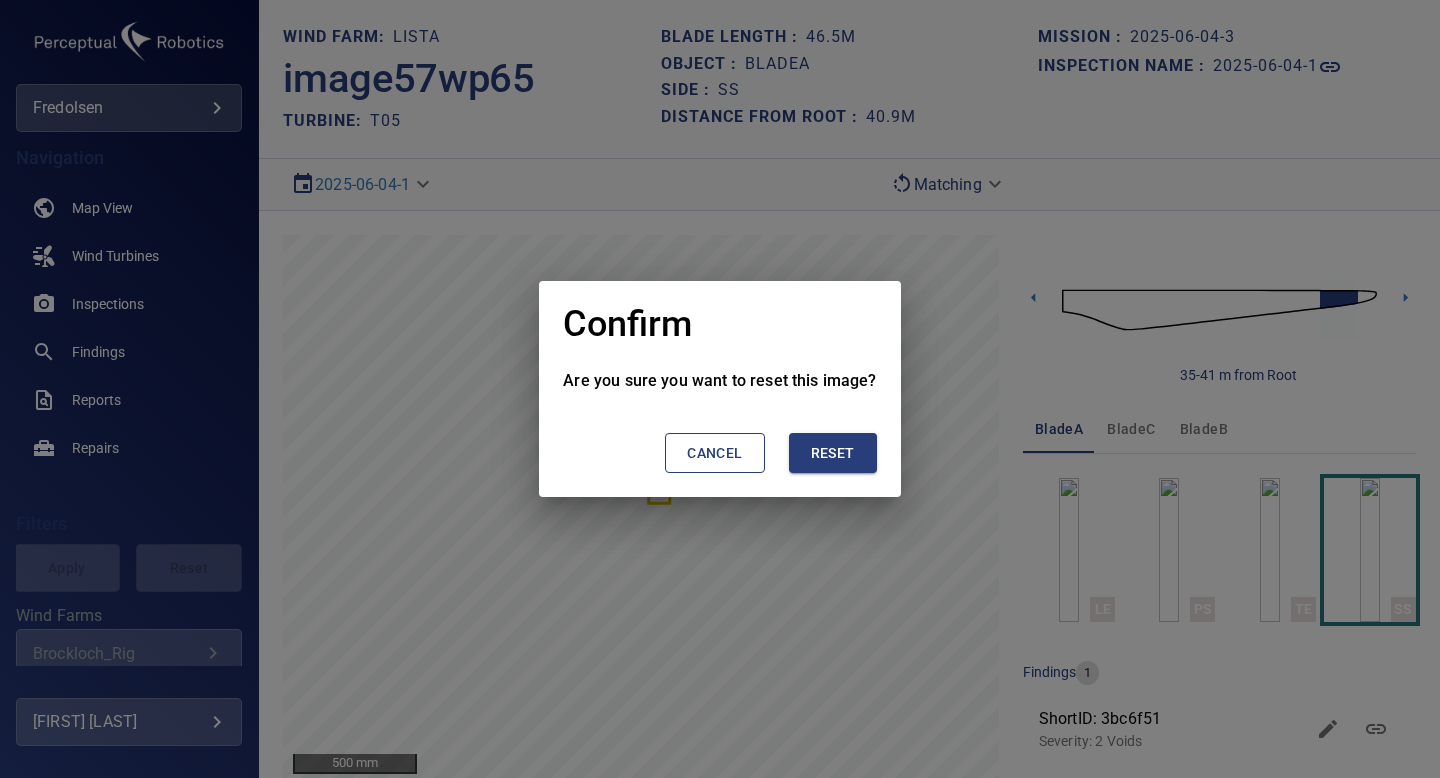 click on "Reset" at bounding box center (833, 453) 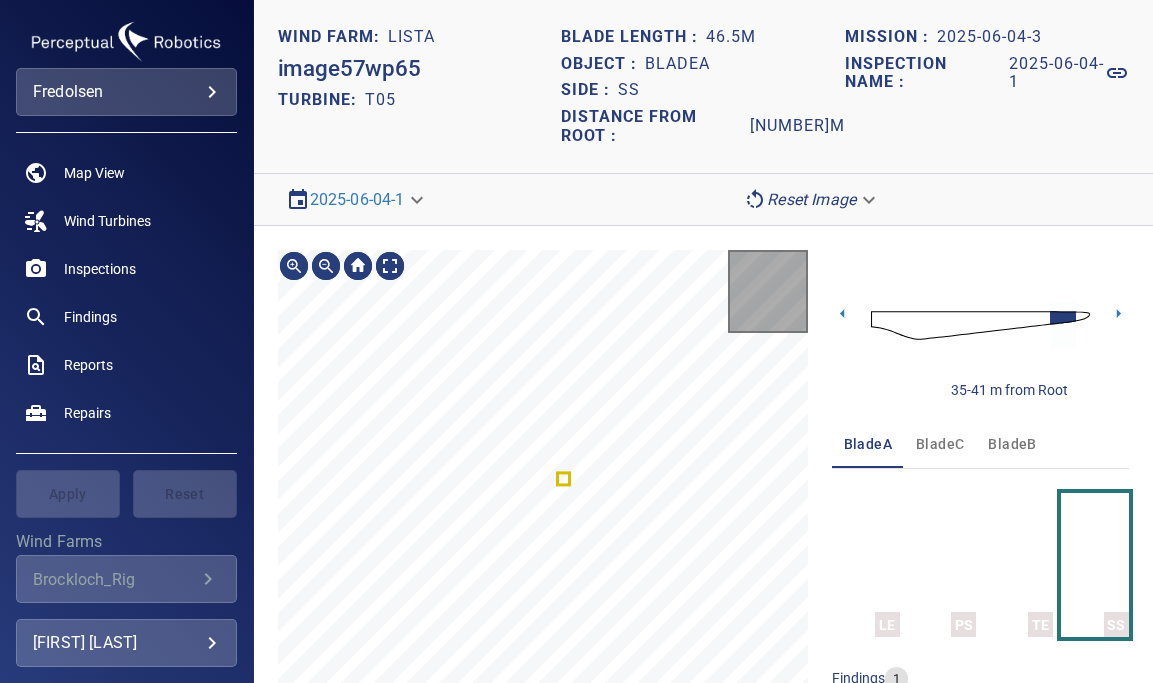scroll, scrollTop: 0, scrollLeft: 0, axis: both 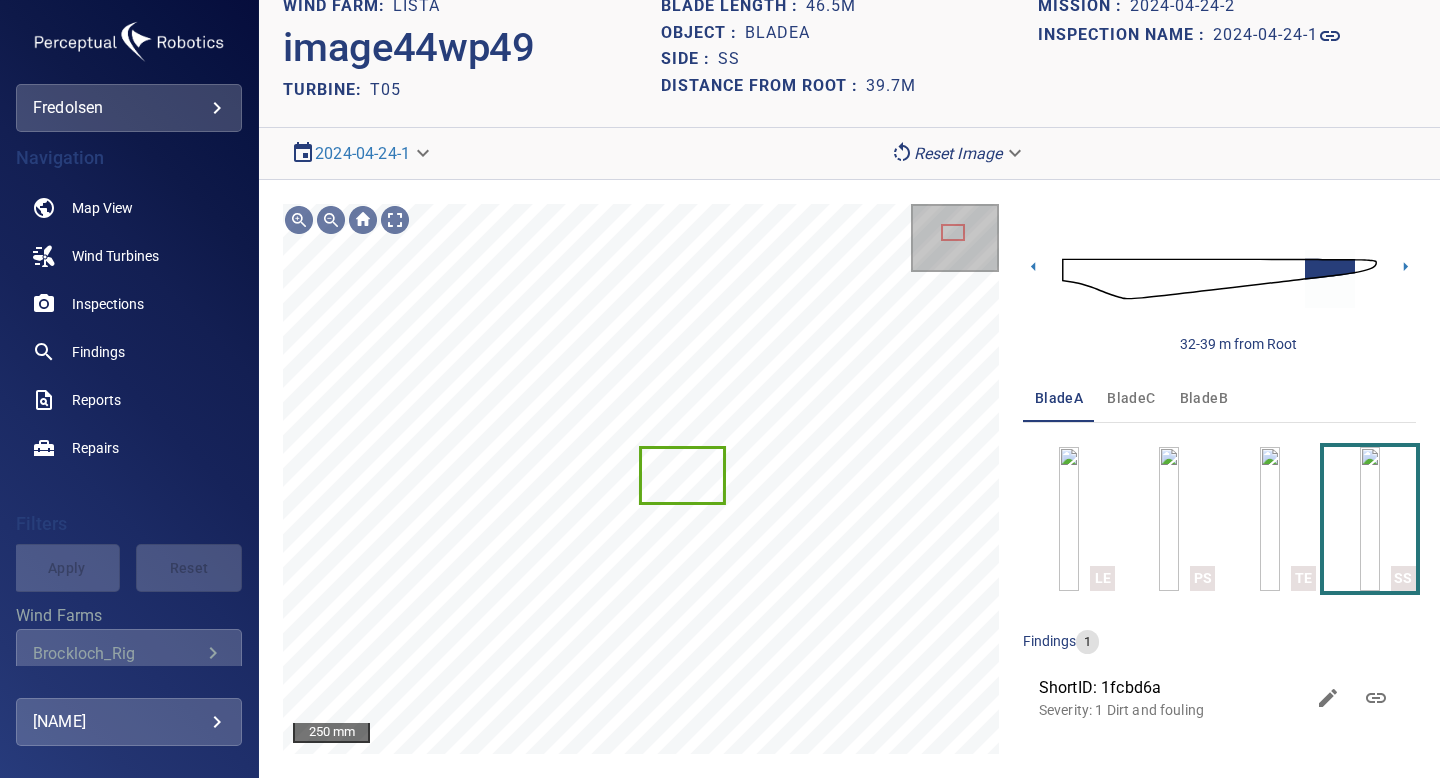click on "**********" at bounding box center [720, 389] 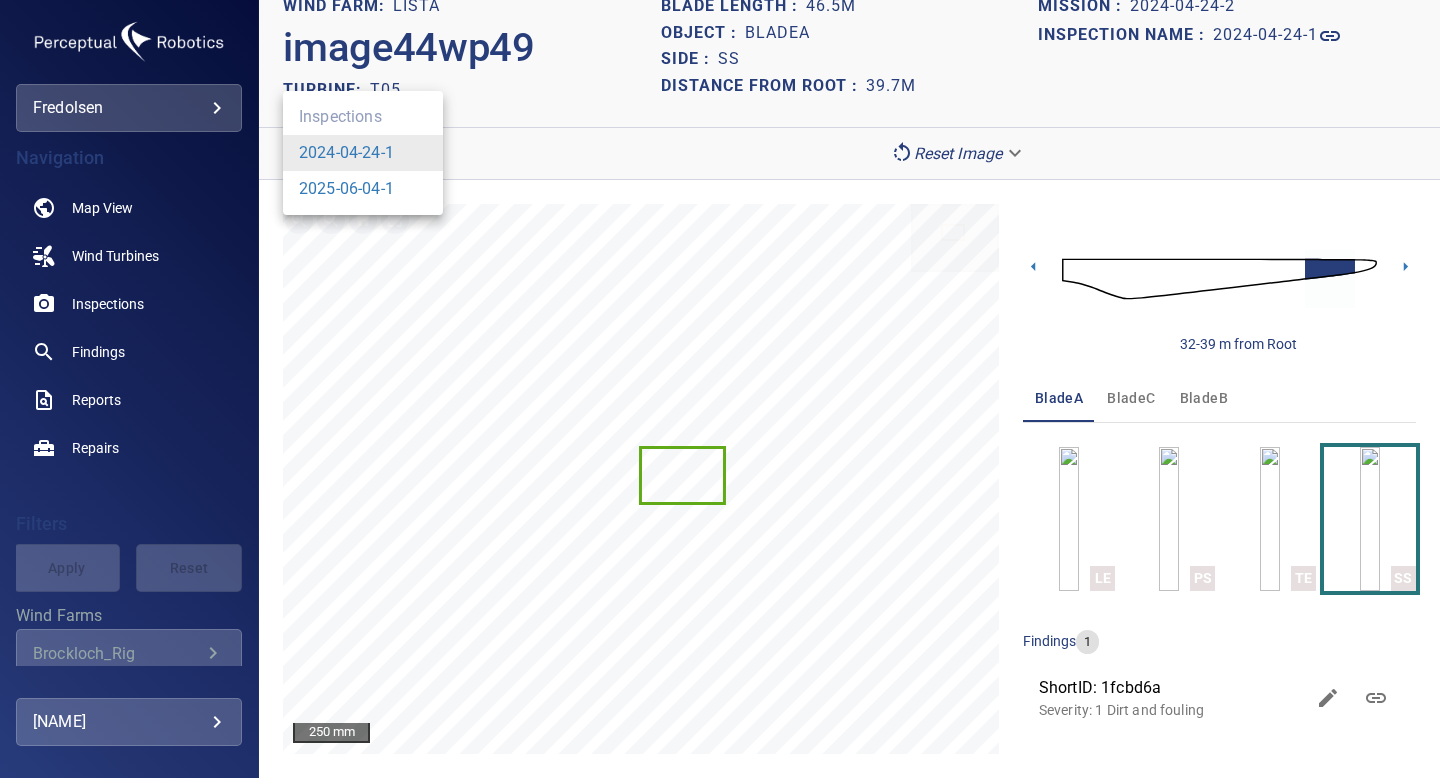 click at bounding box center (720, 389) 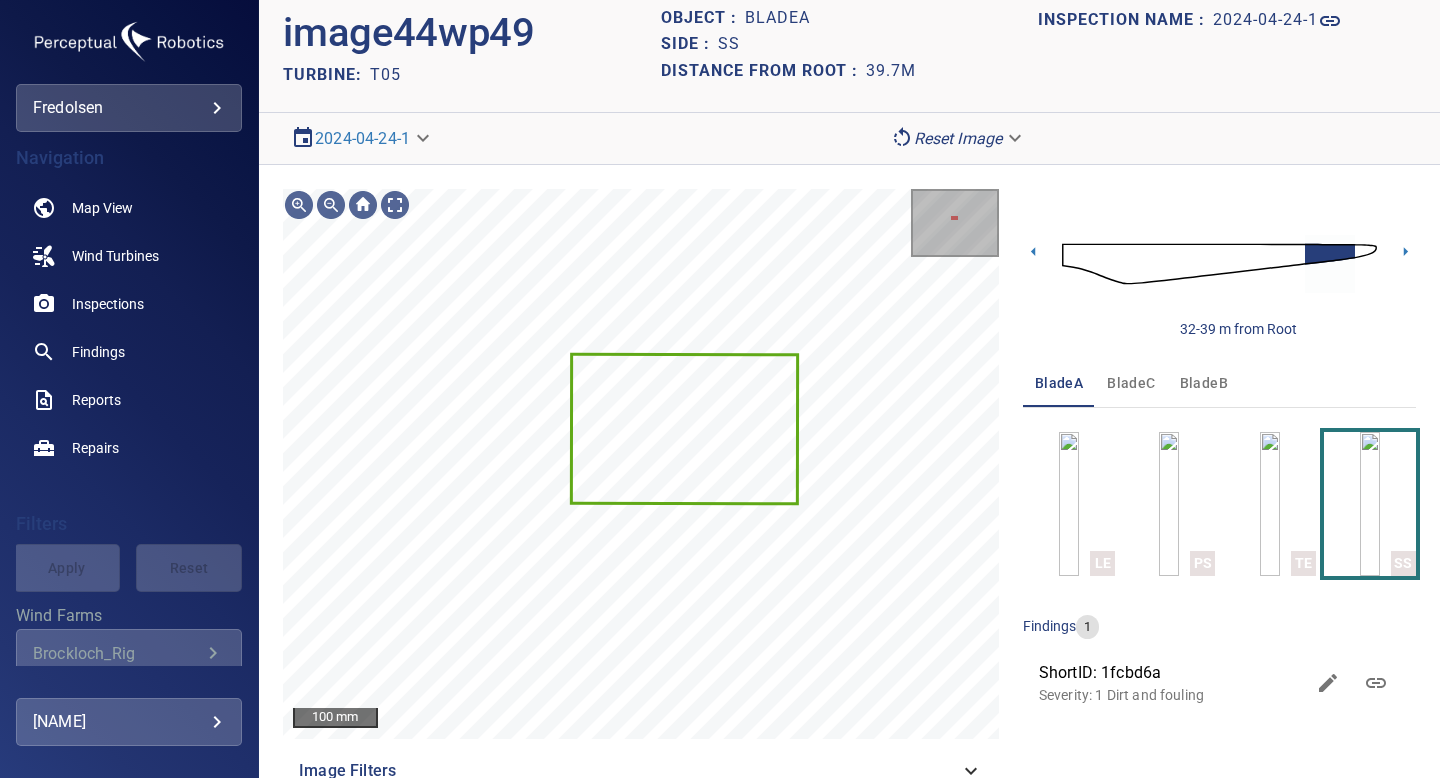 scroll, scrollTop: 75, scrollLeft: 0, axis: vertical 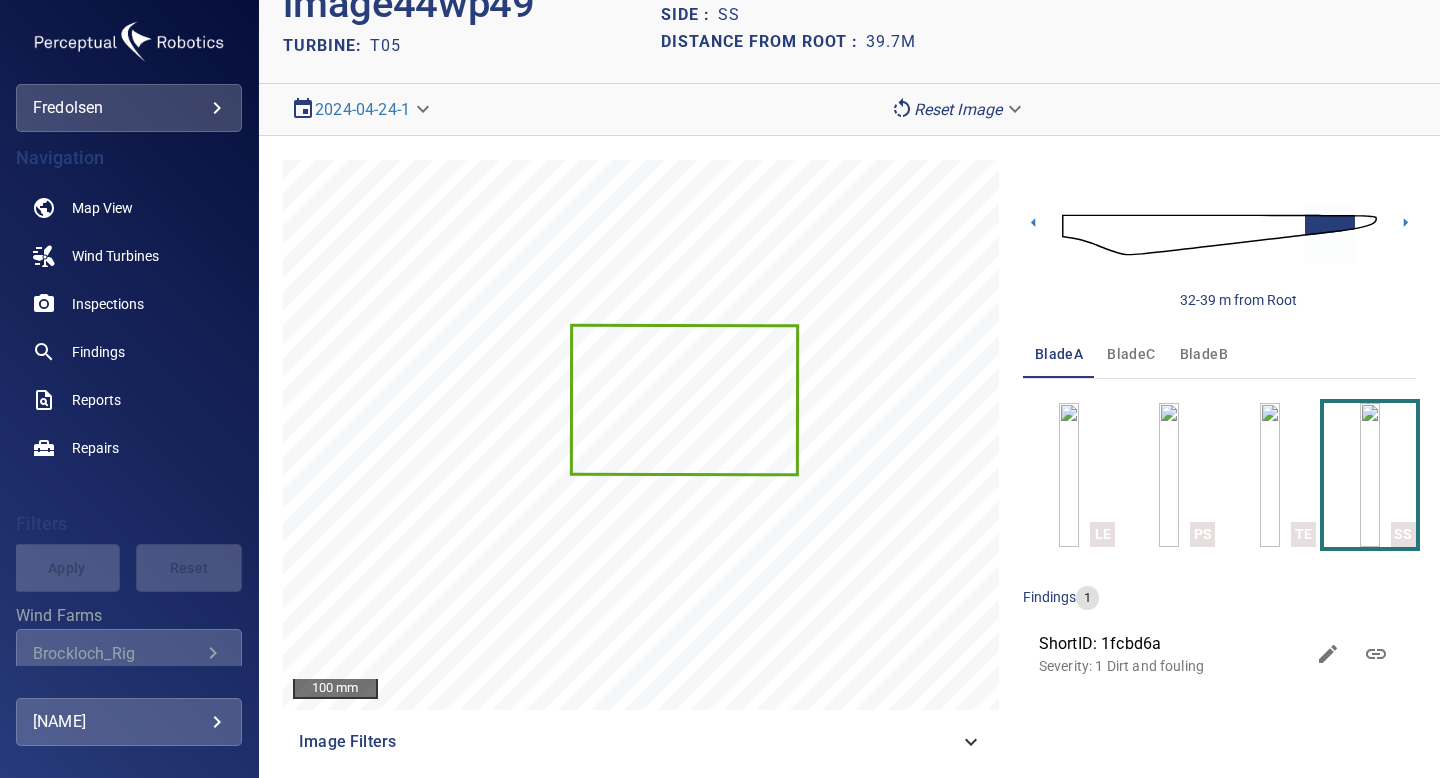 click on "Severity: 1 Dirt and fouling" at bounding box center (1171, 666) 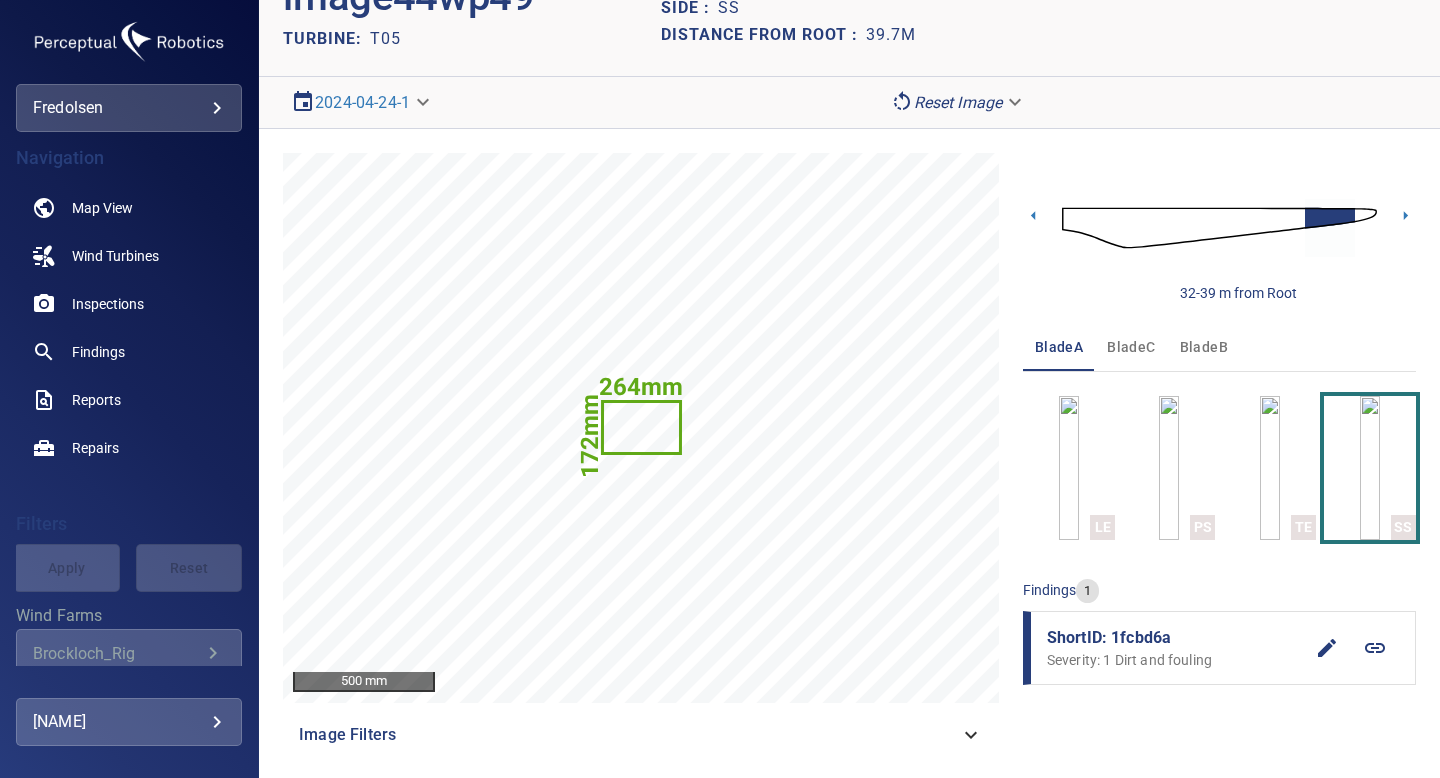 scroll, scrollTop: 85, scrollLeft: 0, axis: vertical 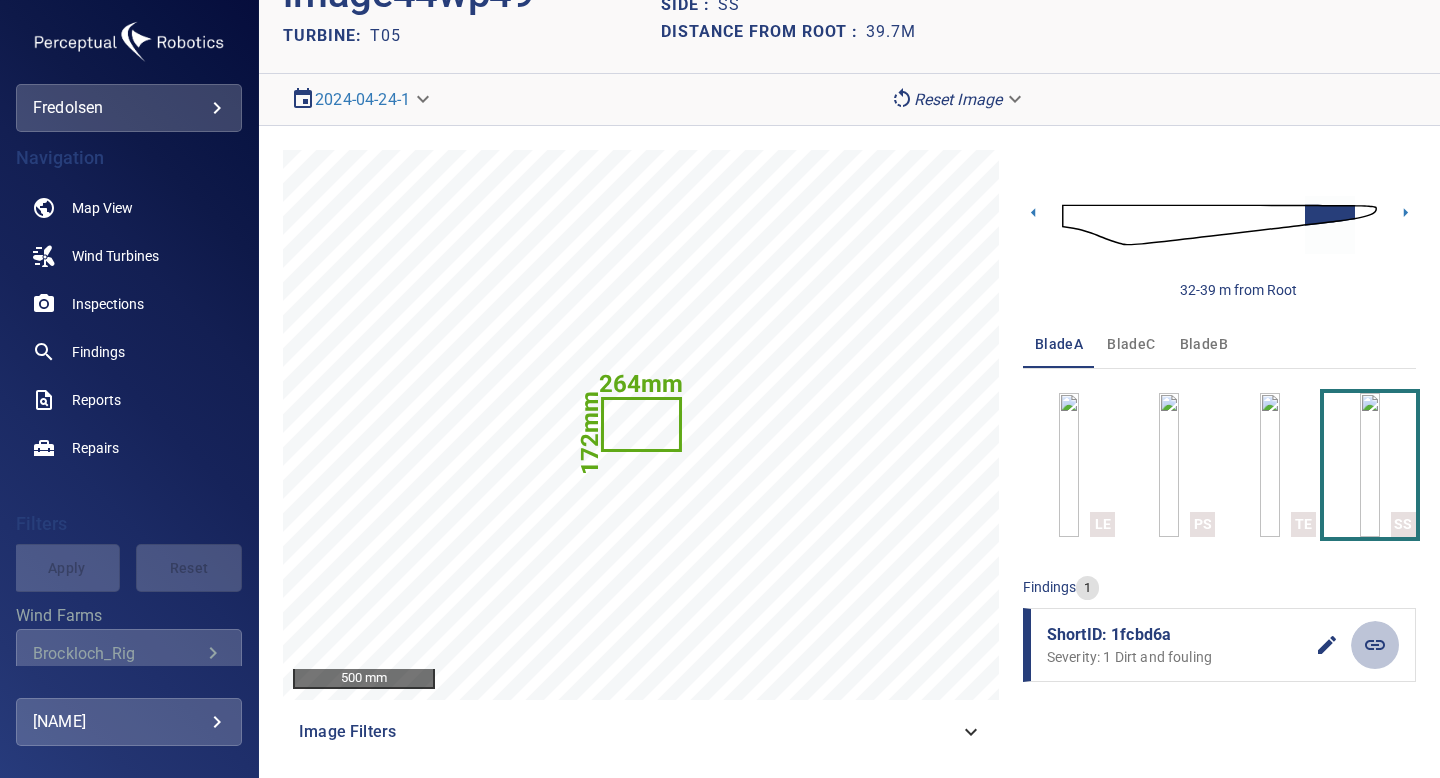 click 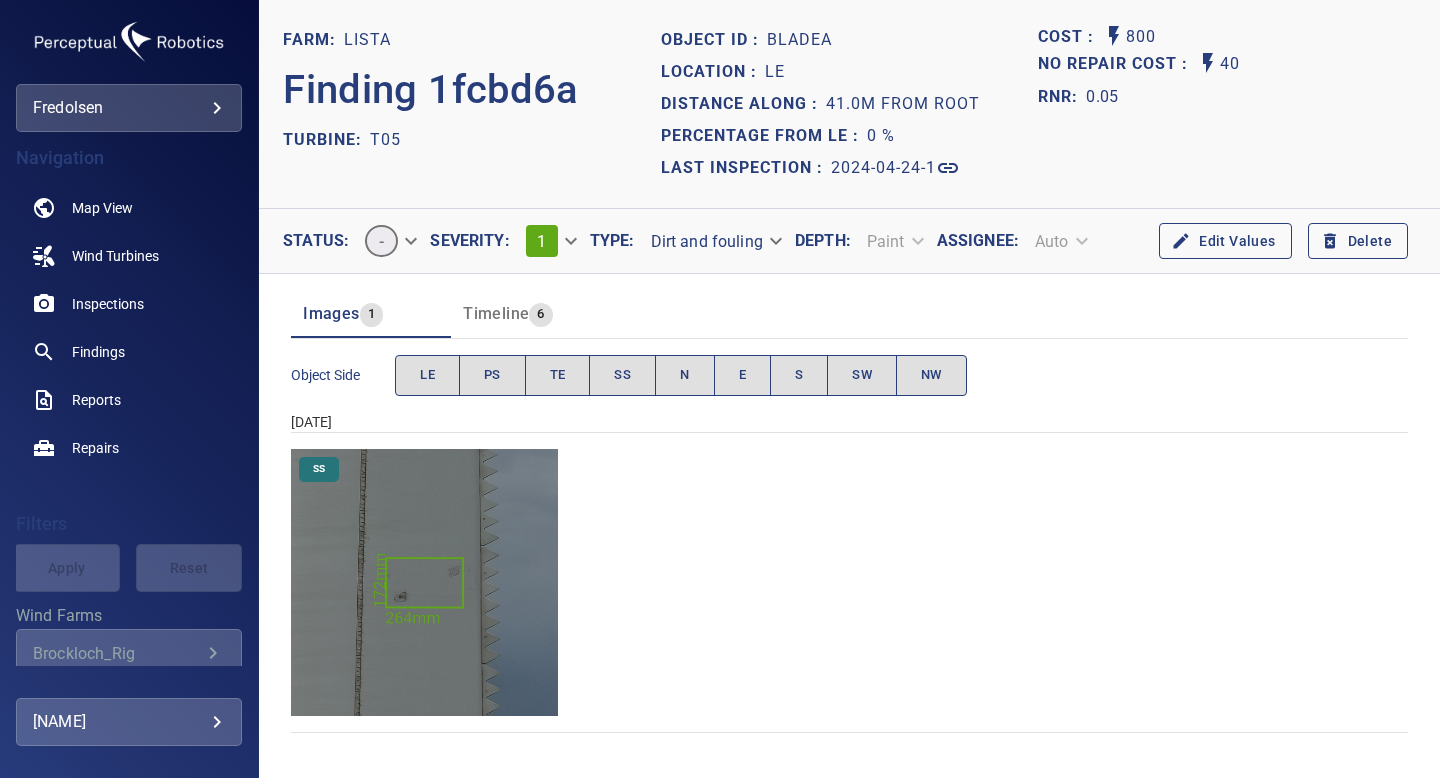 click at bounding box center [424, 582] 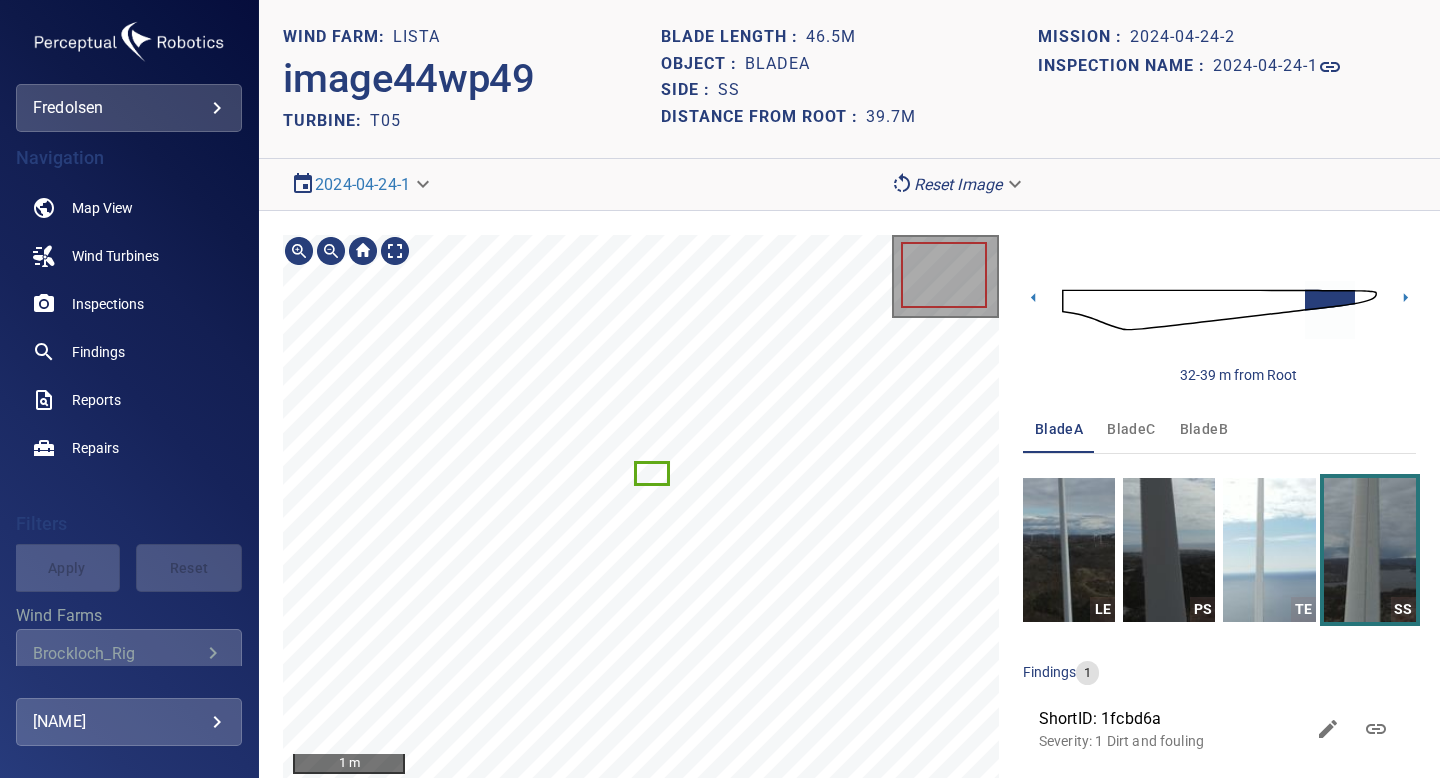scroll, scrollTop: 7, scrollLeft: 0, axis: vertical 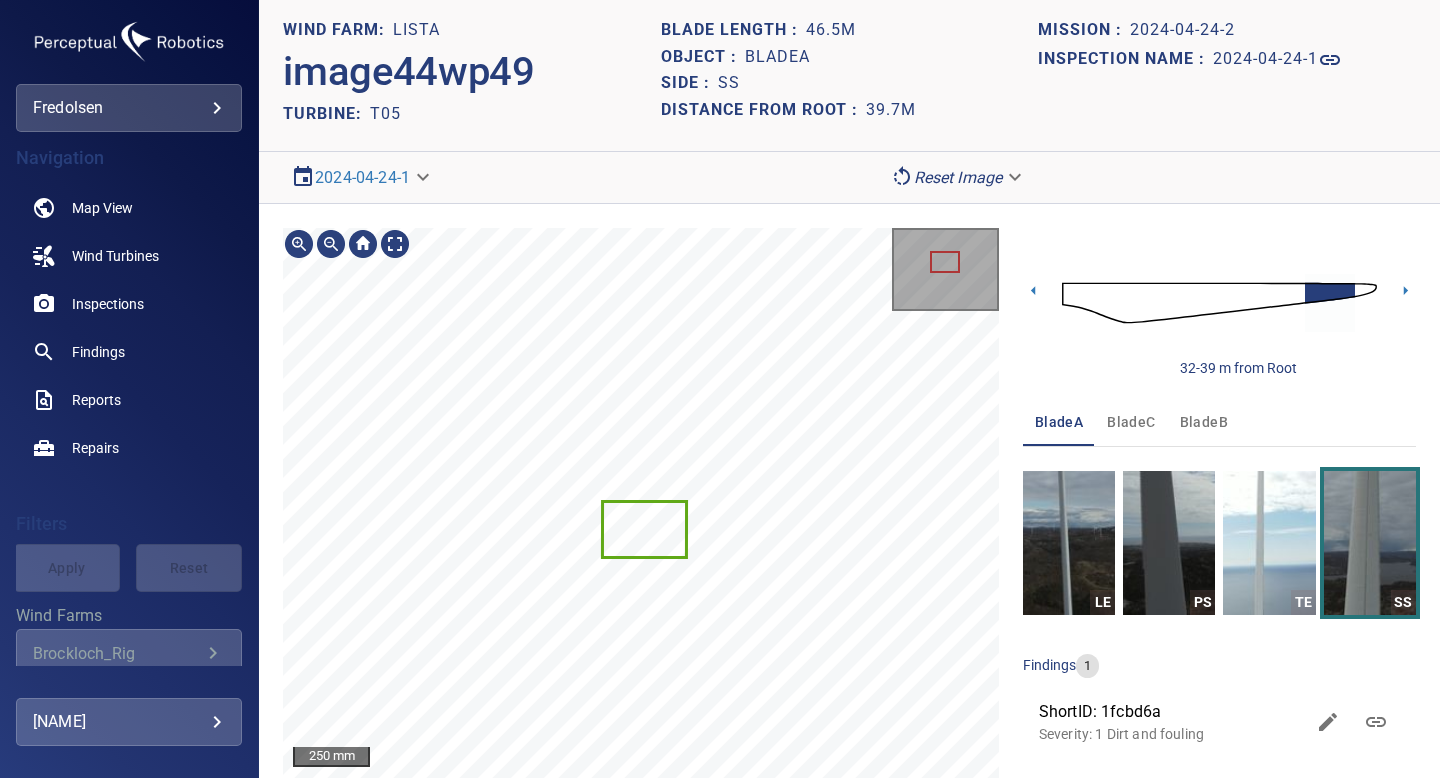 click on "SS" at bounding box center [729, 83] 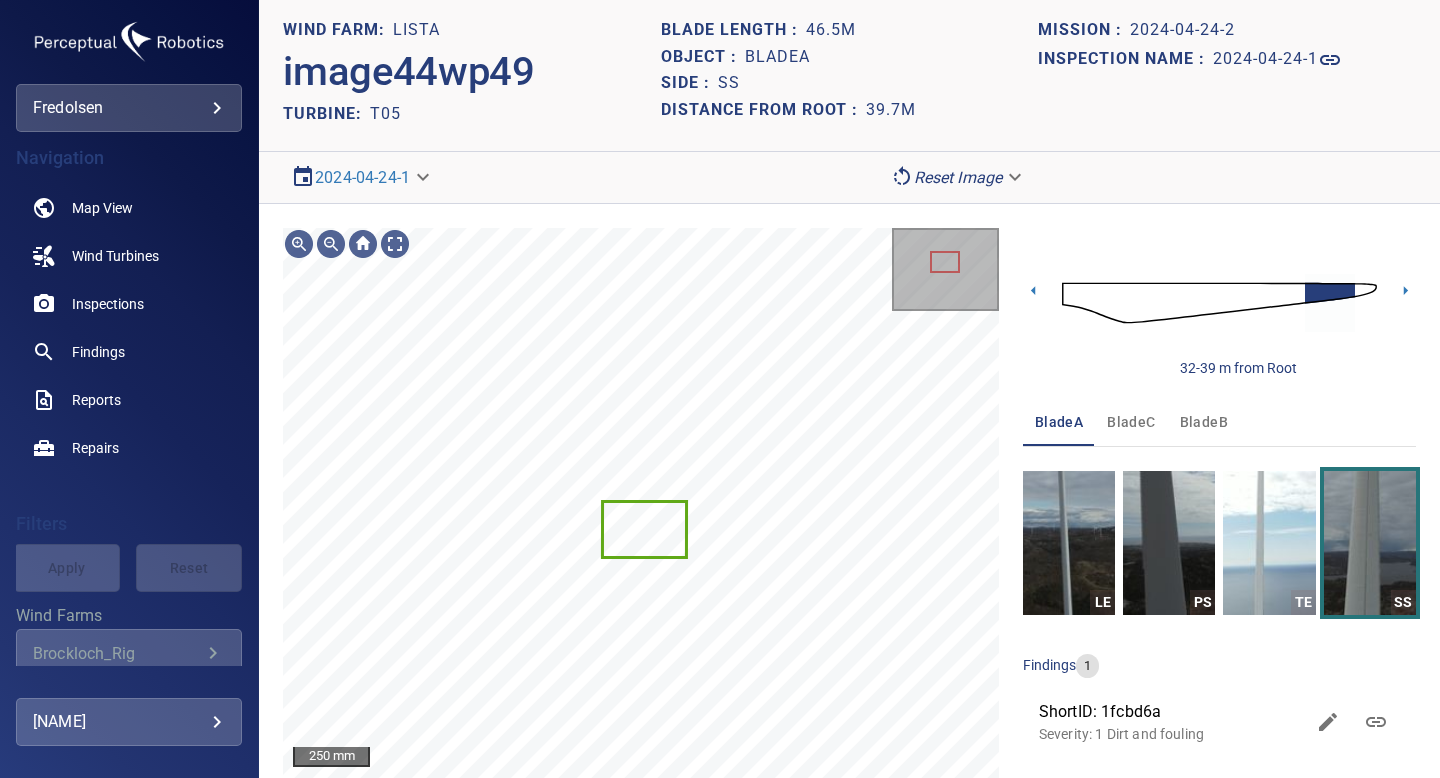 click on "**********" at bounding box center (720, 389) 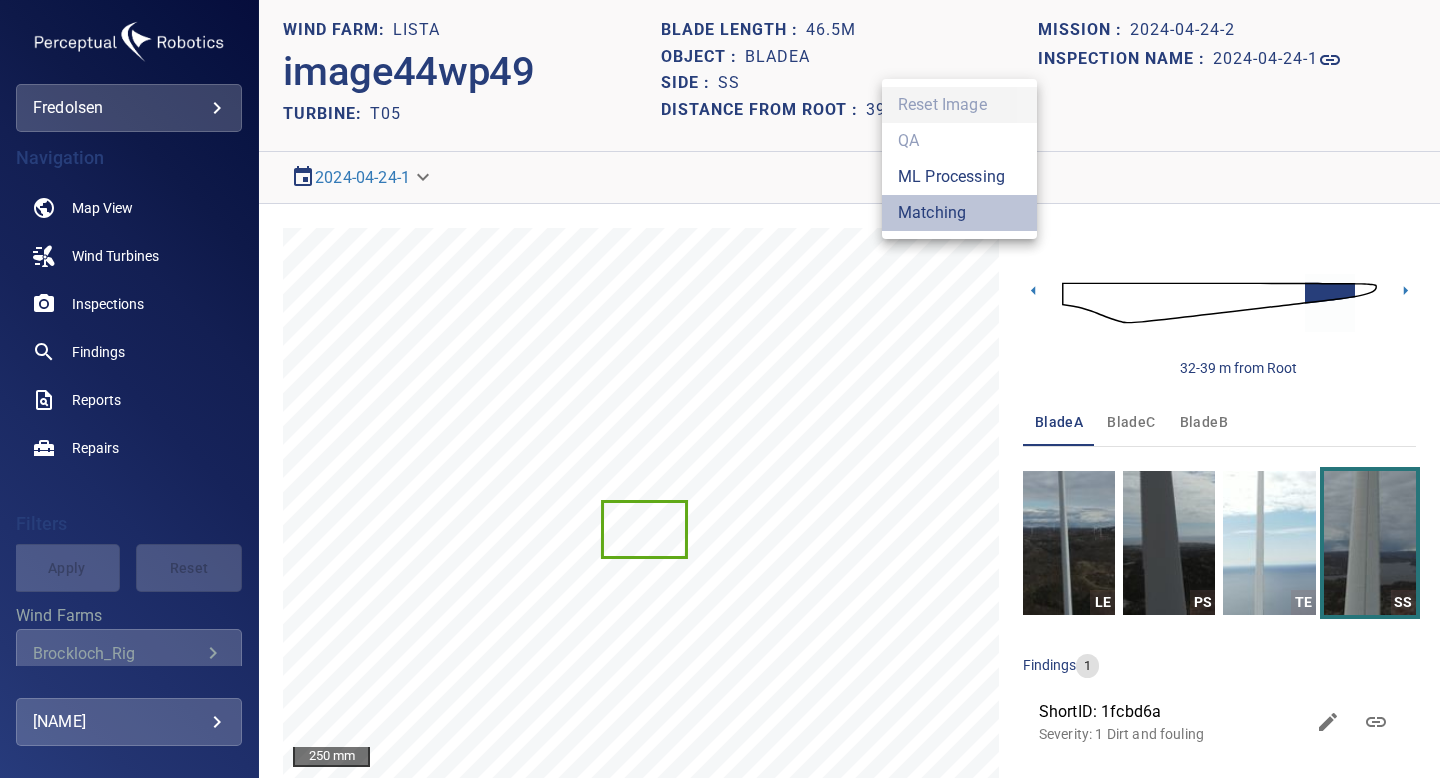 click on "Matching" at bounding box center [959, 213] 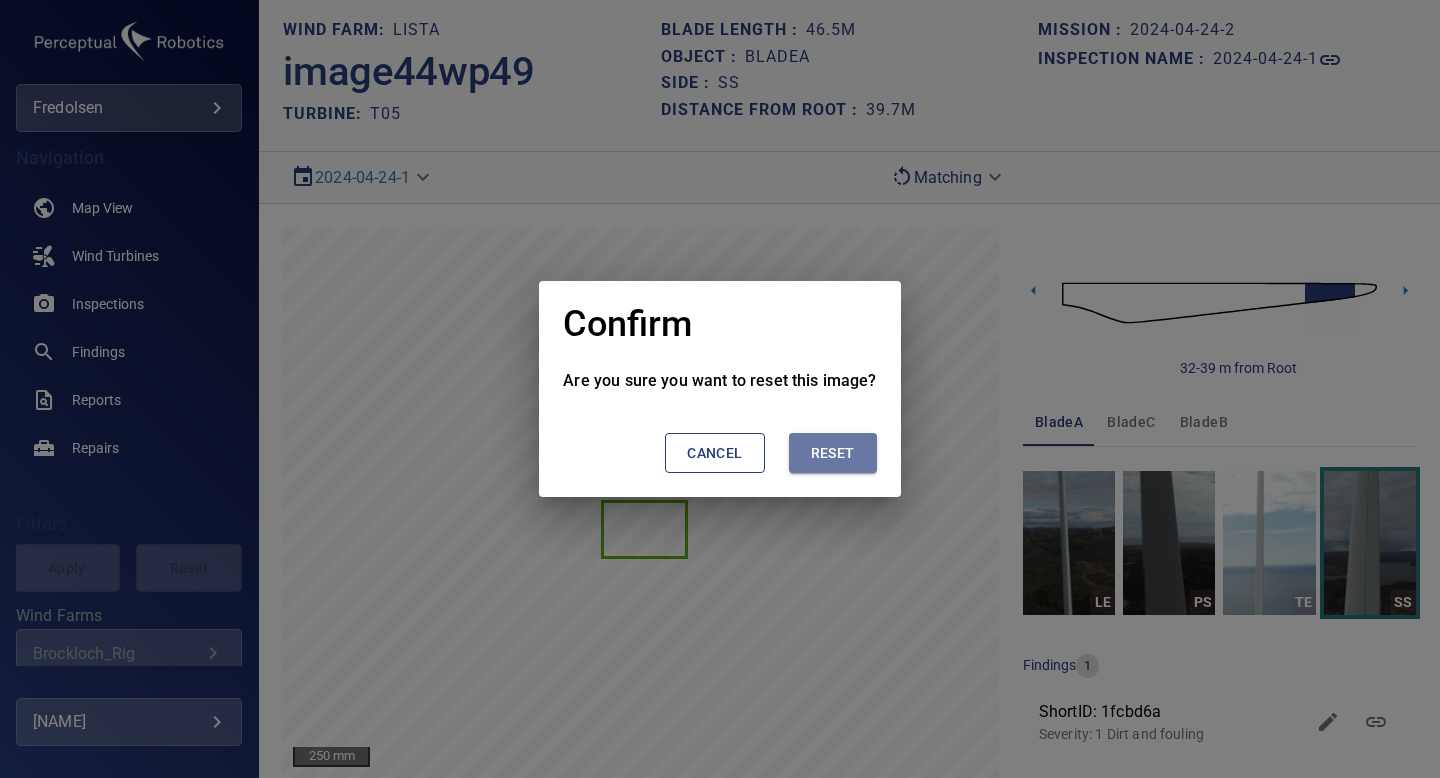 click on "Reset" at bounding box center (833, 453) 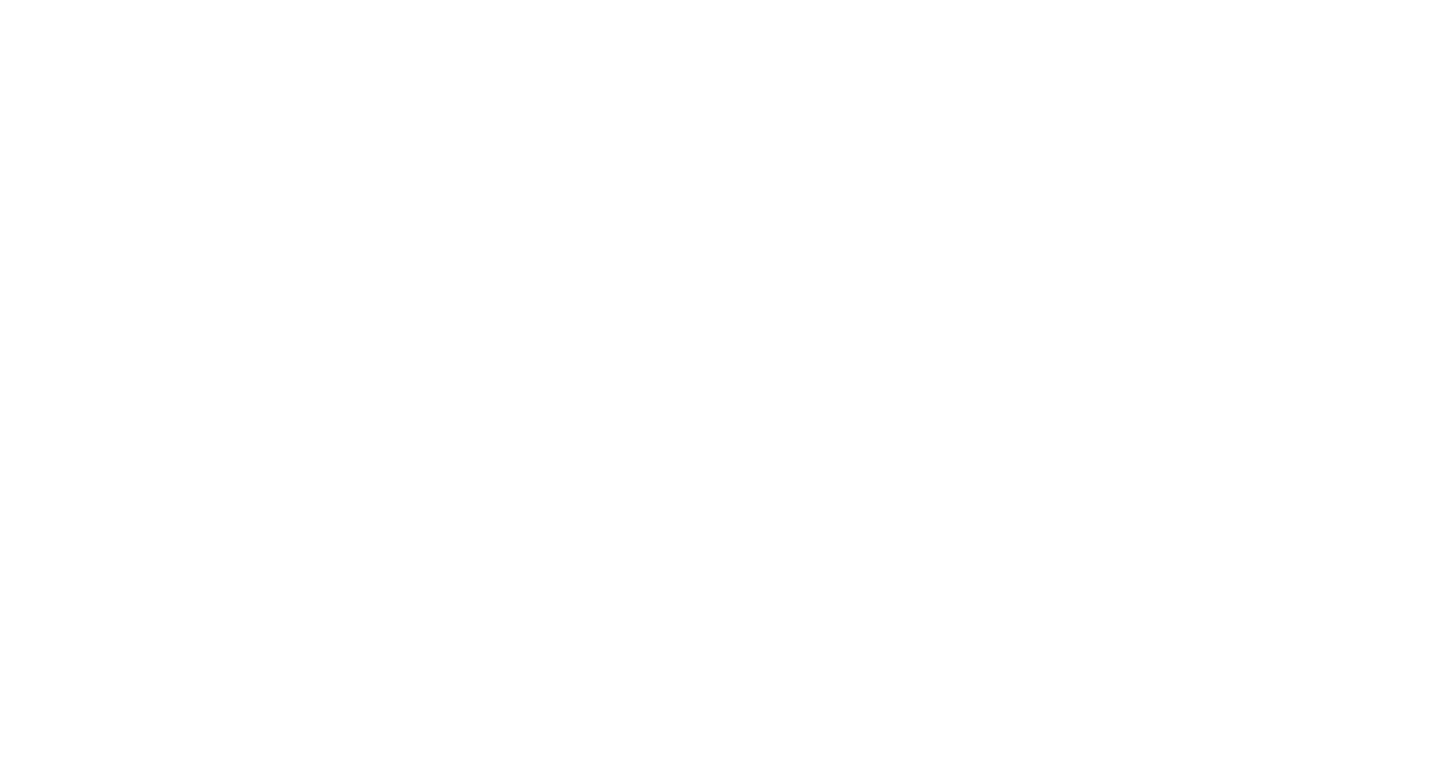 scroll, scrollTop: 0, scrollLeft: 0, axis: both 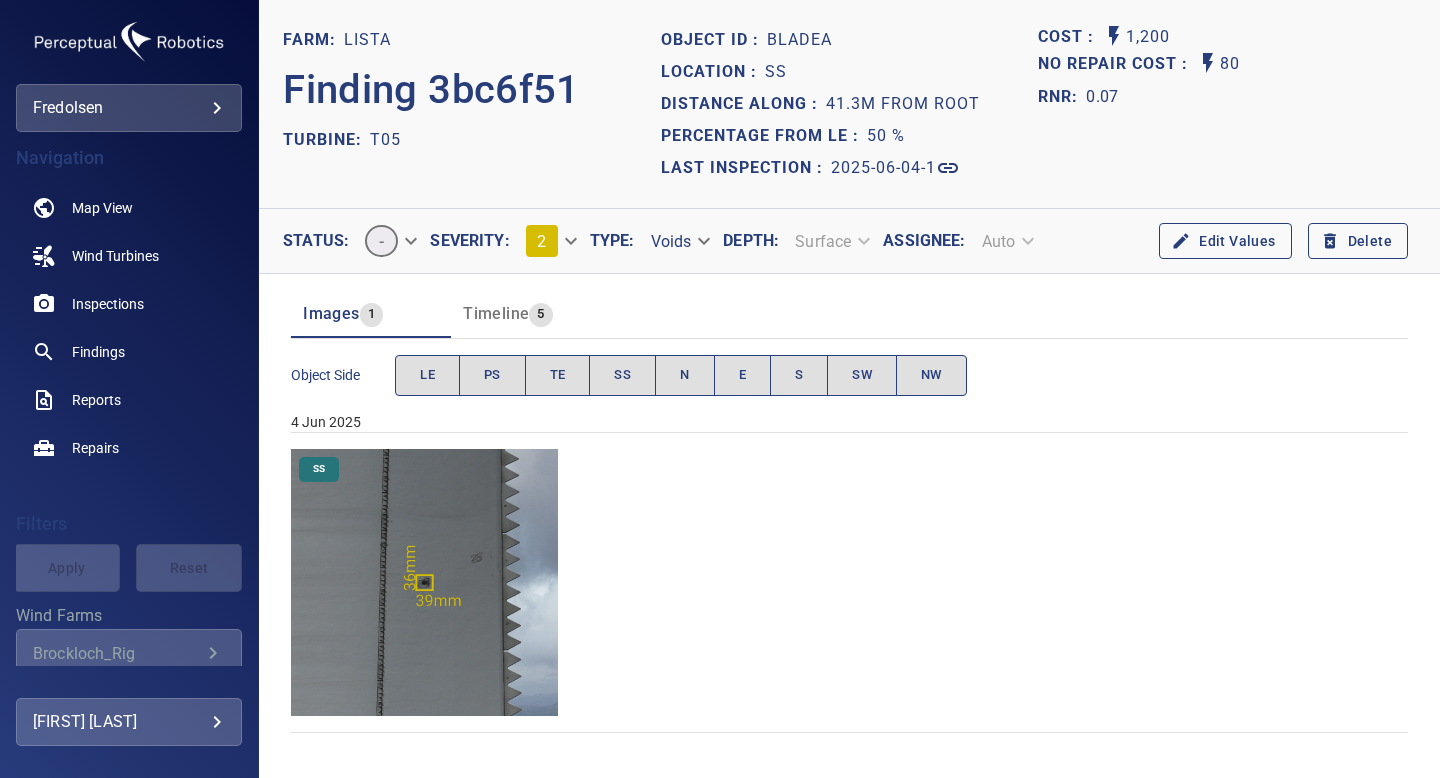 click at bounding box center (424, 582) 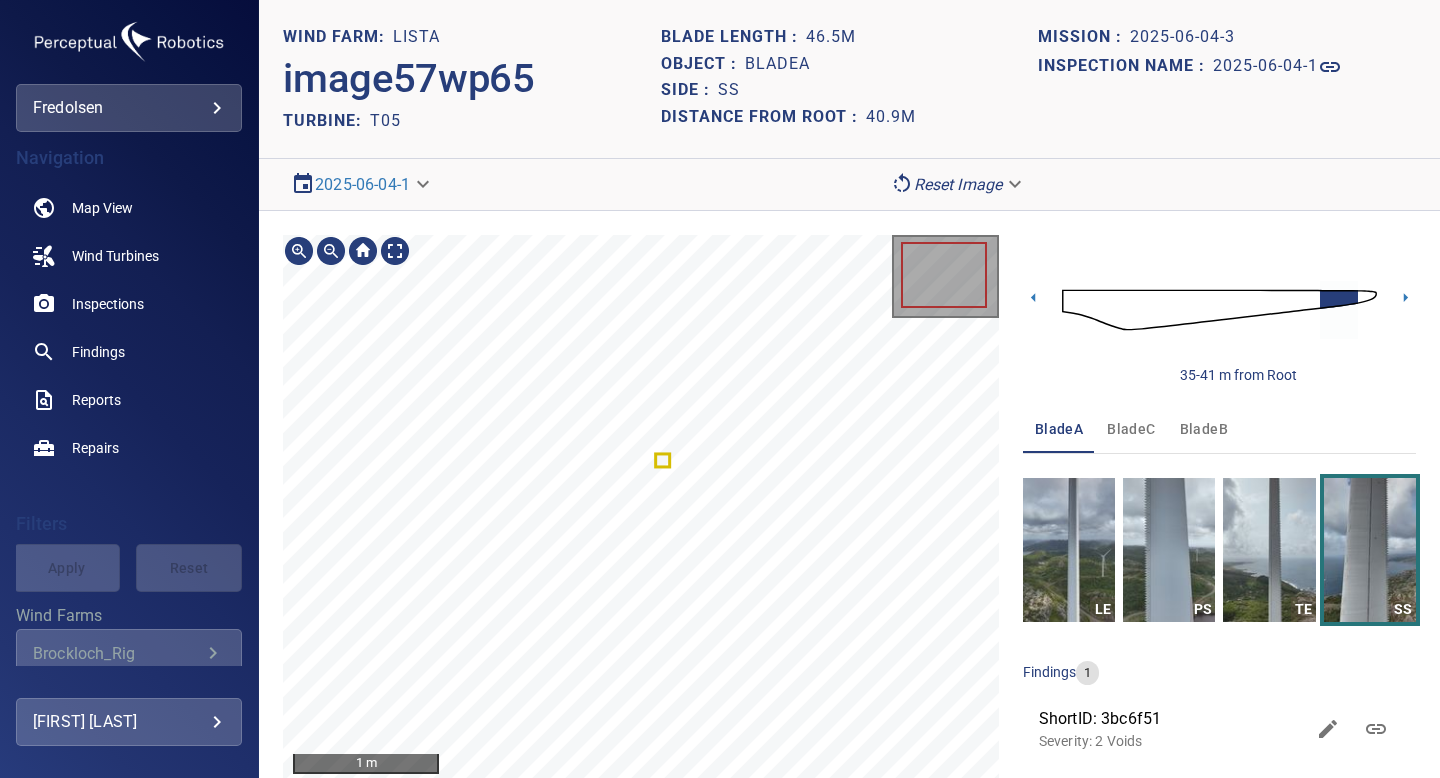 scroll, scrollTop: 7, scrollLeft: 0, axis: vertical 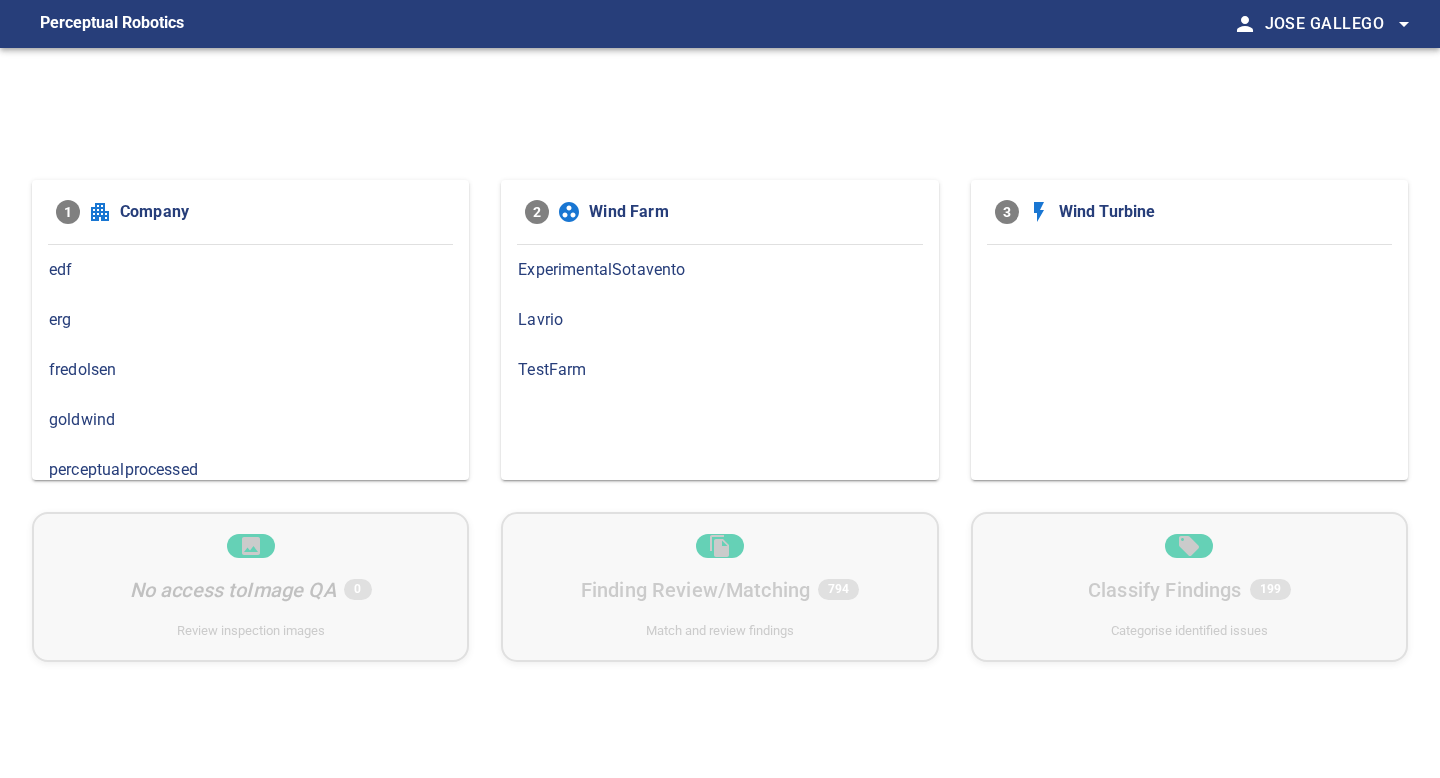 click on "fredolsen" at bounding box center (250, 370) 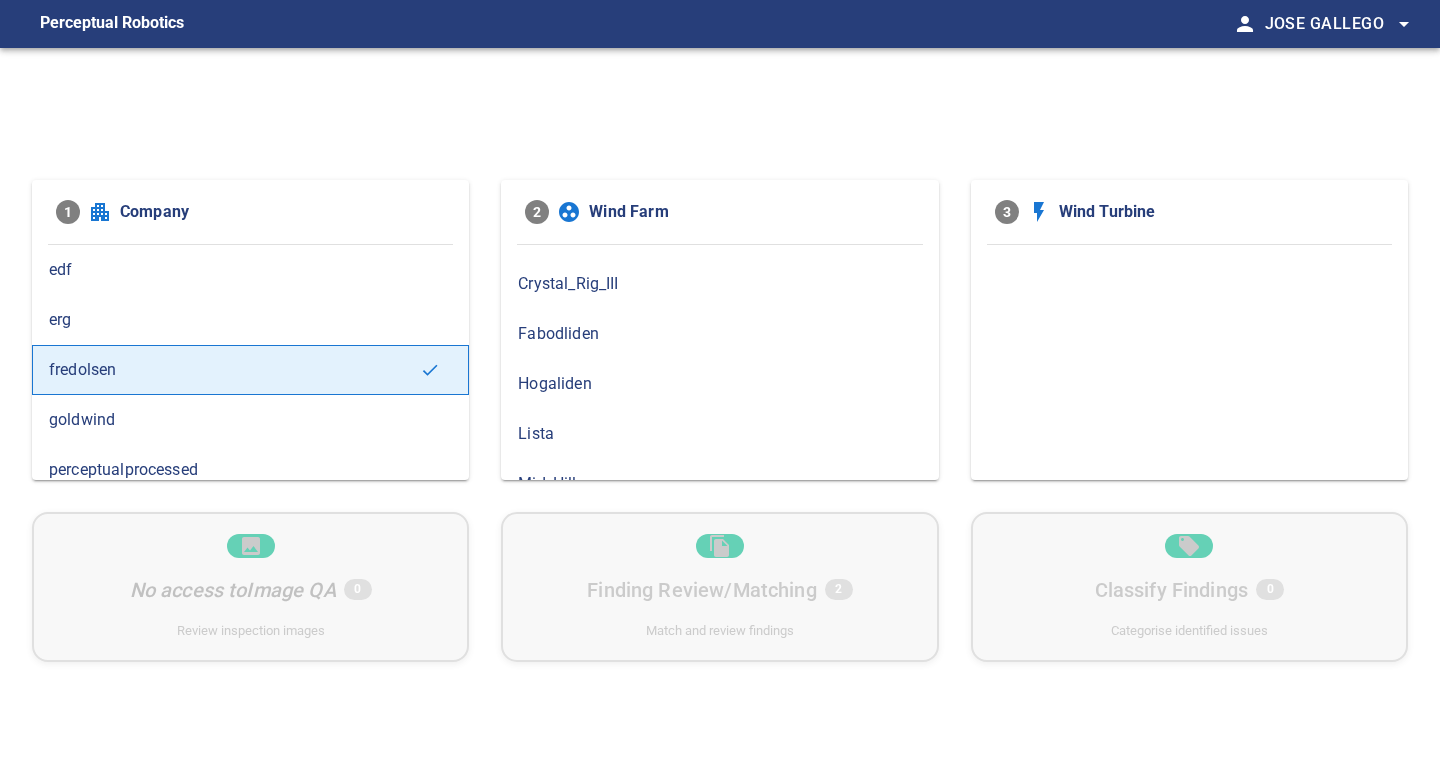 scroll, scrollTop: 188, scrollLeft: 0, axis: vertical 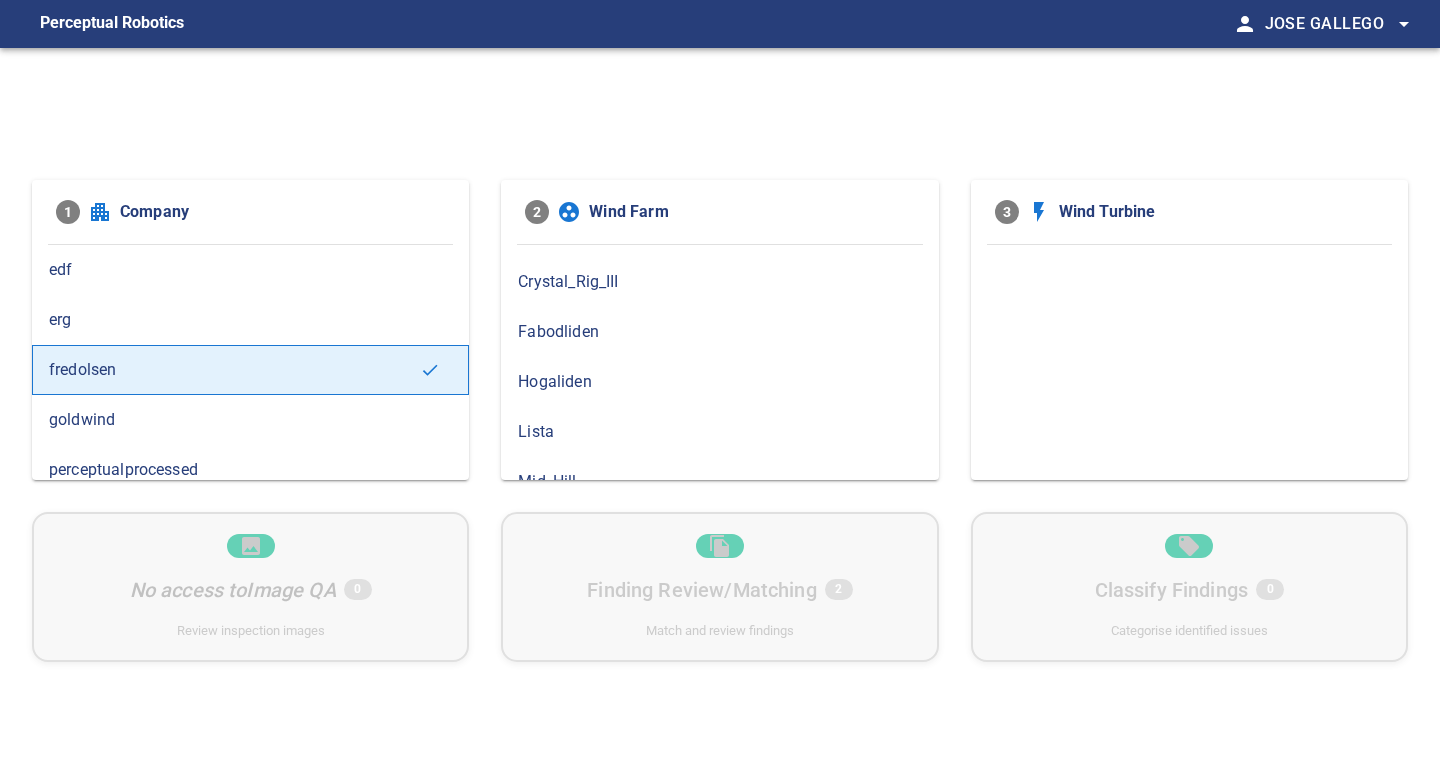drag, startPoint x: 599, startPoint y: 333, endPoint x: 572, endPoint y: 451, distance: 121.049576 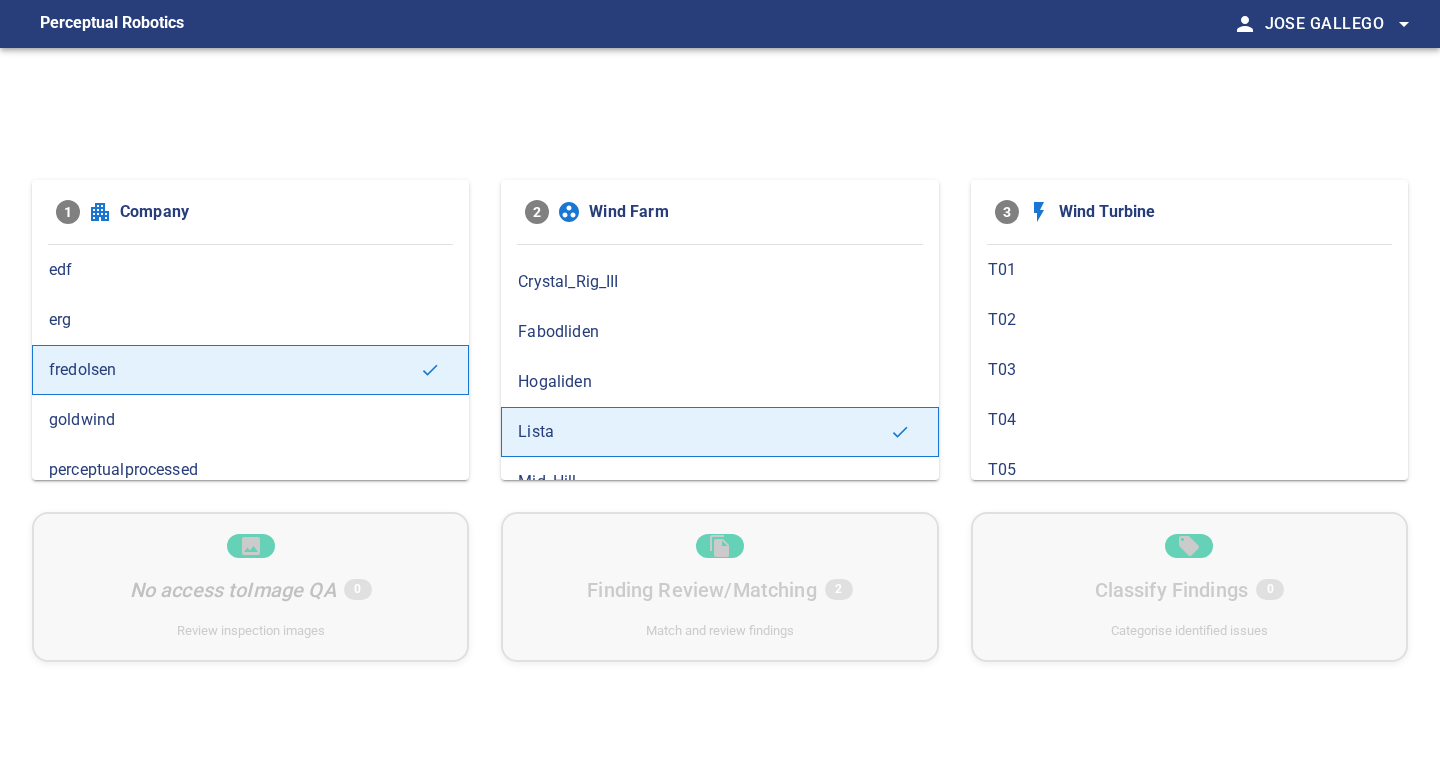 scroll, scrollTop: 75, scrollLeft: 0, axis: vertical 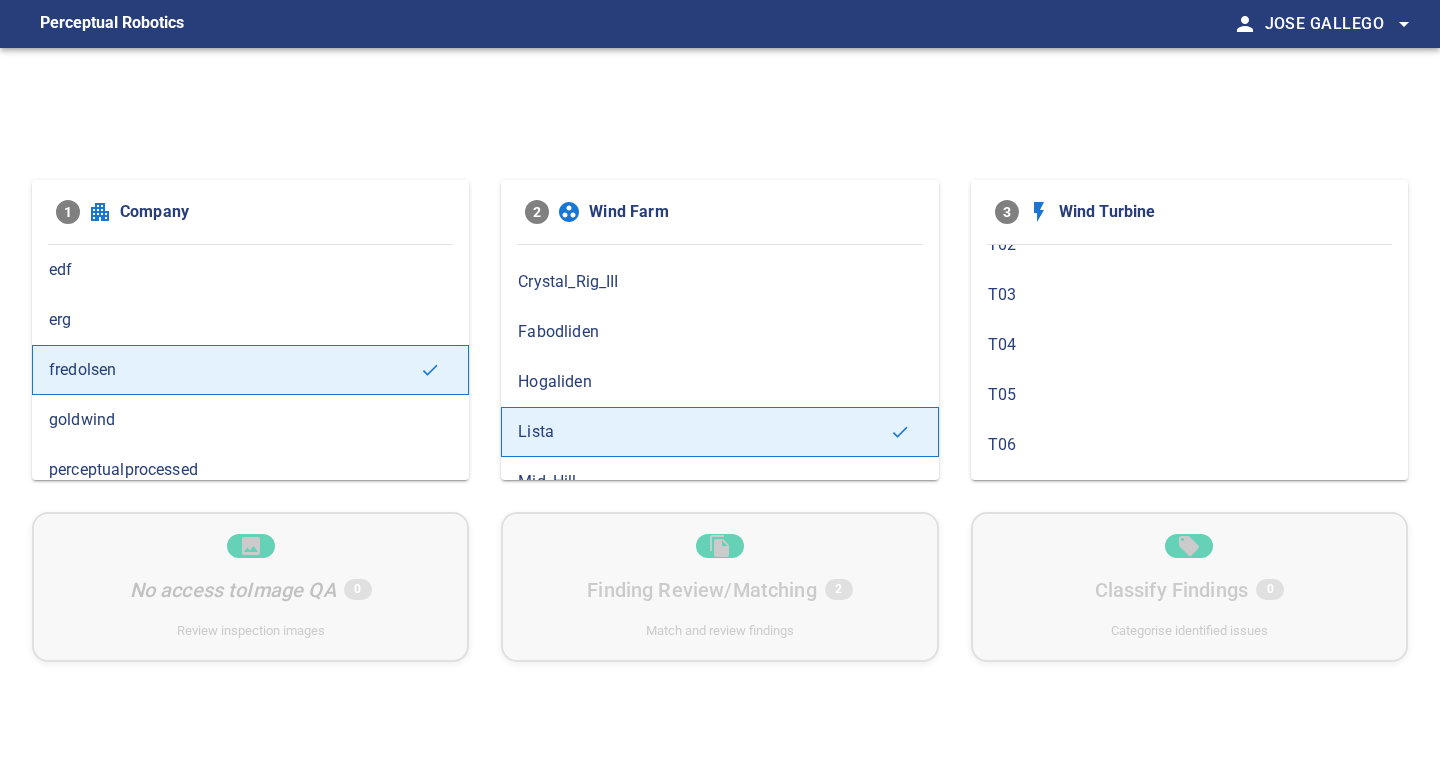click on "T05" at bounding box center (1189, 395) 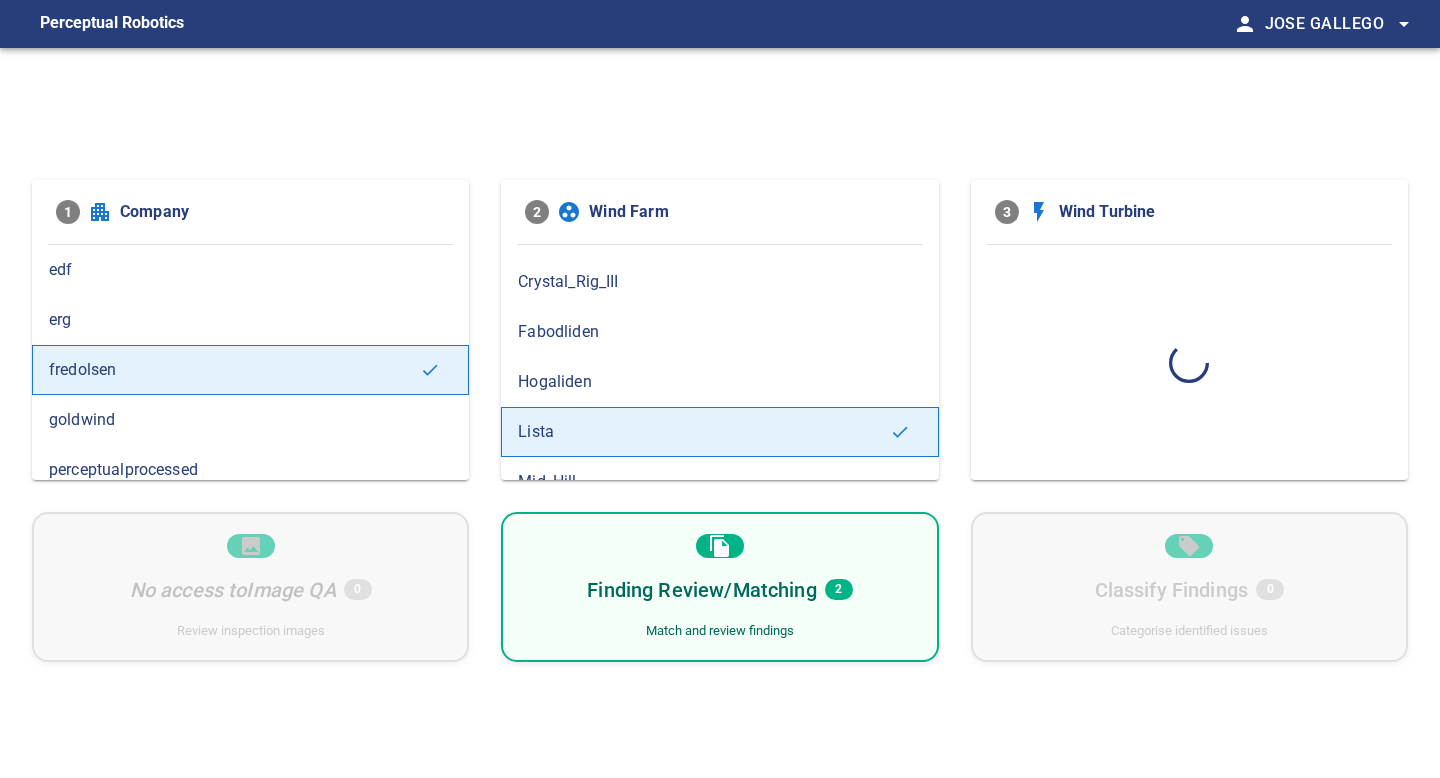 scroll, scrollTop: 0, scrollLeft: 0, axis: both 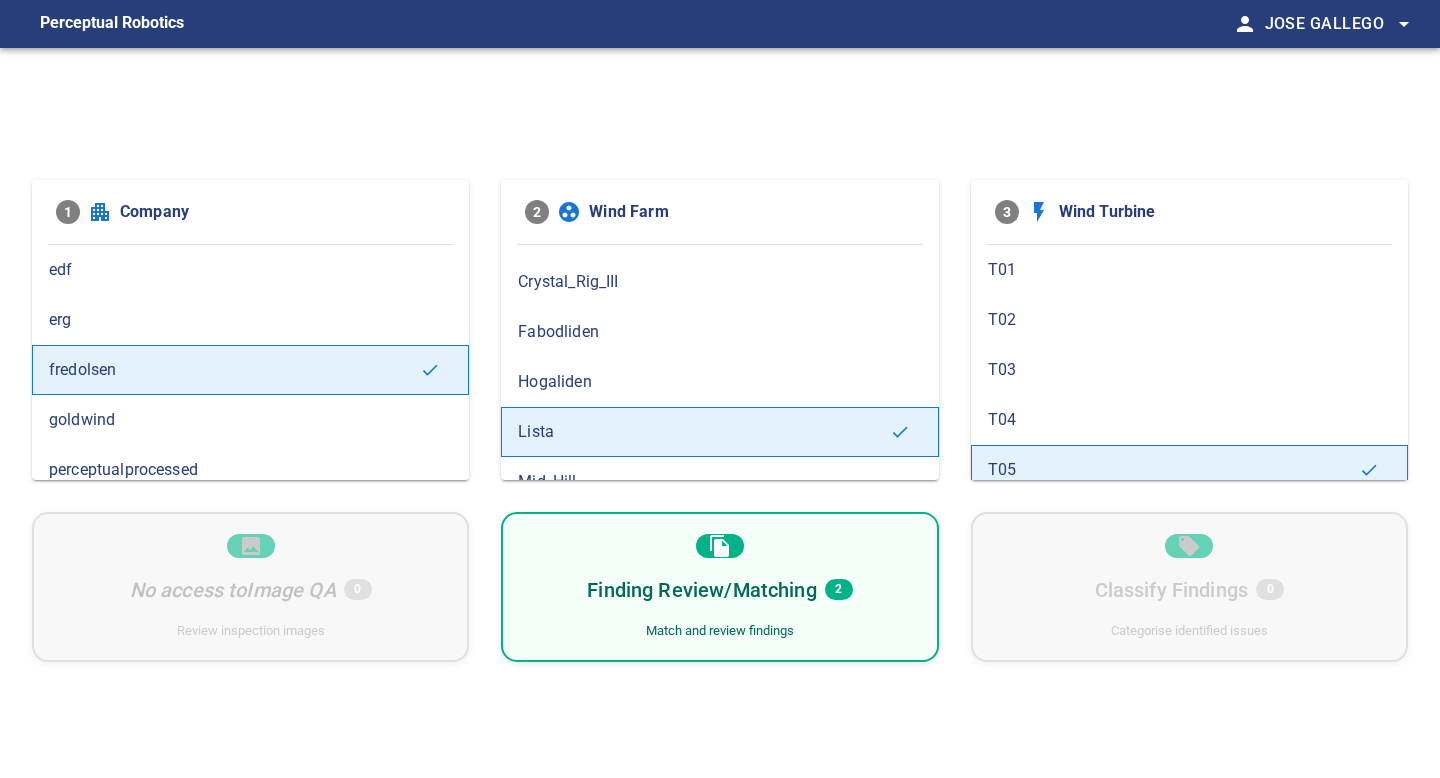 click on "Finding Review/Matching 2 Match and review findings" at bounding box center [719, 587] 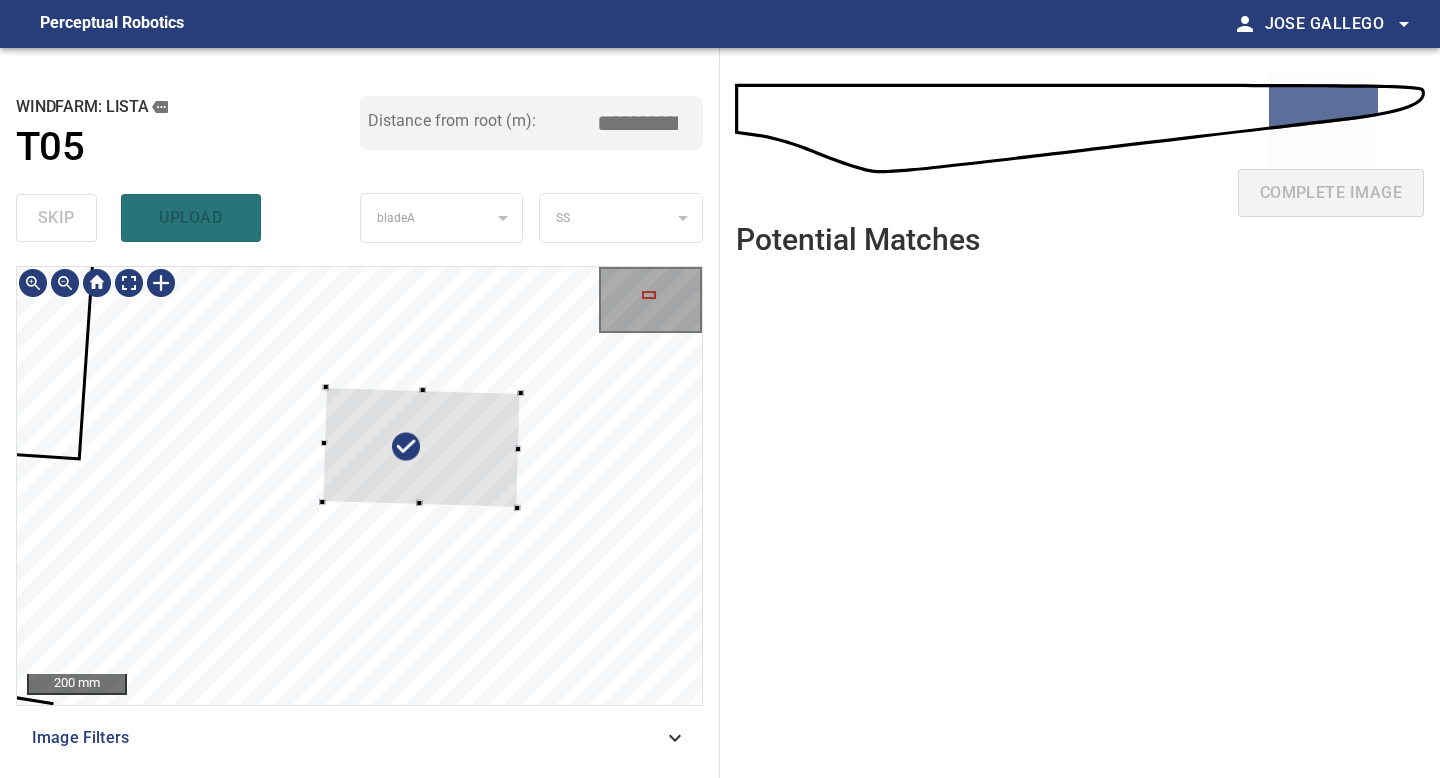 click at bounding box center (421, 447) 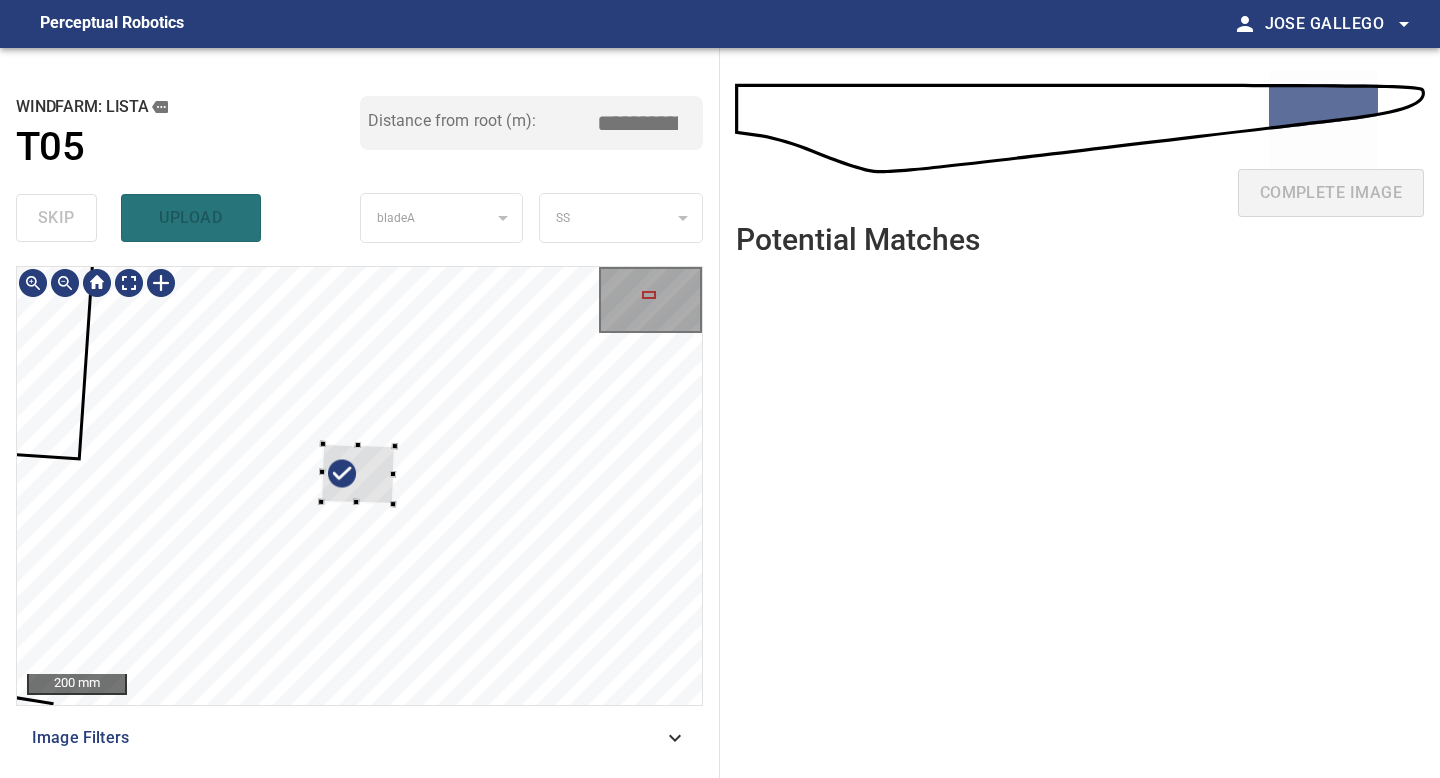 click at bounding box center (358, 474) 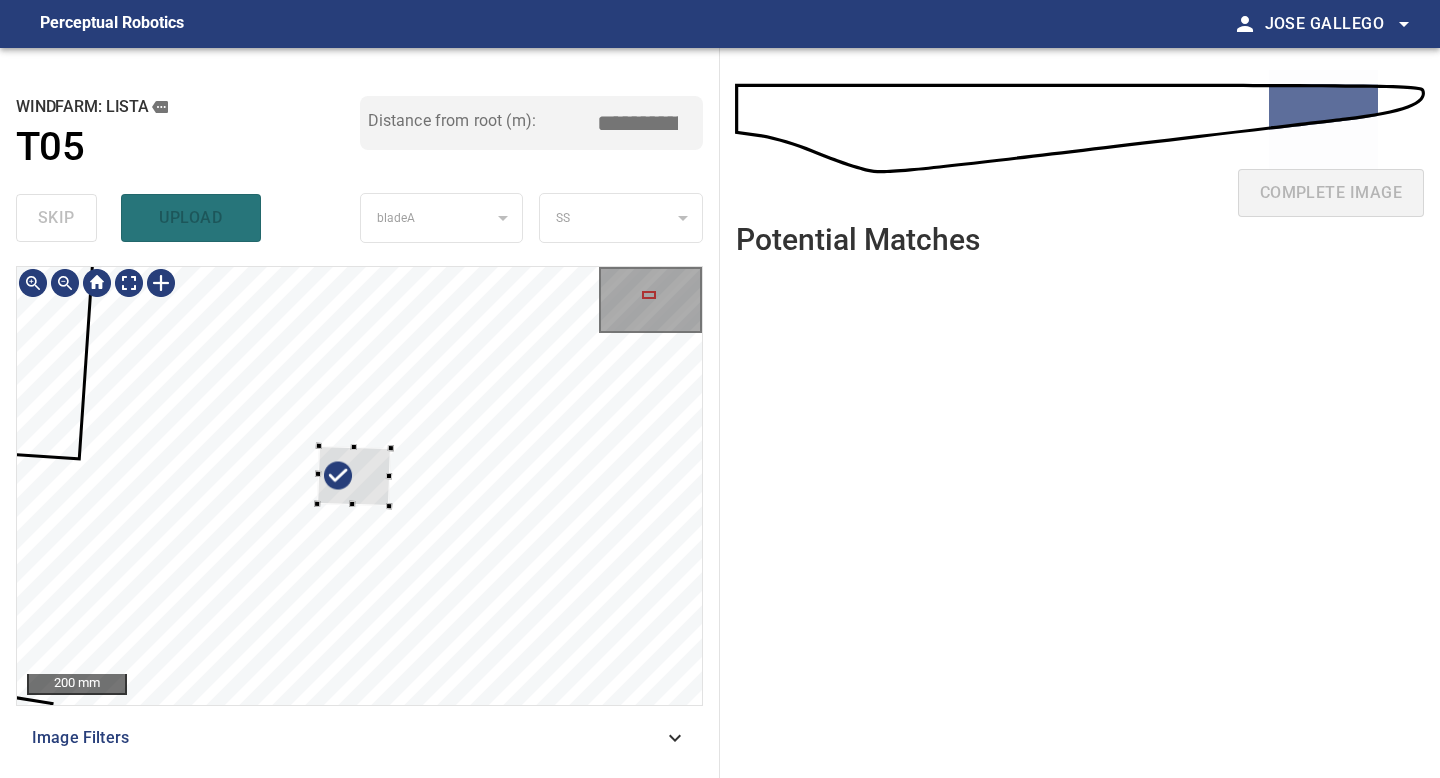 click at bounding box center (354, 476) 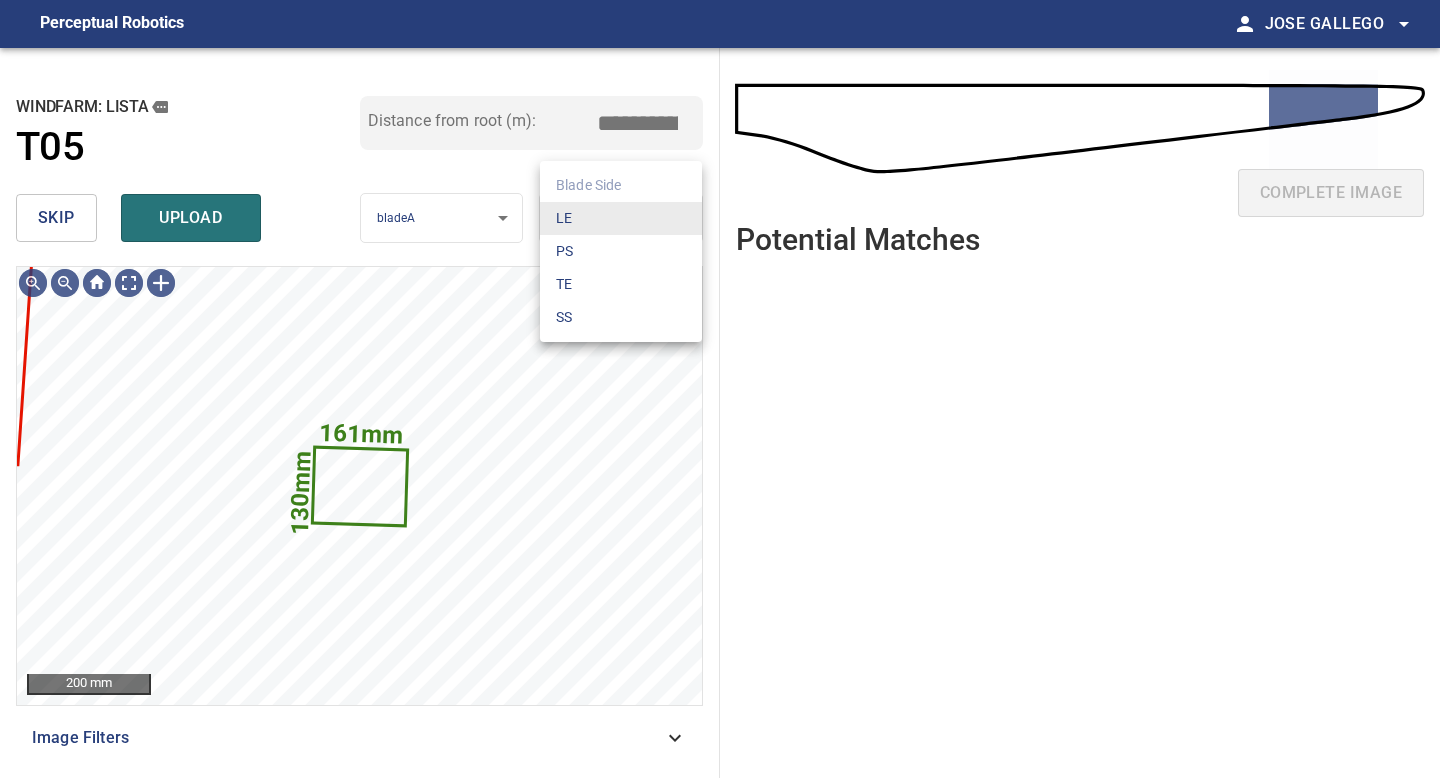drag, startPoint x: 582, startPoint y: 221, endPoint x: 582, endPoint y: 251, distance: 30 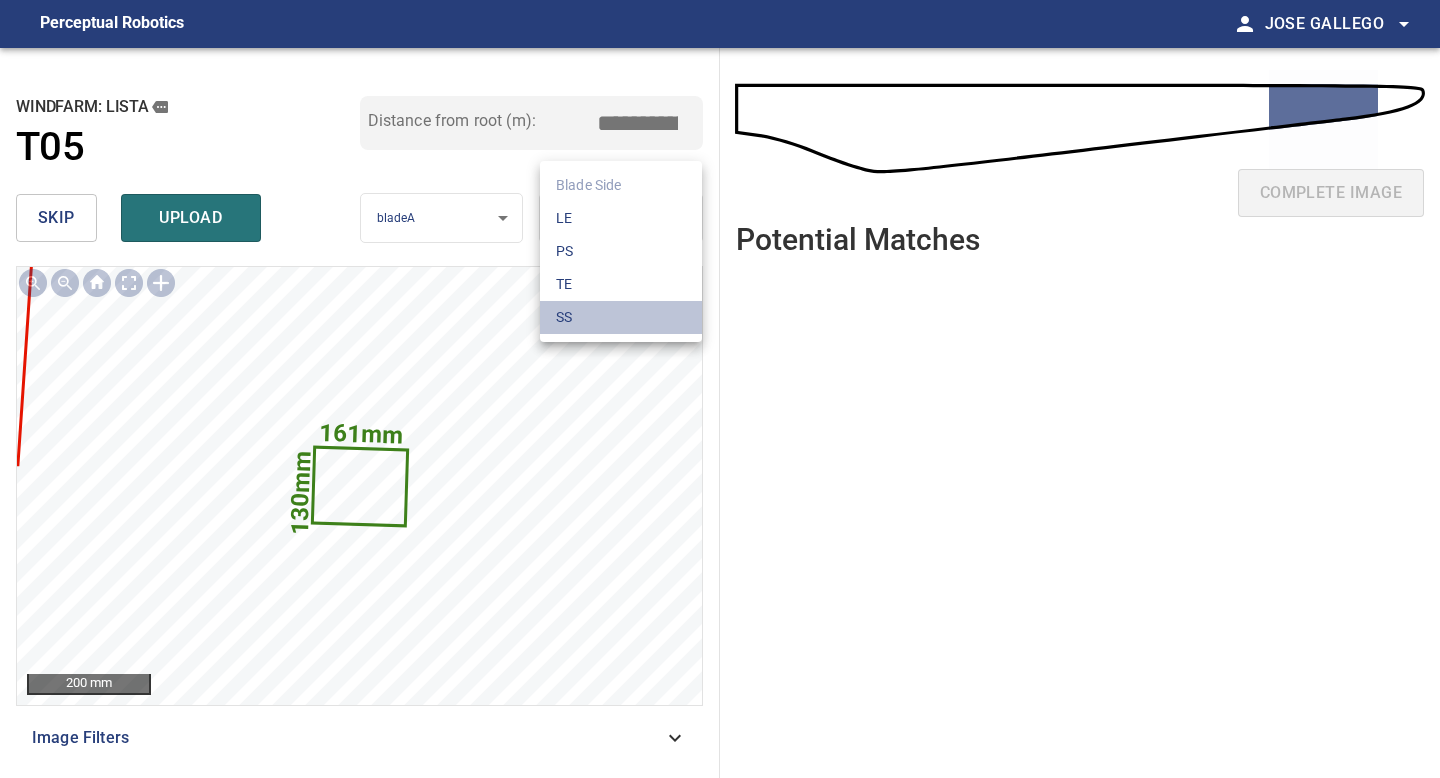click on "SS" at bounding box center (621, 317) 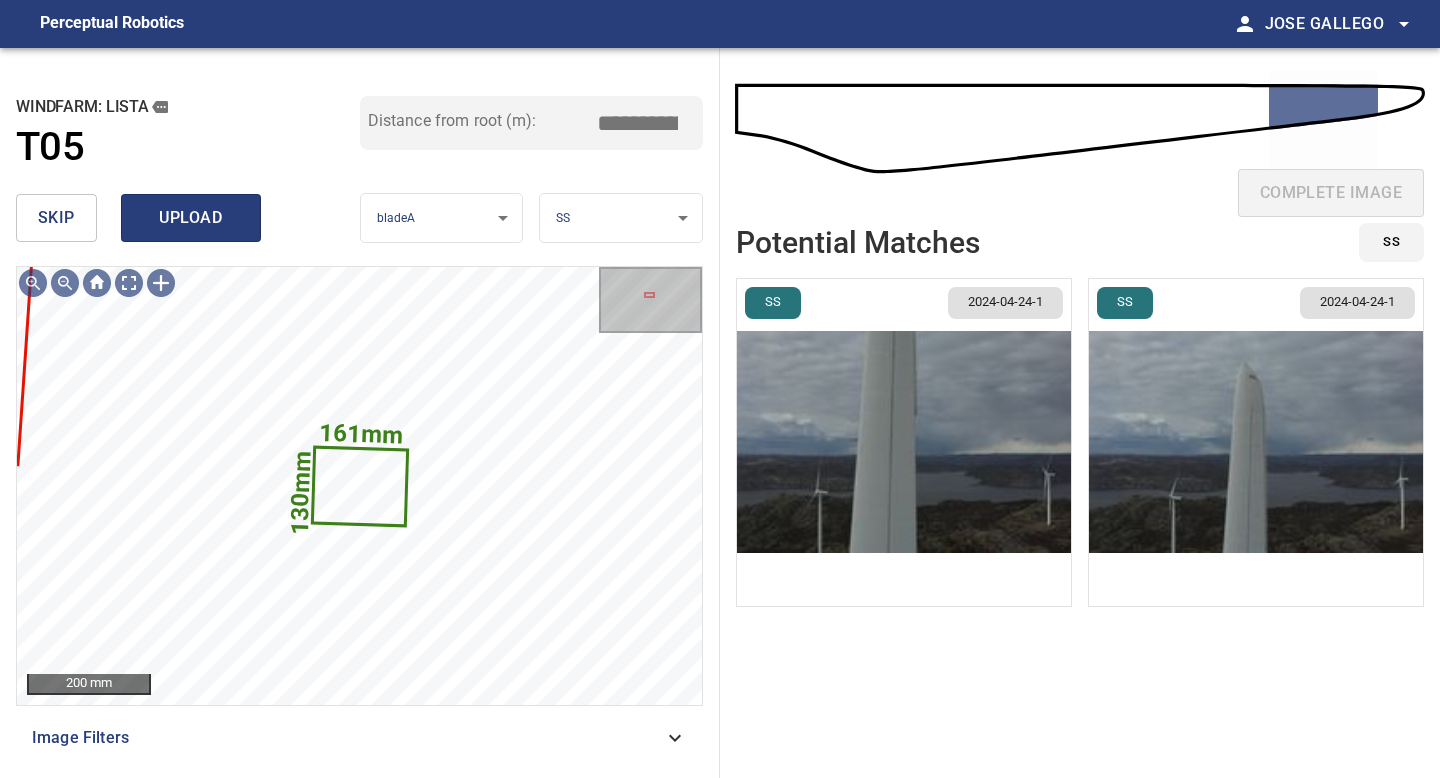 click on "upload" at bounding box center [191, 218] 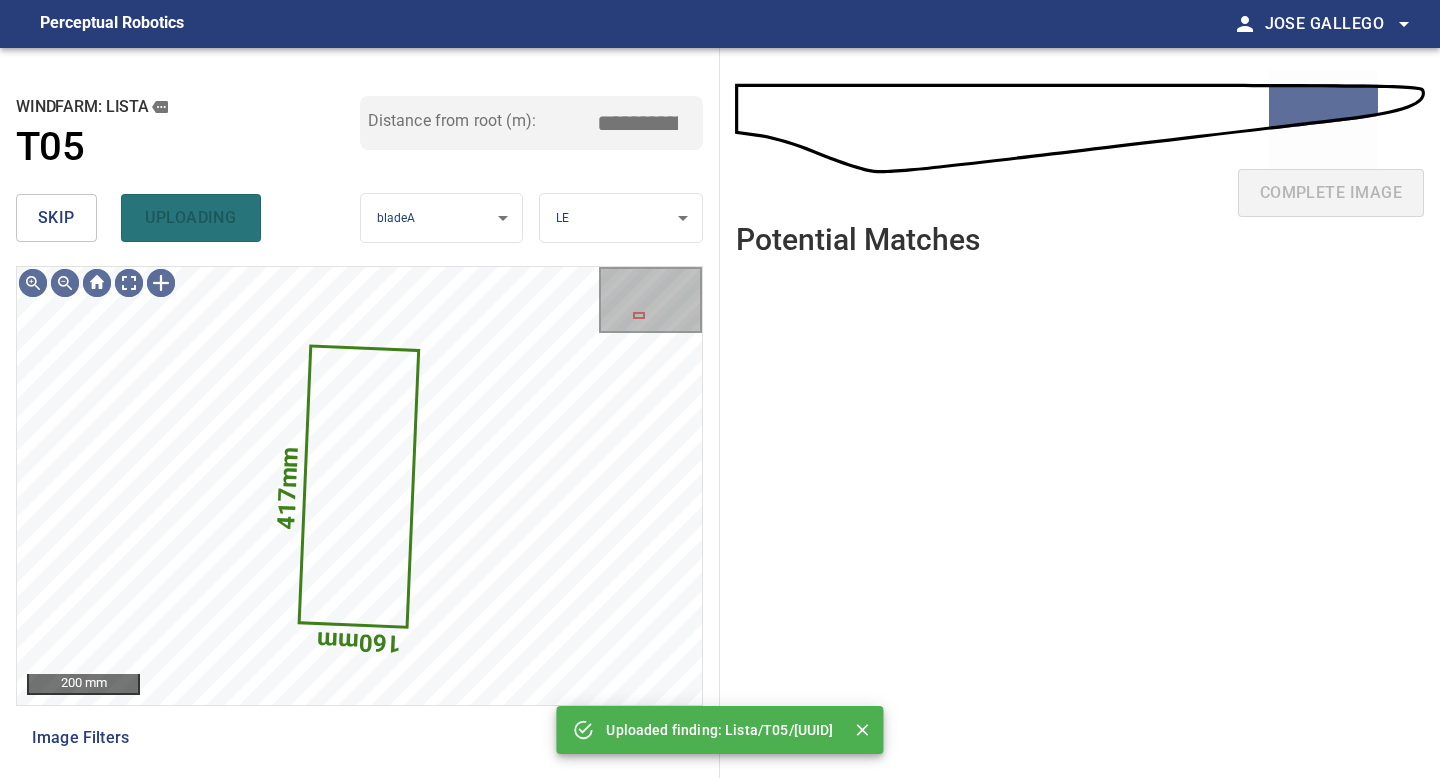 click on "skip" at bounding box center (56, 218) 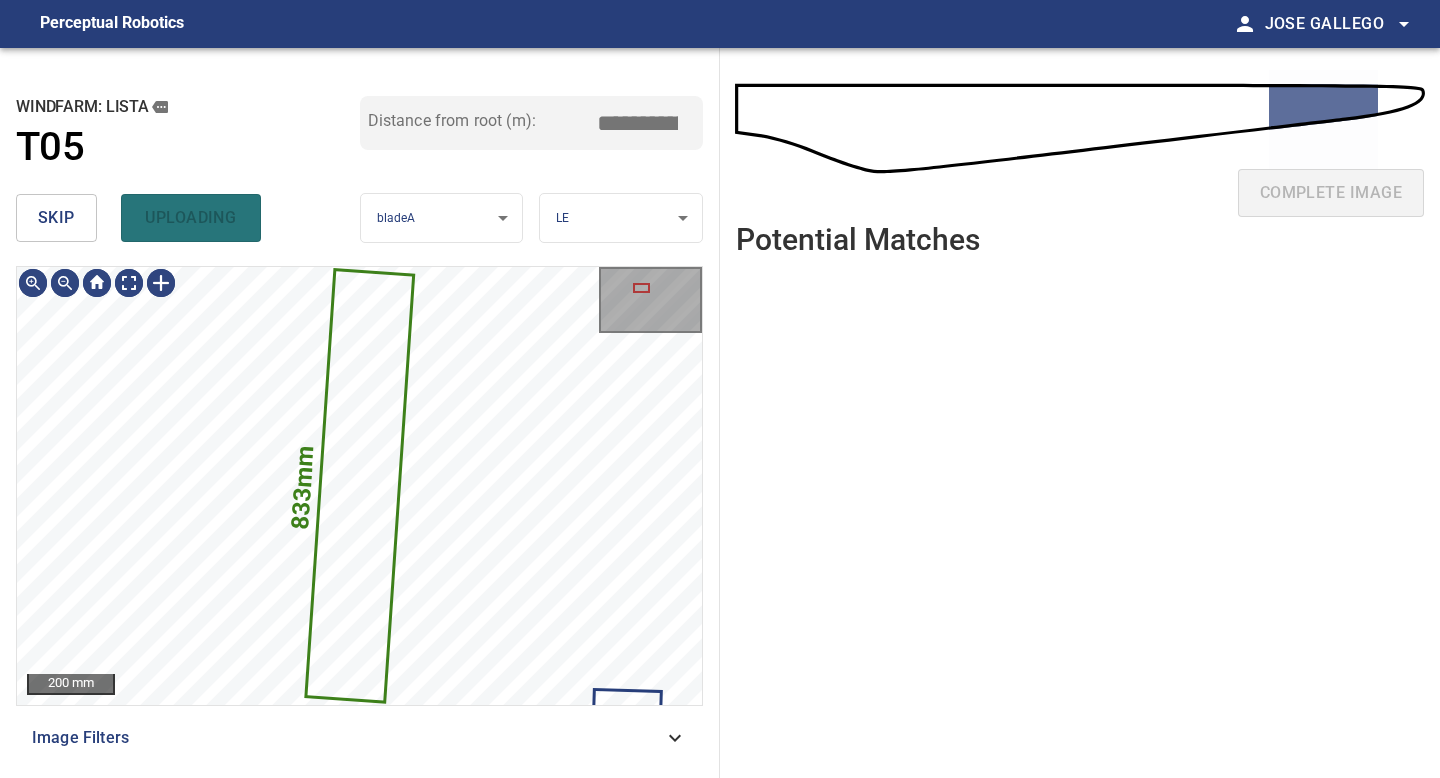 type on "*****" 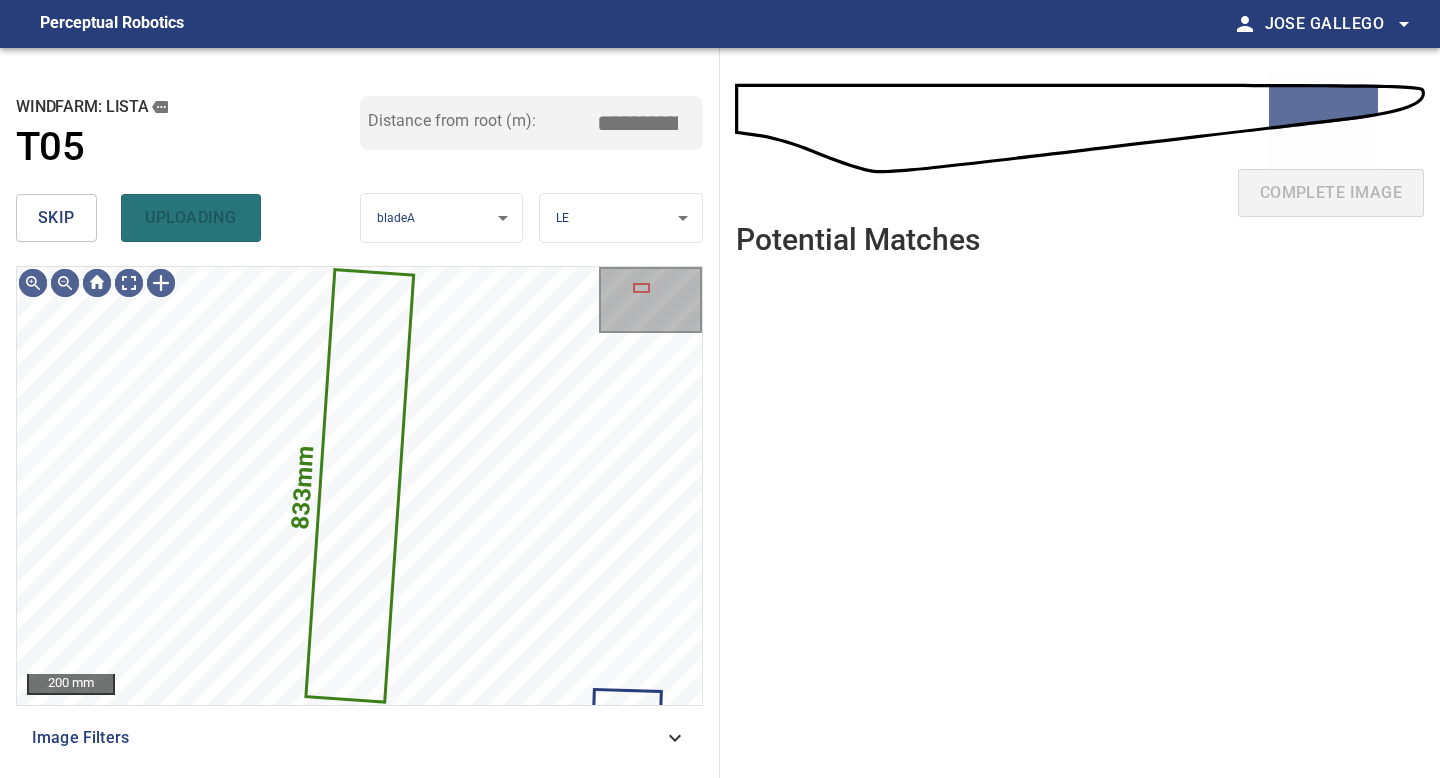 click on "skip" at bounding box center [56, 218] 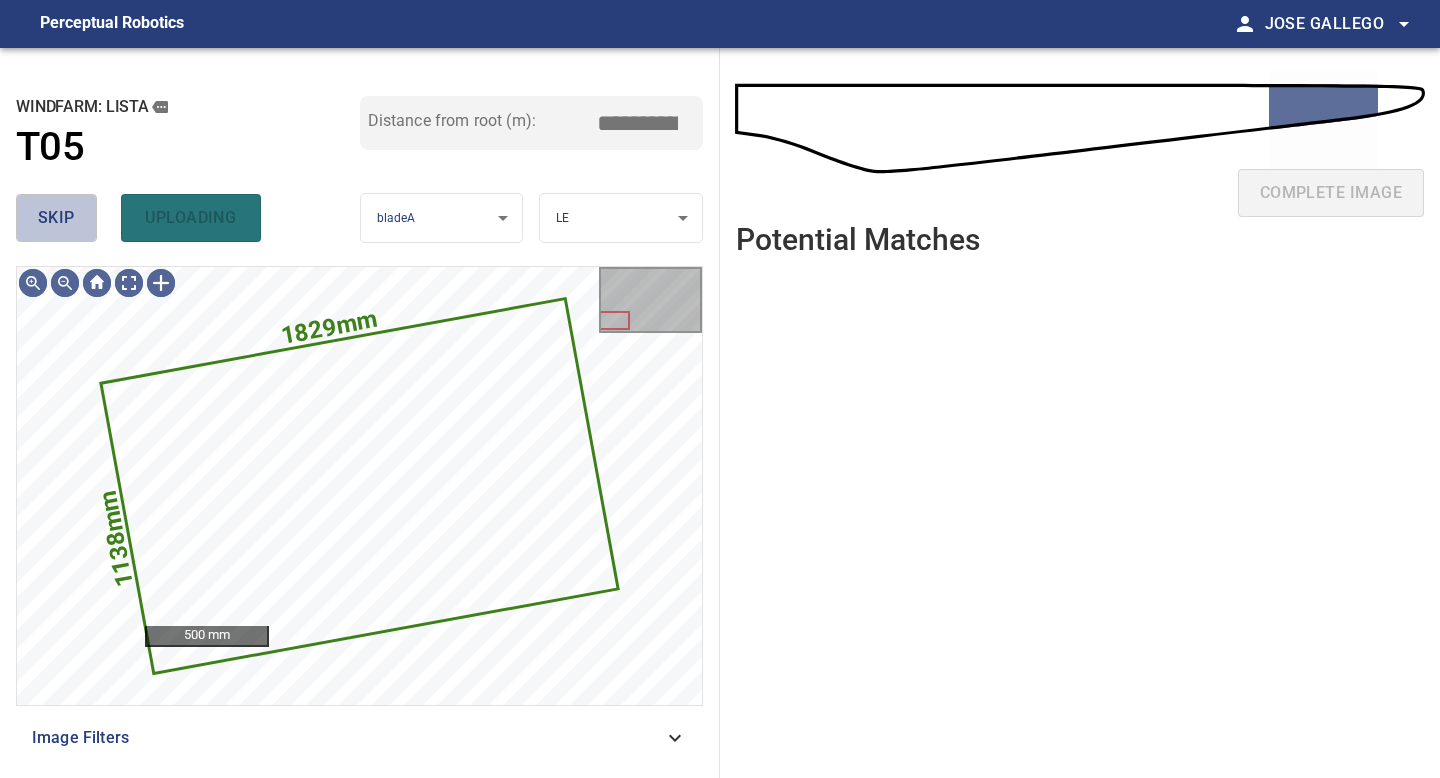 click on "skip" at bounding box center [56, 218] 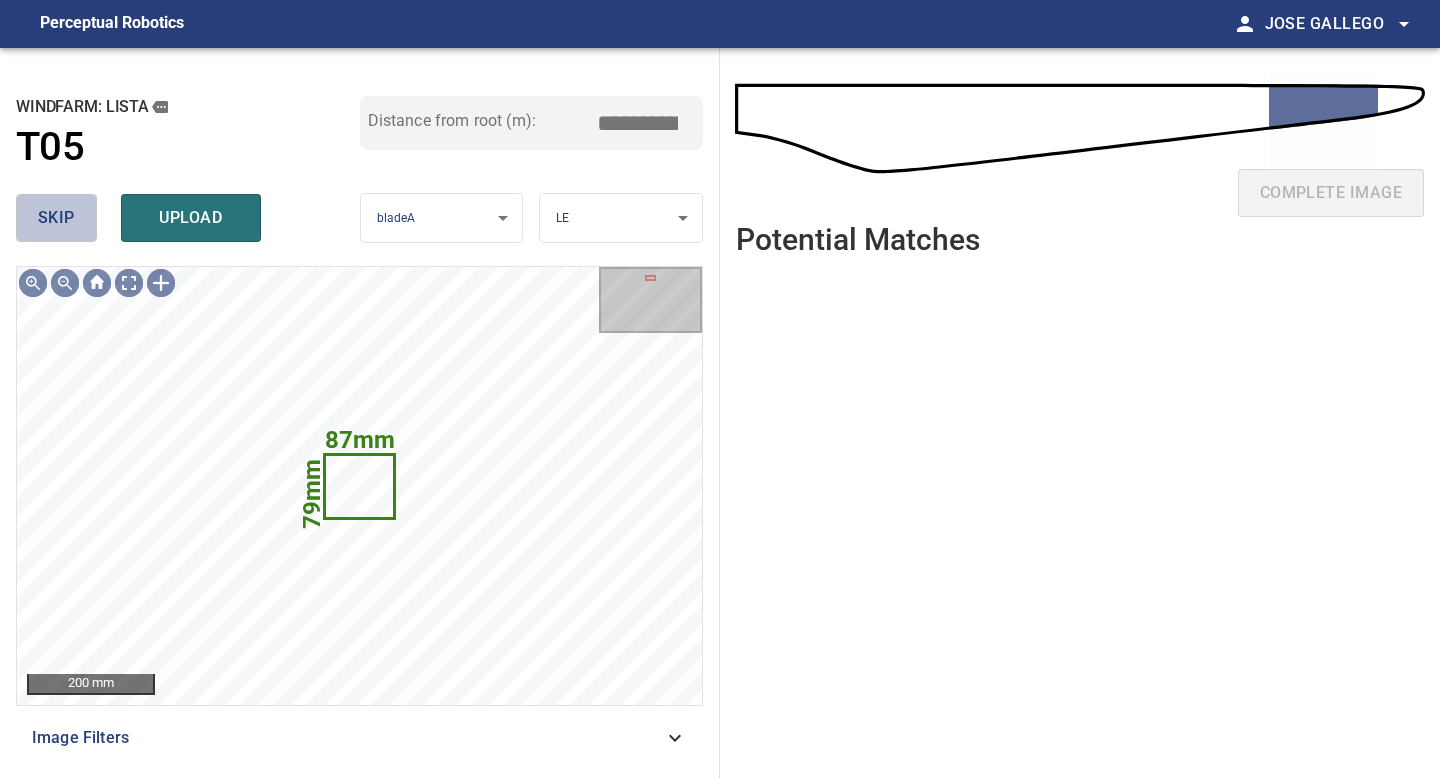 click on "skip" at bounding box center [56, 218] 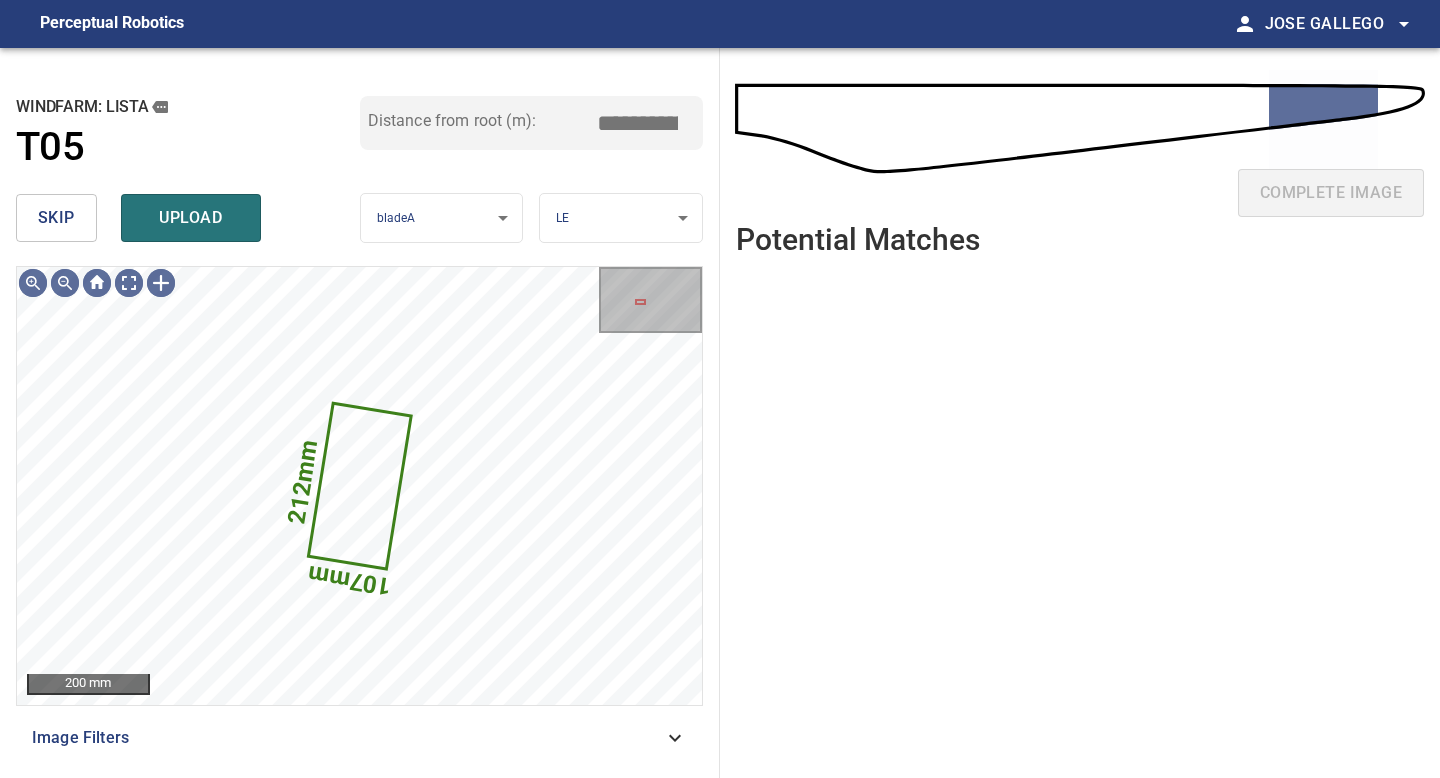 click on "skip" at bounding box center (56, 218) 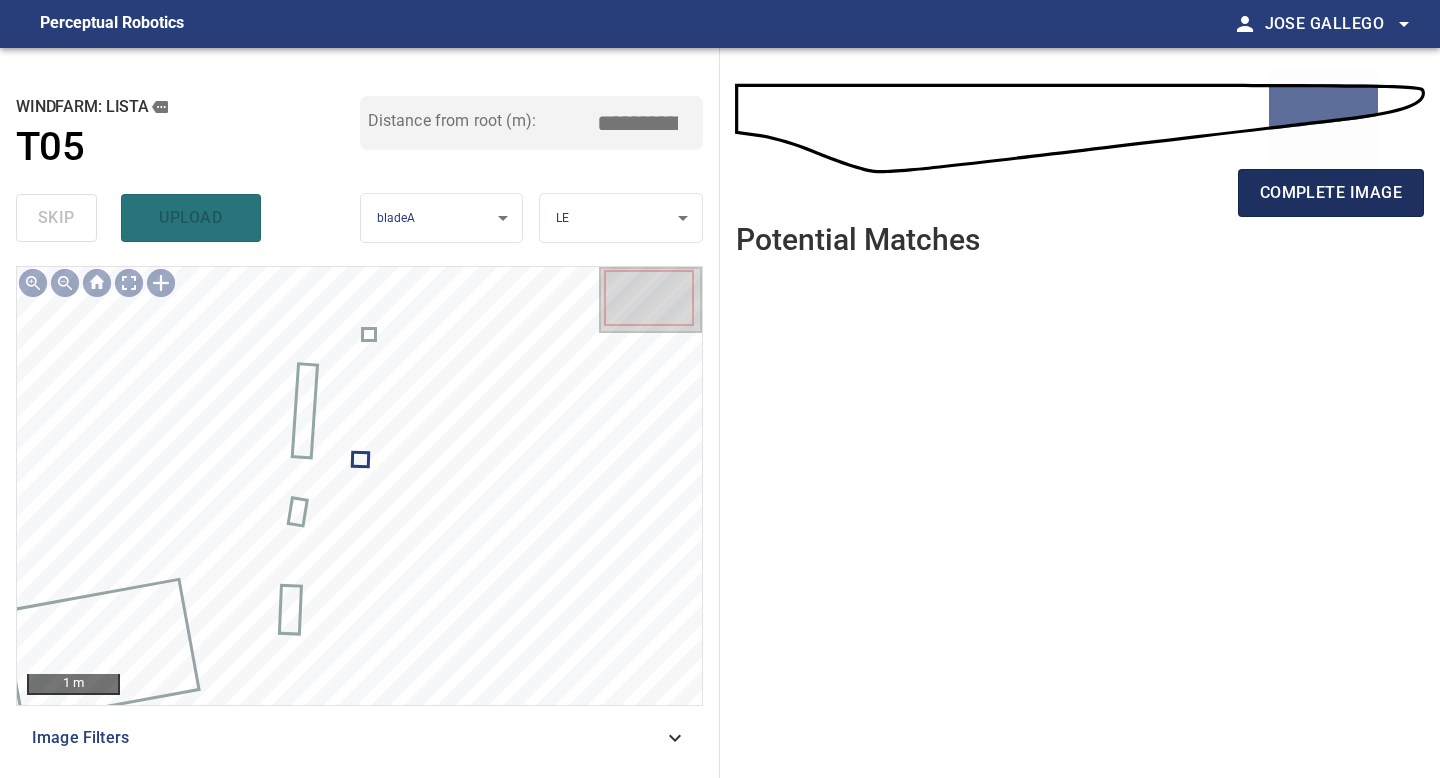 click on "complete image" at bounding box center (1331, 193) 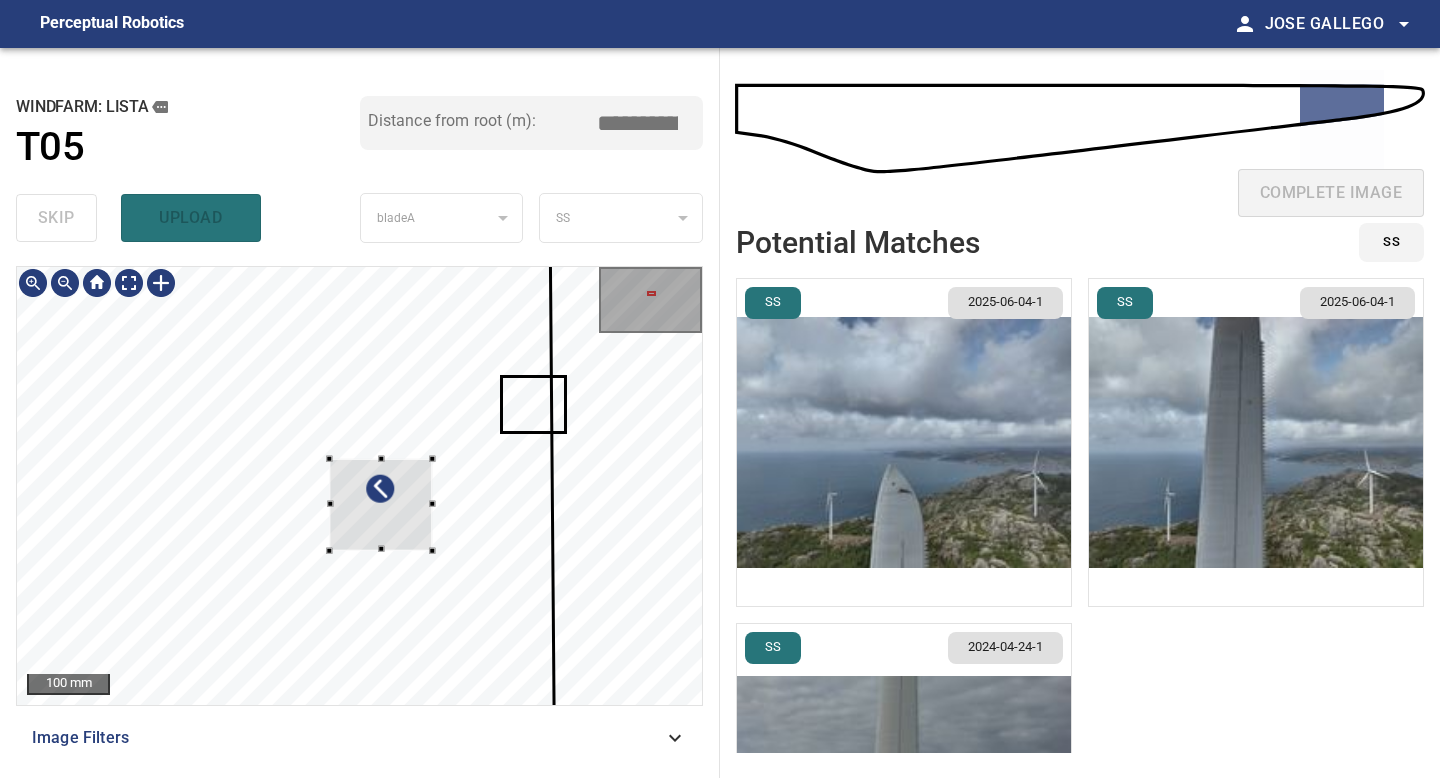 click at bounding box center (359, 486) 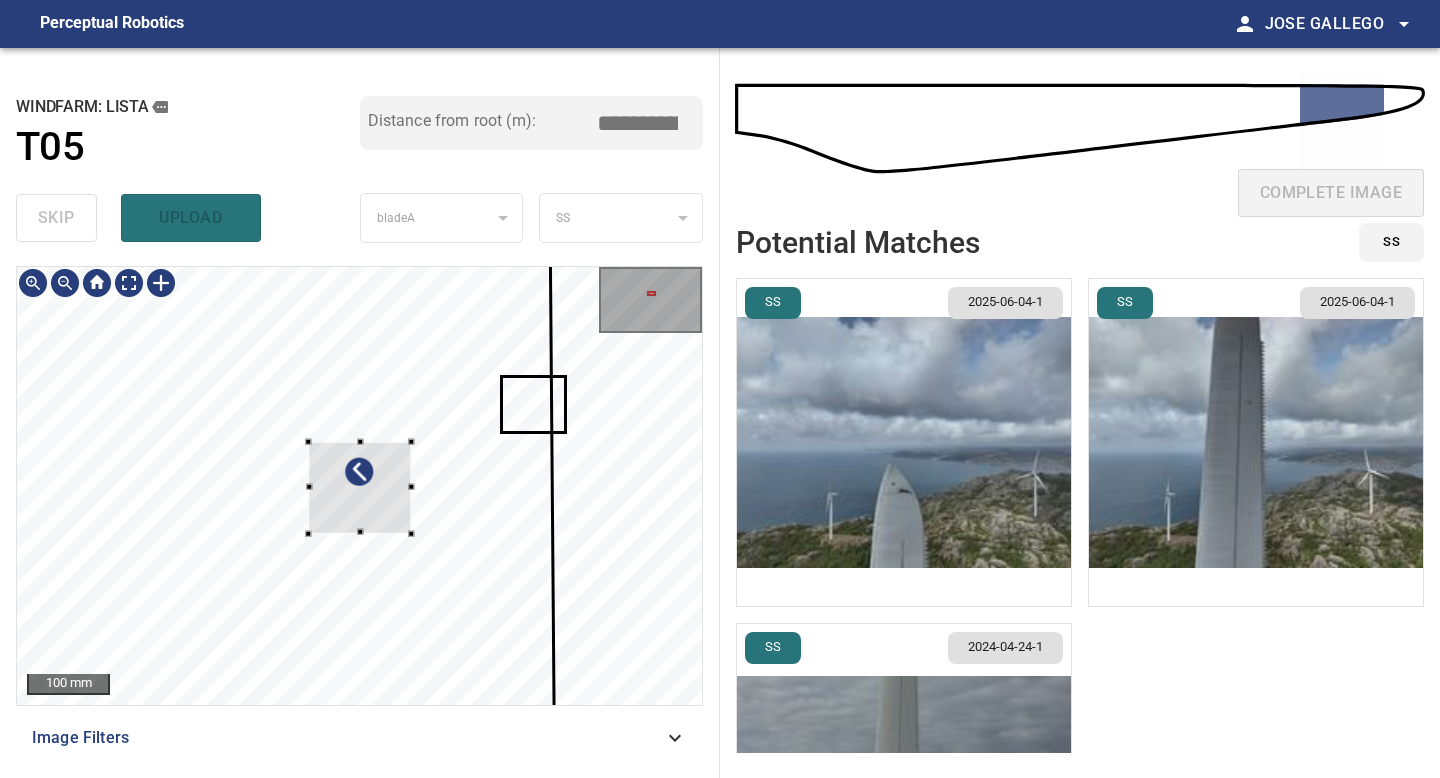 click at bounding box center (359, 488) 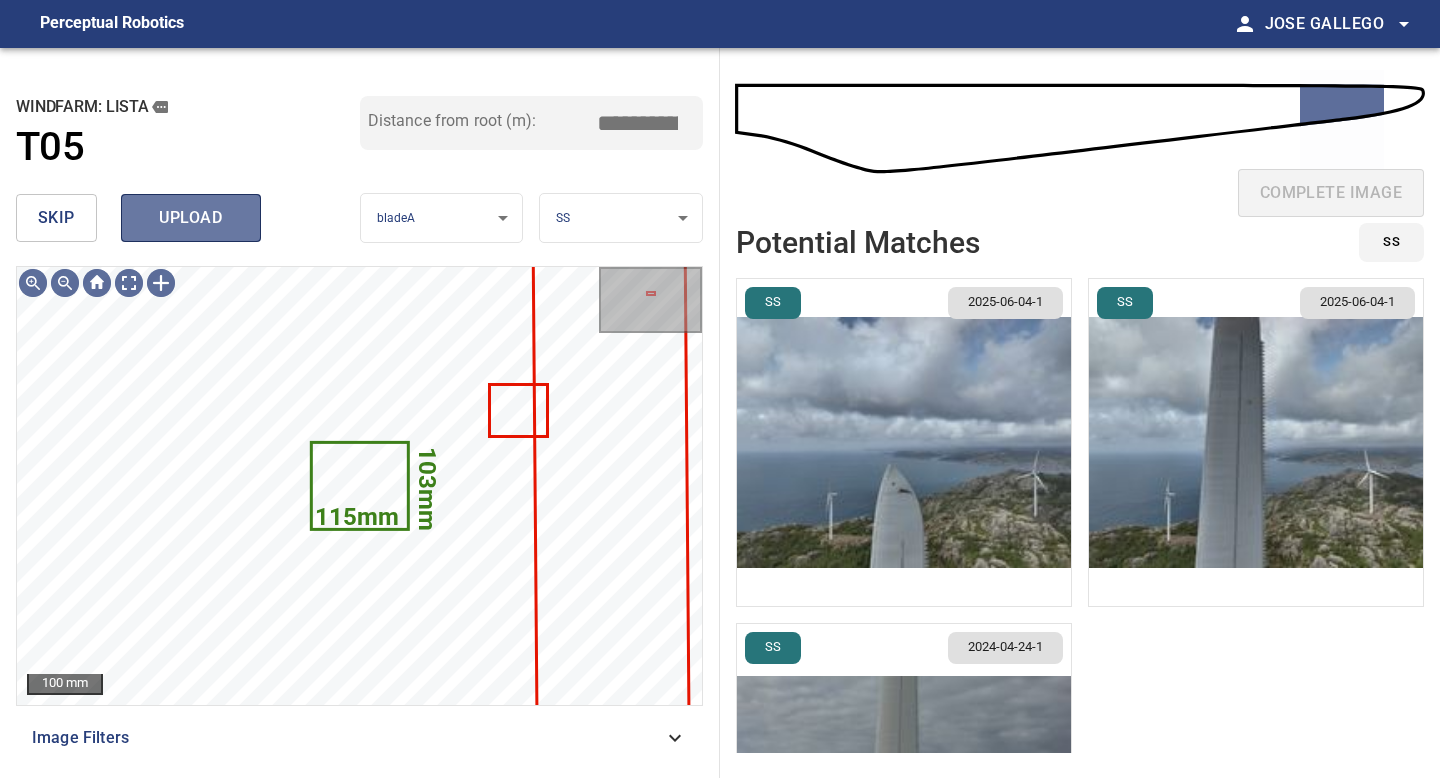click on "upload" at bounding box center (191, 218) 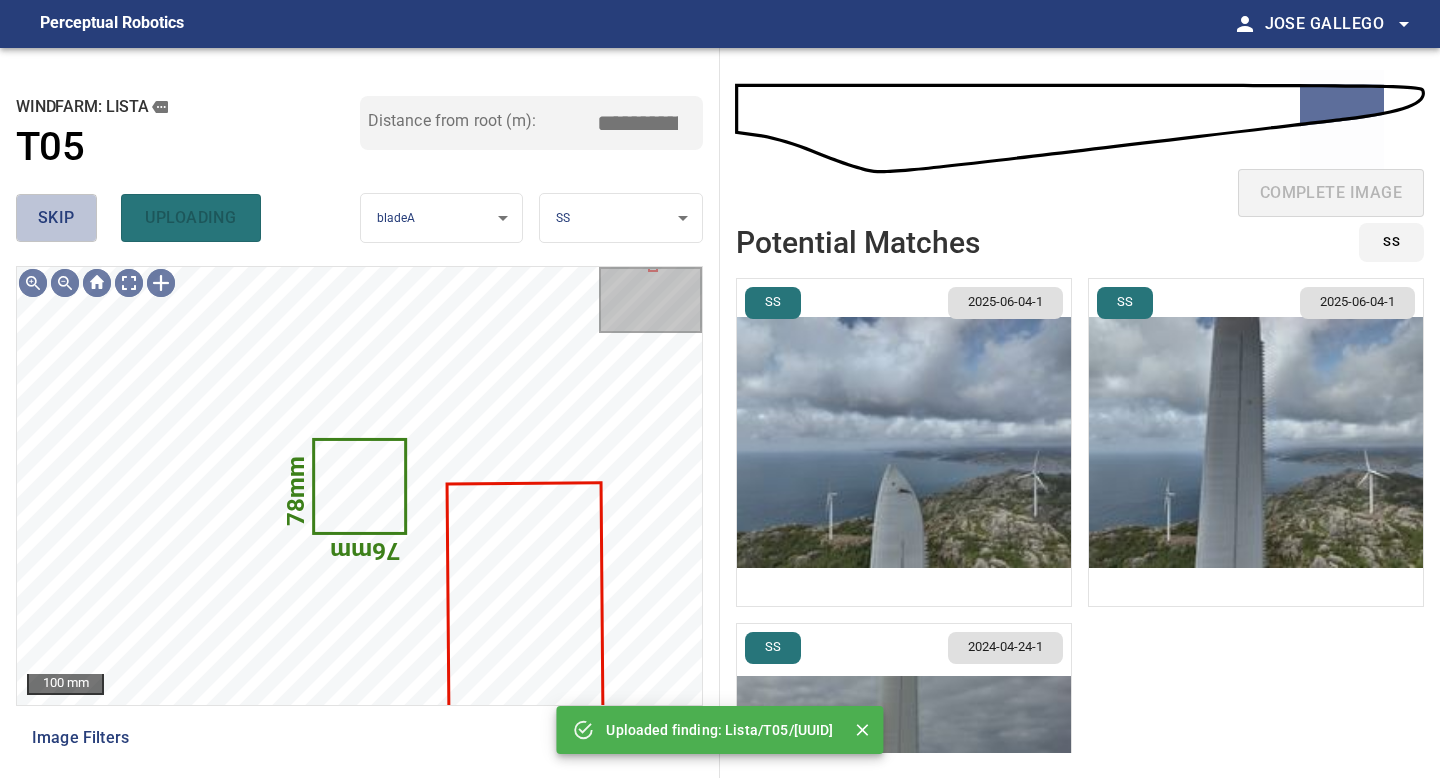 click on "skip" at bounding box center (56, 218) 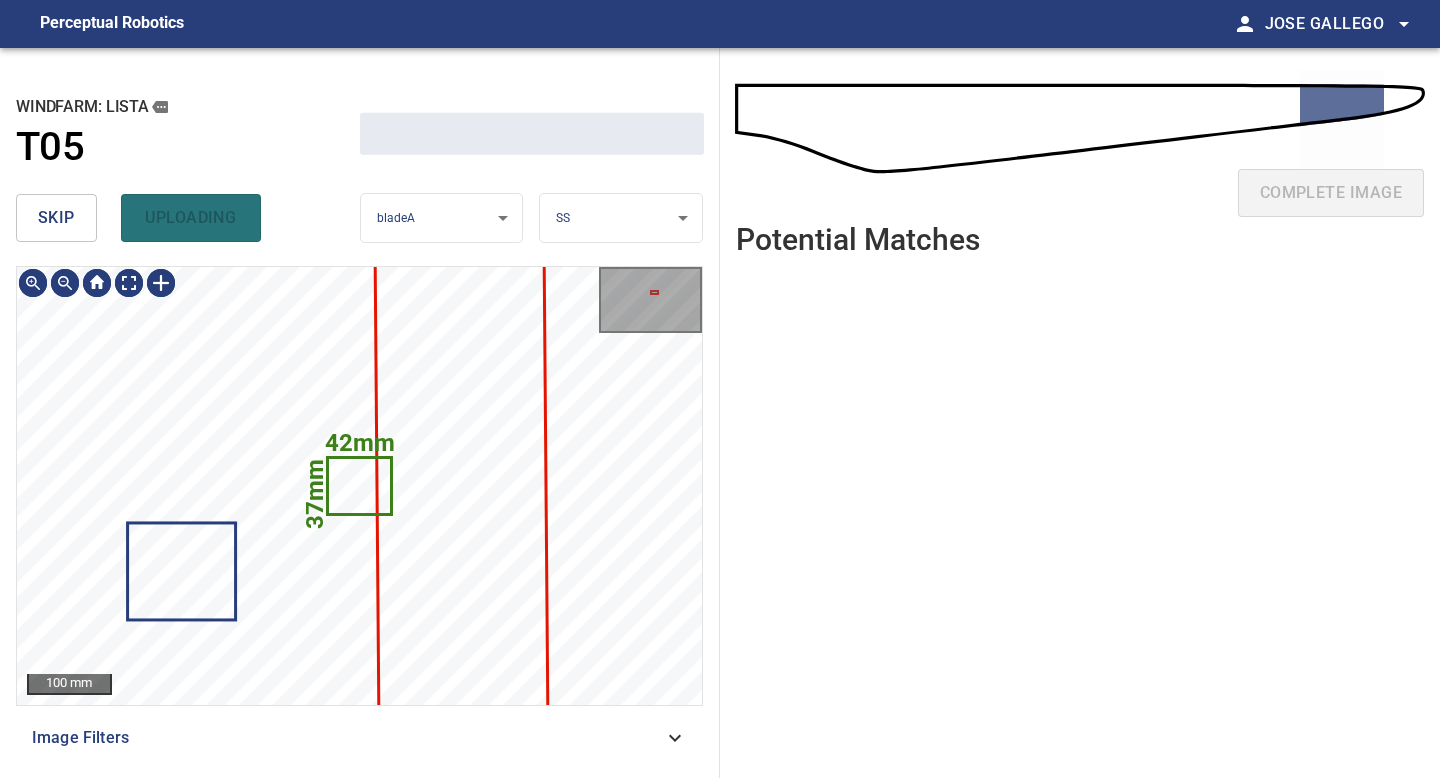 click on "skip" at bounding box center [56, 218] 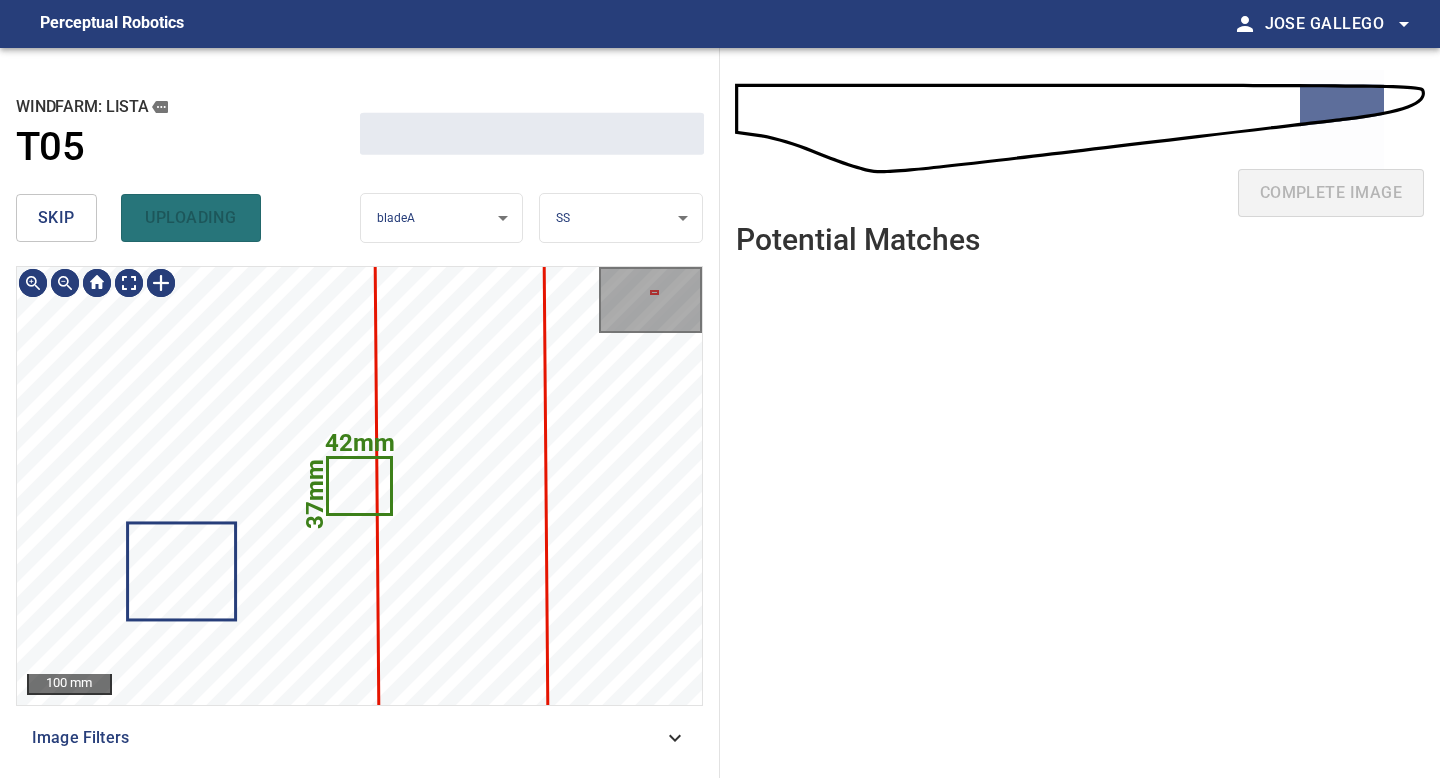 click on "skip" at bounding box center (56, 218) 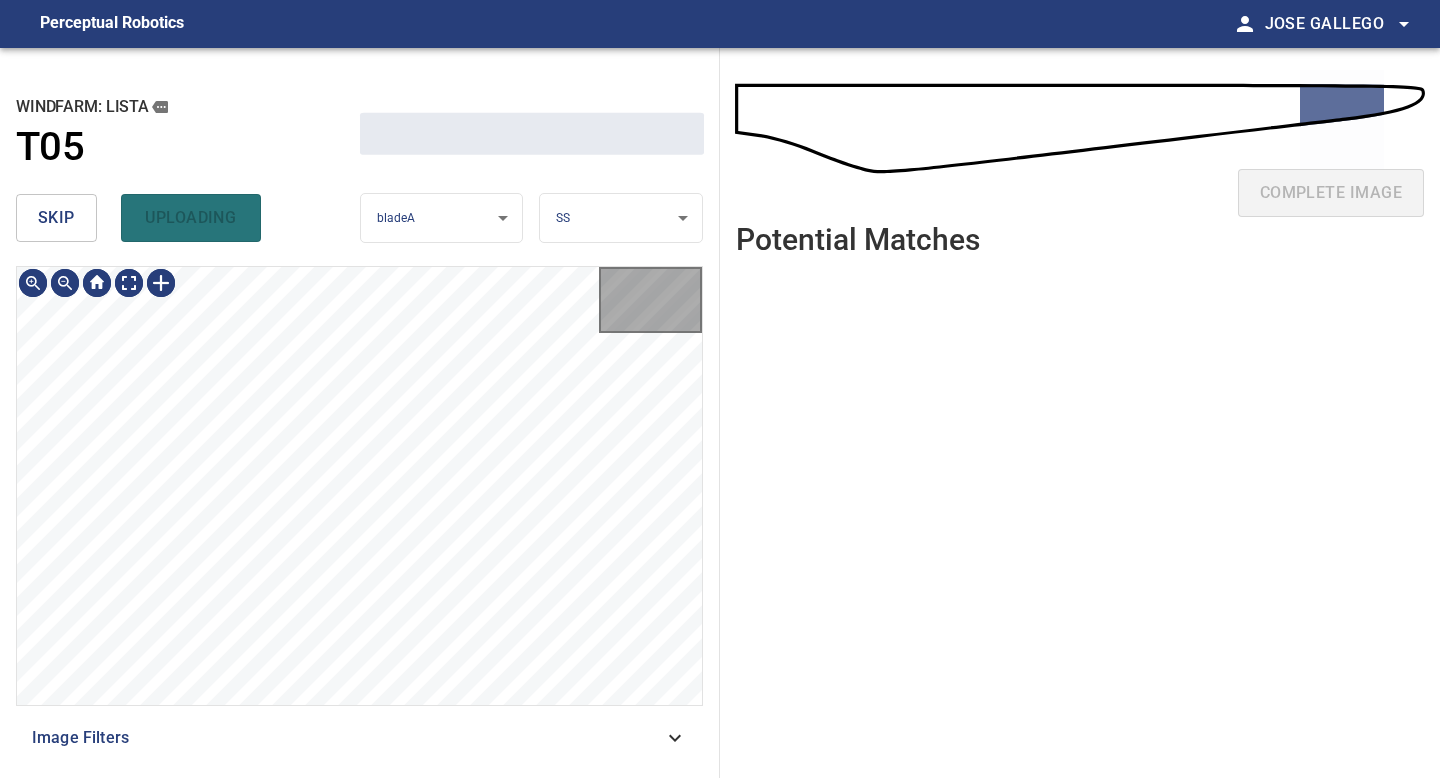click on "skip" at bounding box center [56, 218] 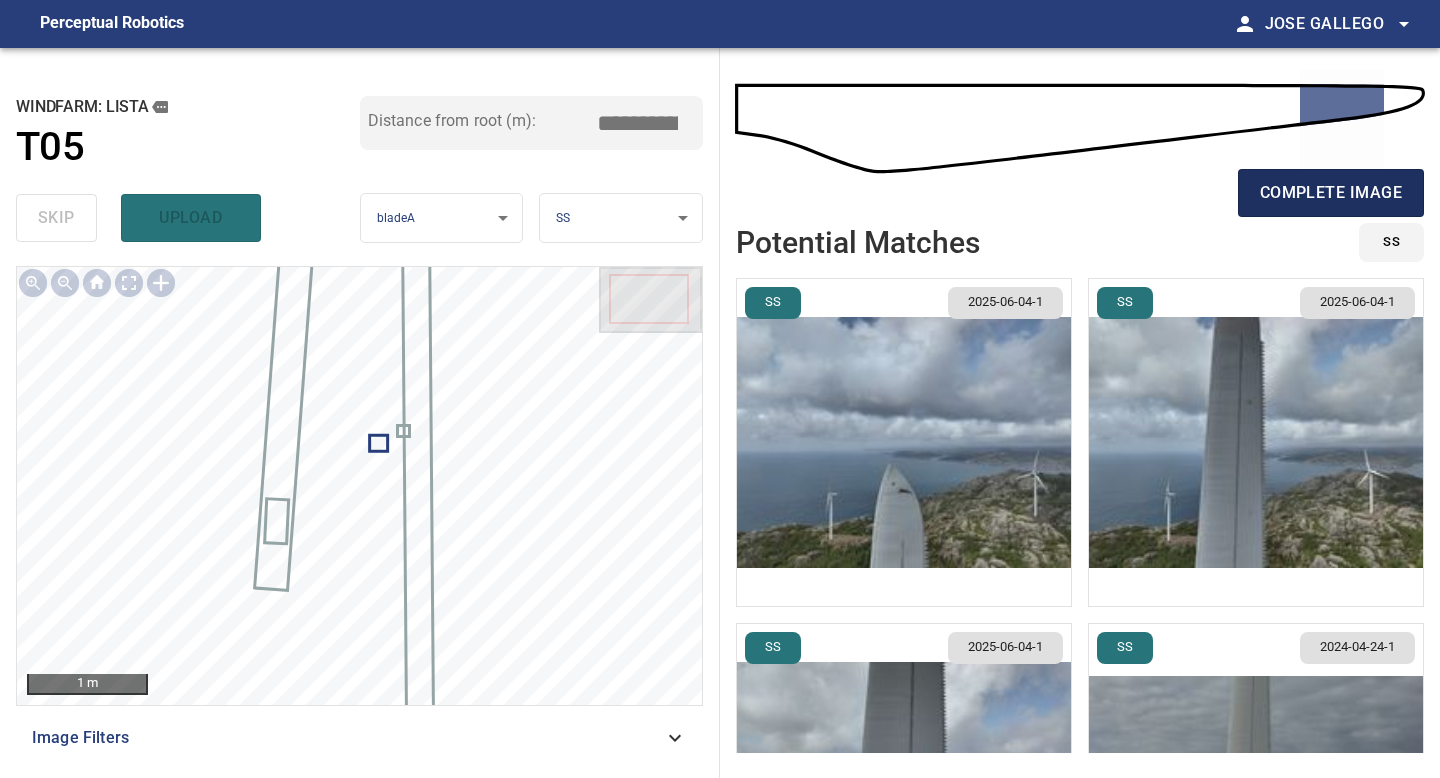 type on "*****" 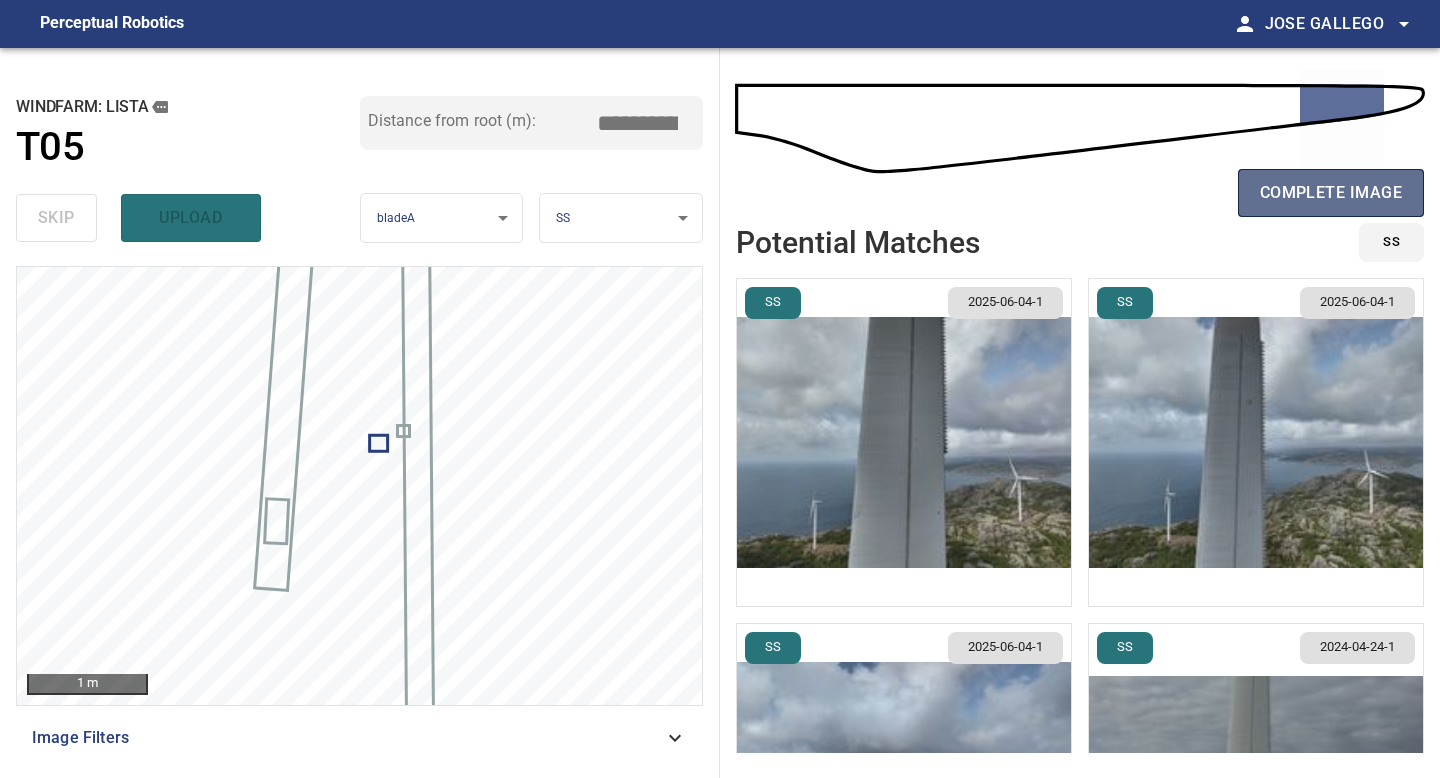 click on "complete image" at bounding box center [1331, 193] 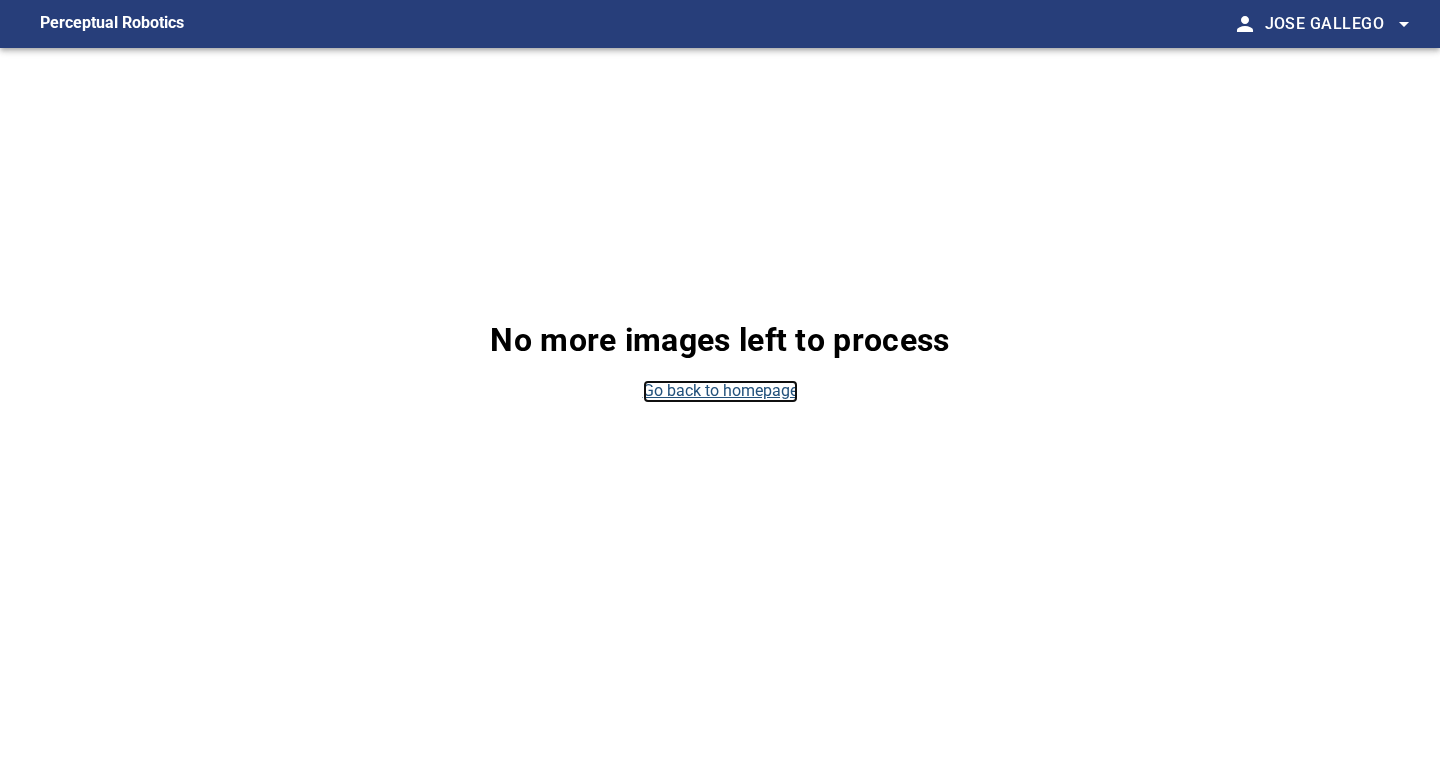click on "Go back to homepage" at bounding box center (720, 391) 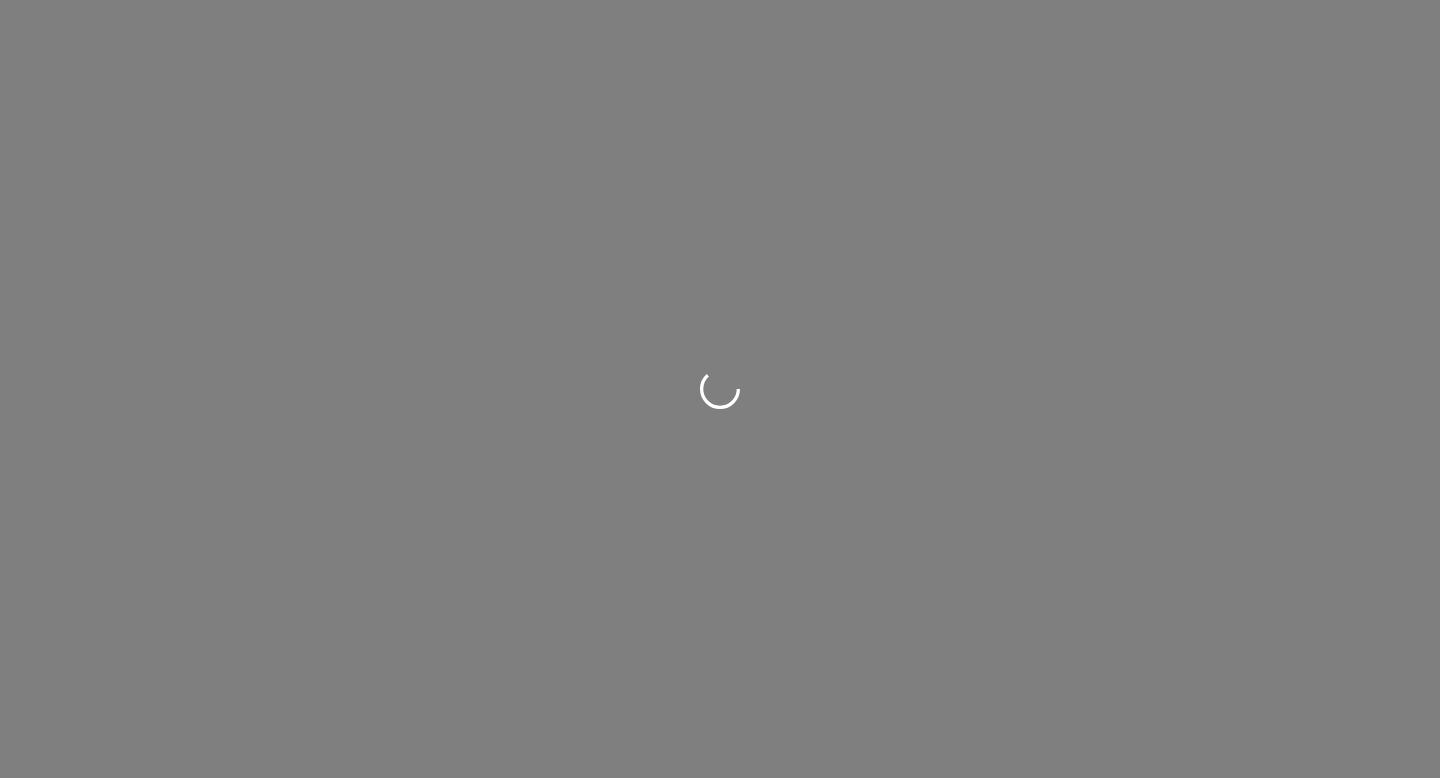 scroll, scrollTop: 0, scrollLeft: 0, axis: both 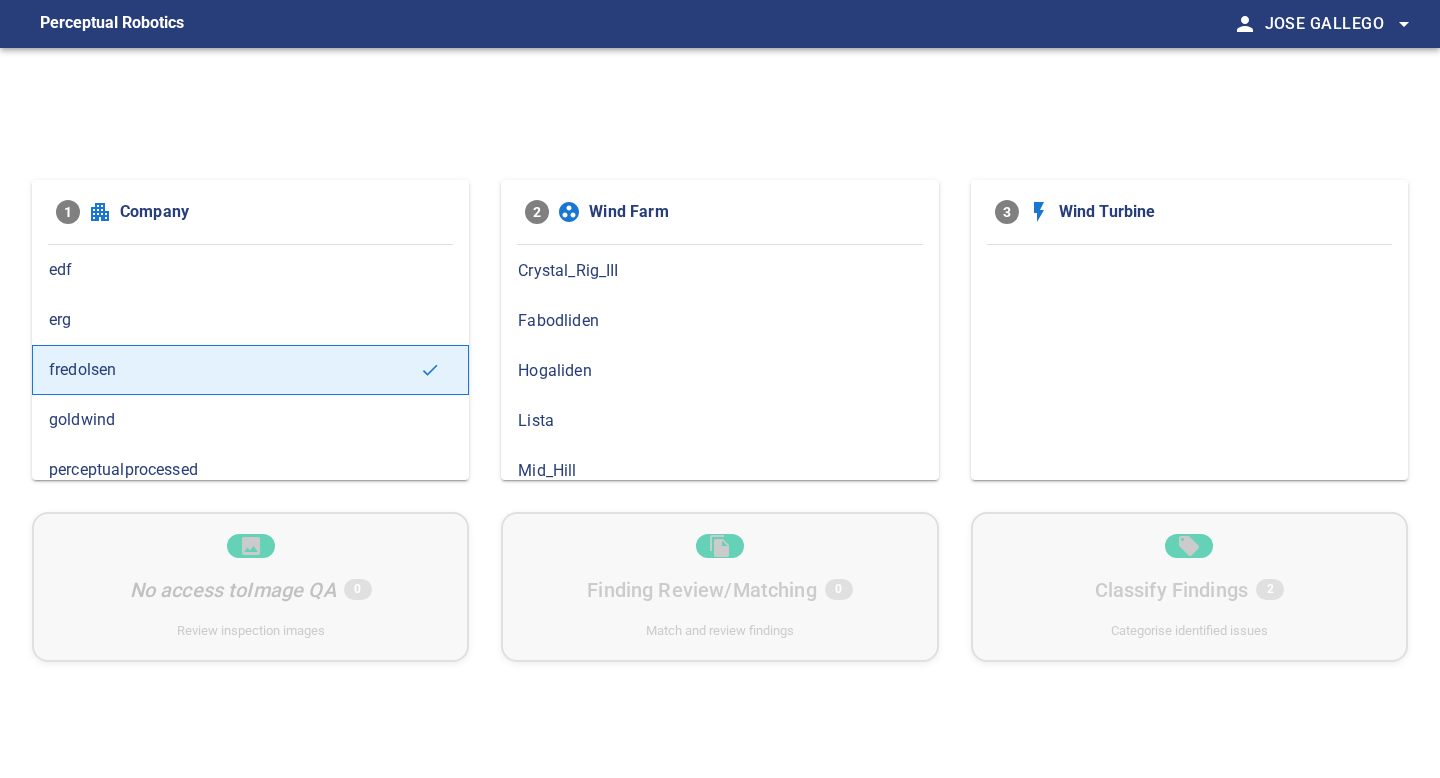 click on "Lista" at bounding box center (719, 421) 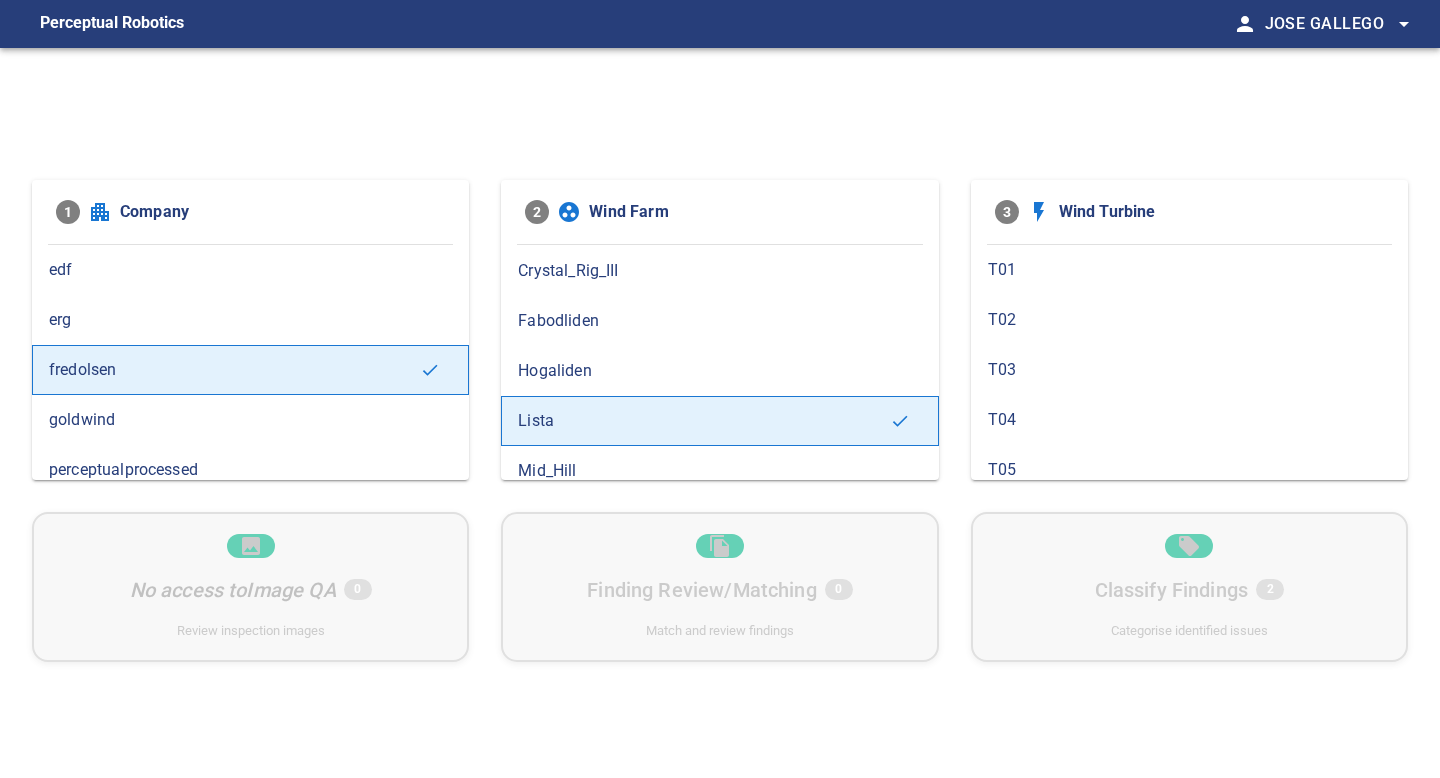 scroll, scrollTop: 117, scrollLeft: 0, axis: vertical 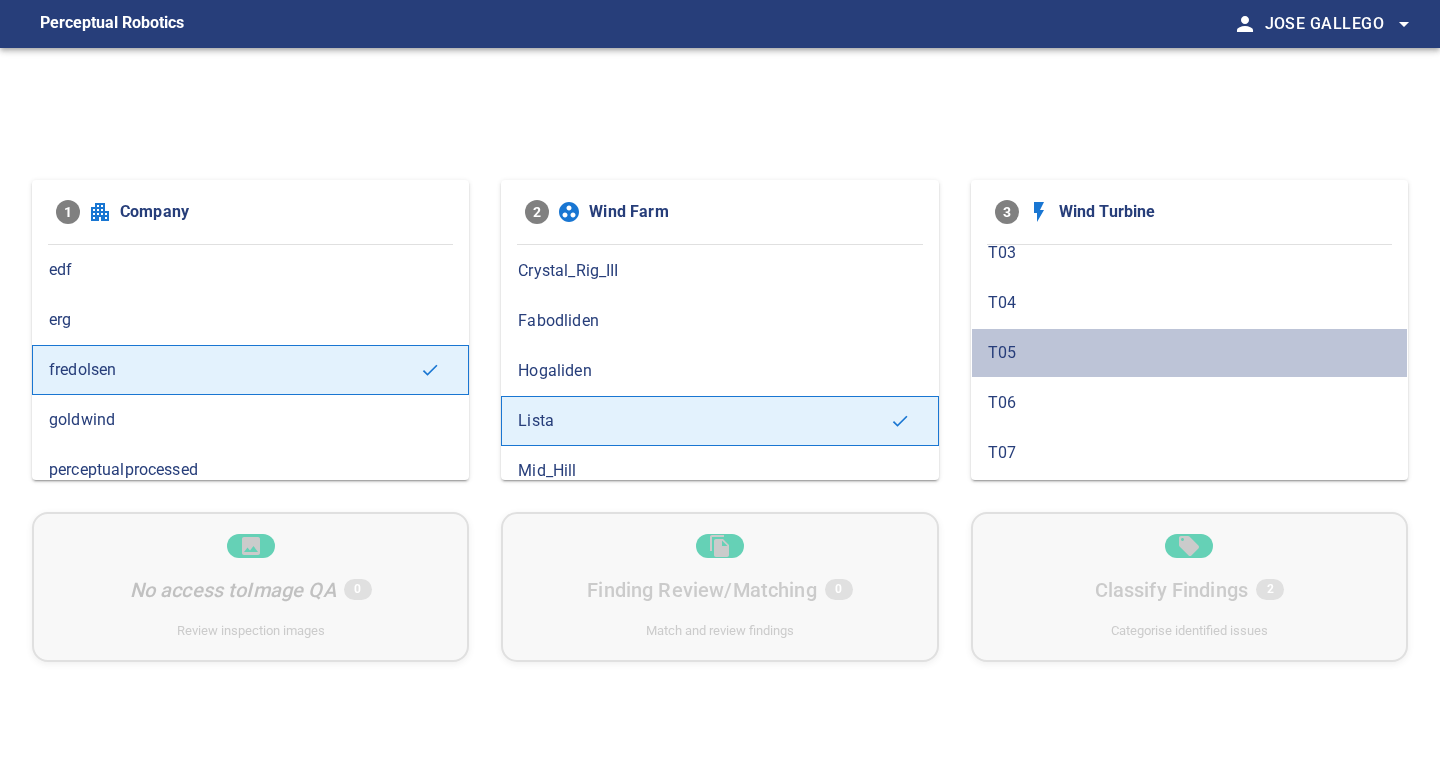 click on "T05" at bounding box center (1189, 353) 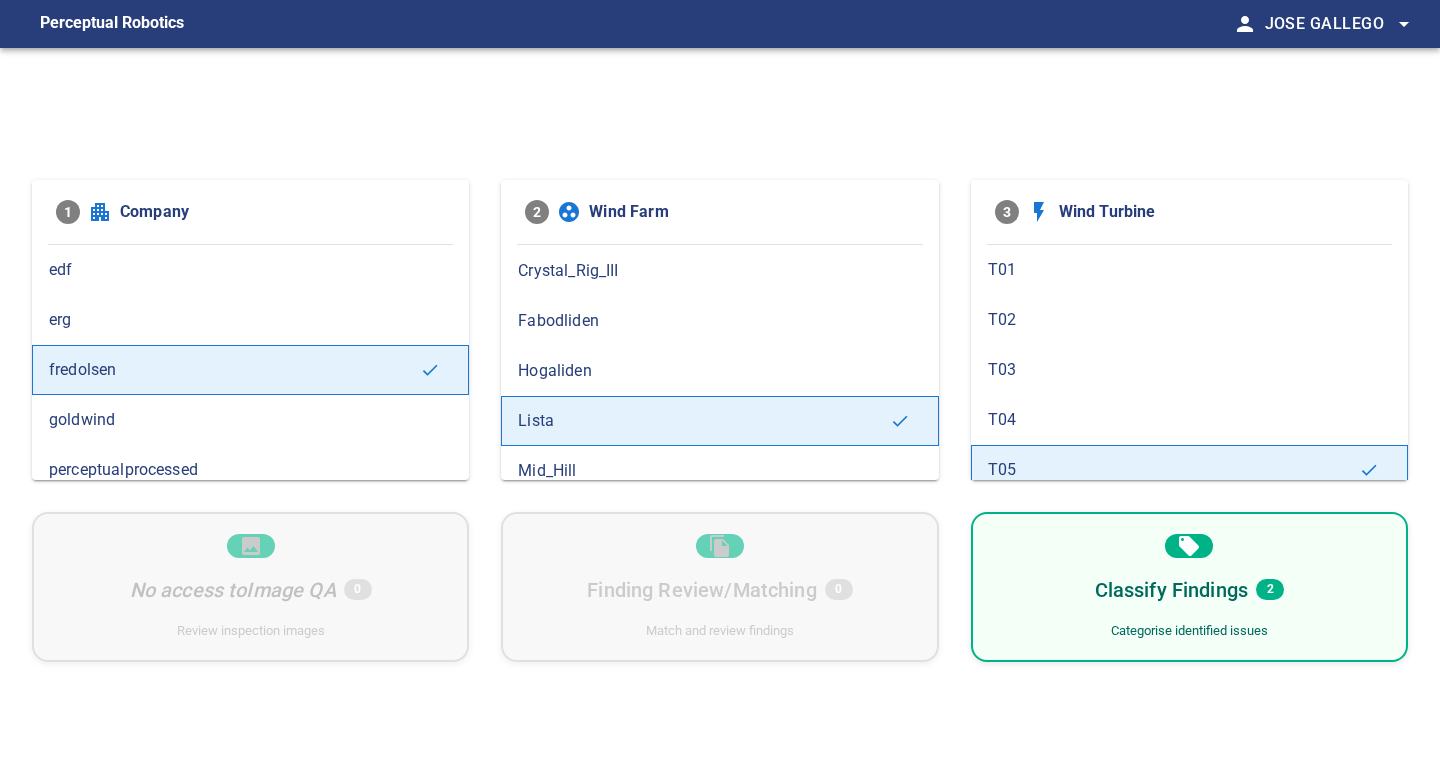 click on "Classify Findings 2 Categorise identified issues" at bounding box center [1189, 587] 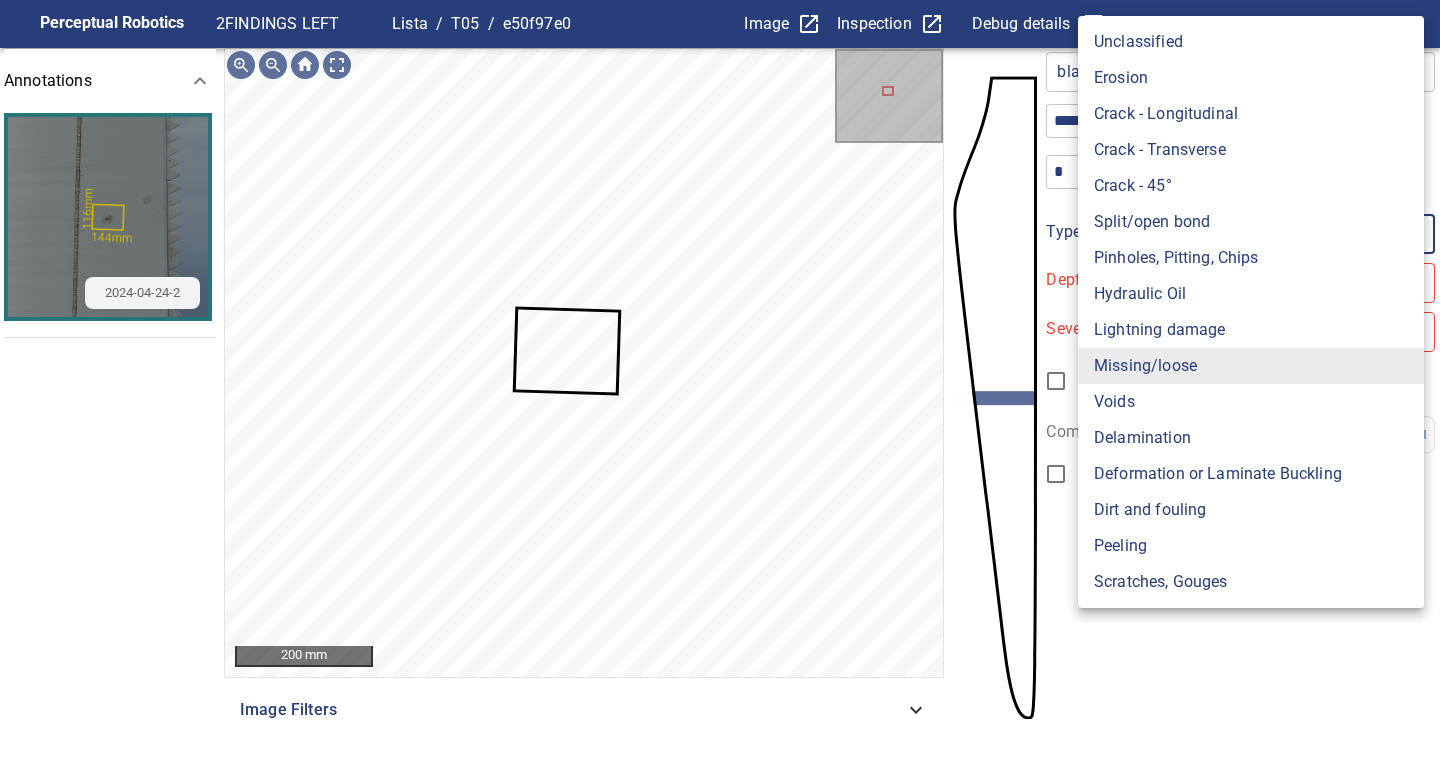 click on "**********" at bounding box center (720, 389) 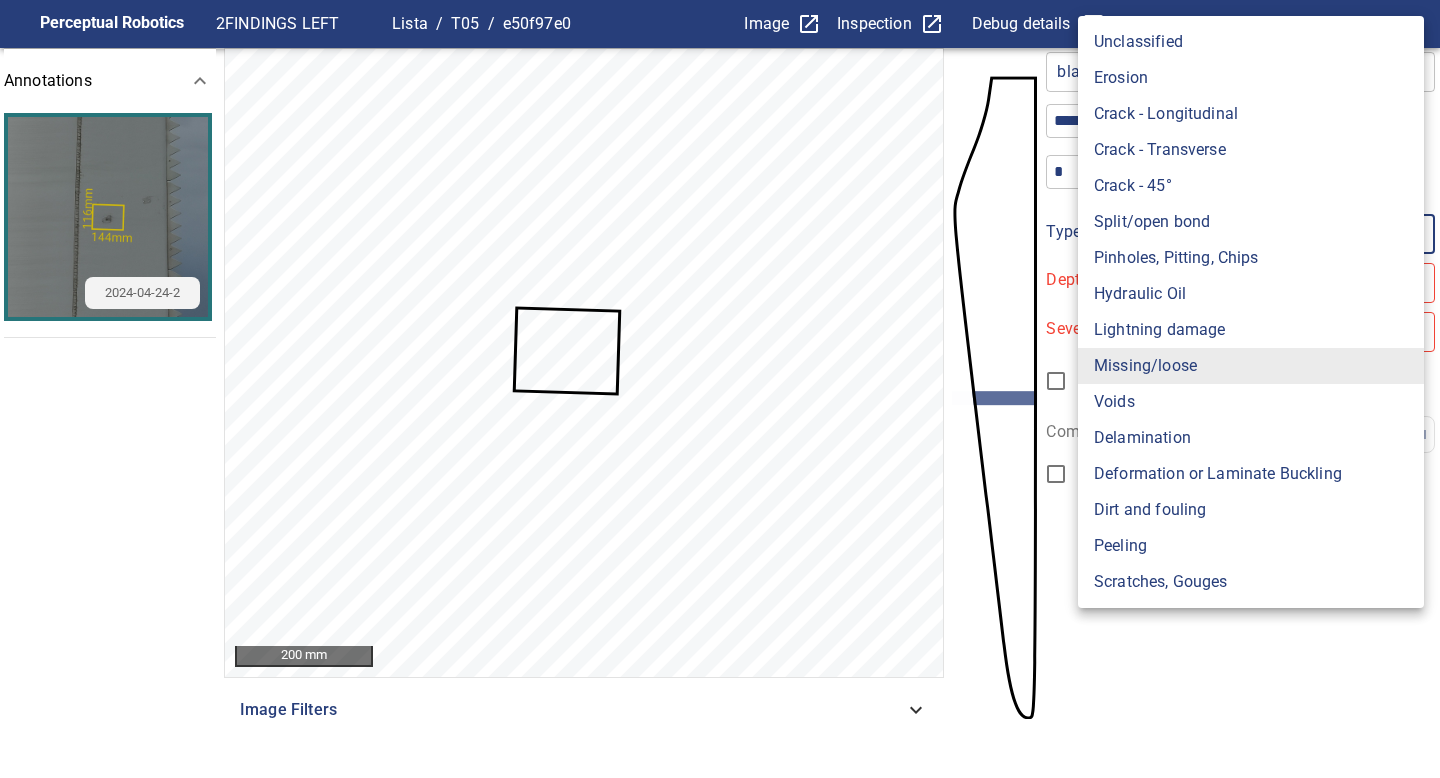 click on "Voids" at bounding box center [1251, 402] 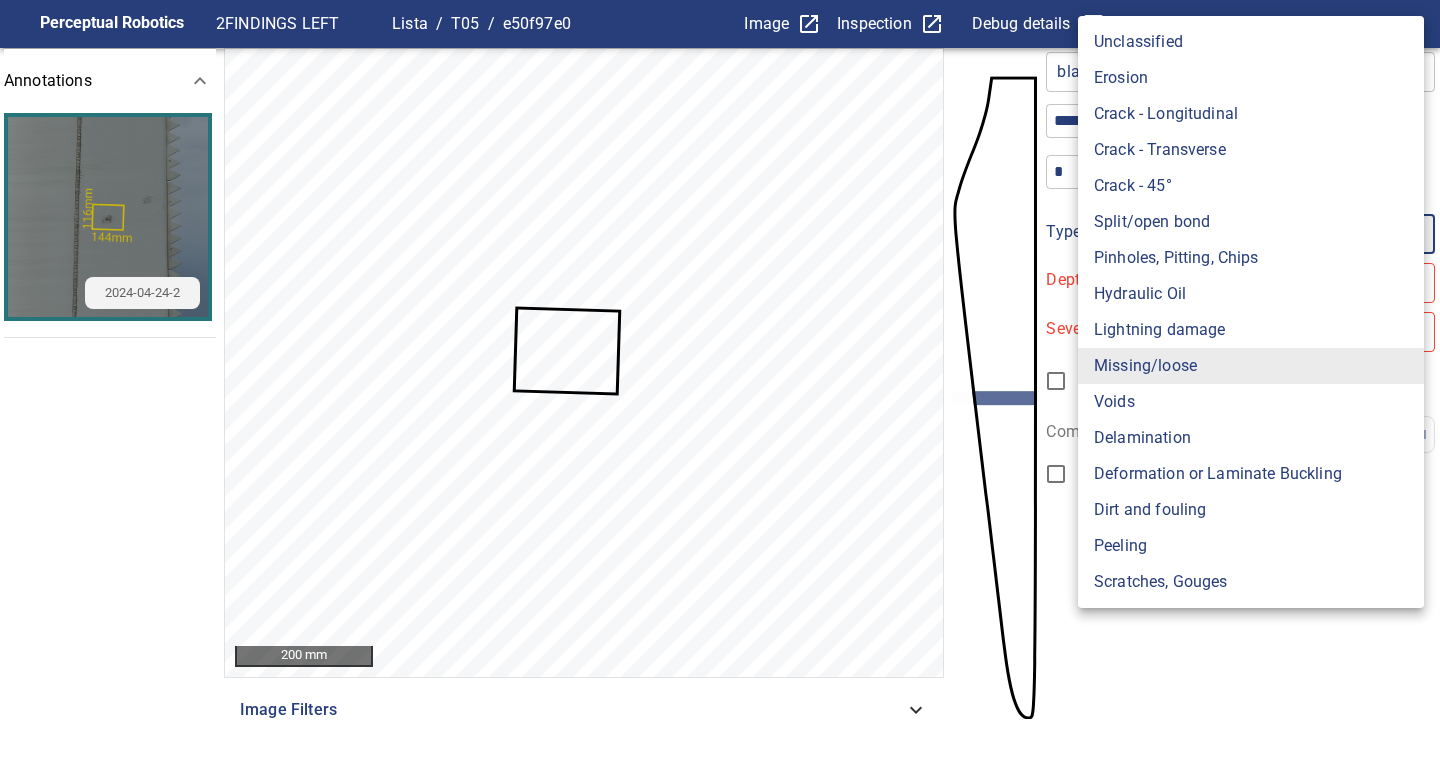 type on "*****" 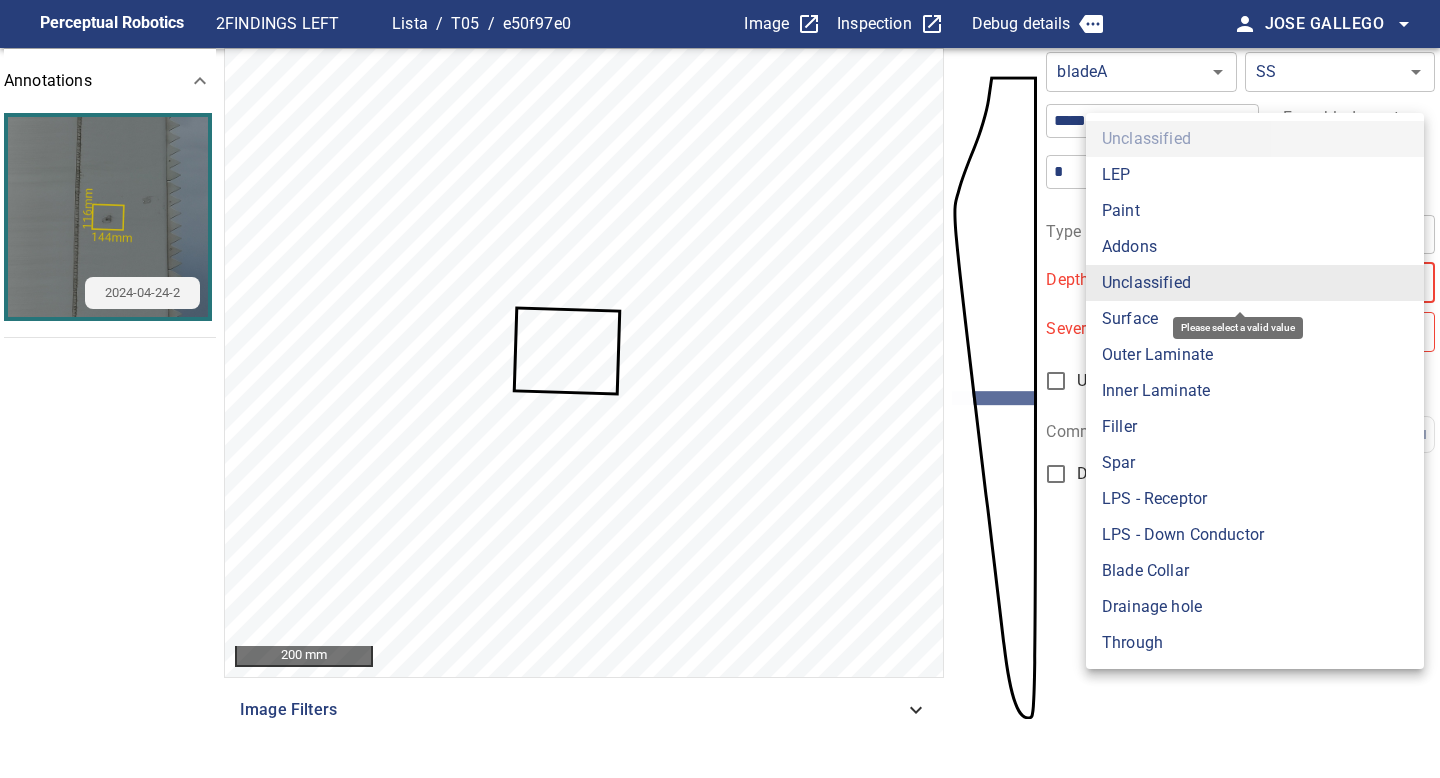 click on "**********" at bounding box center [720, 389] 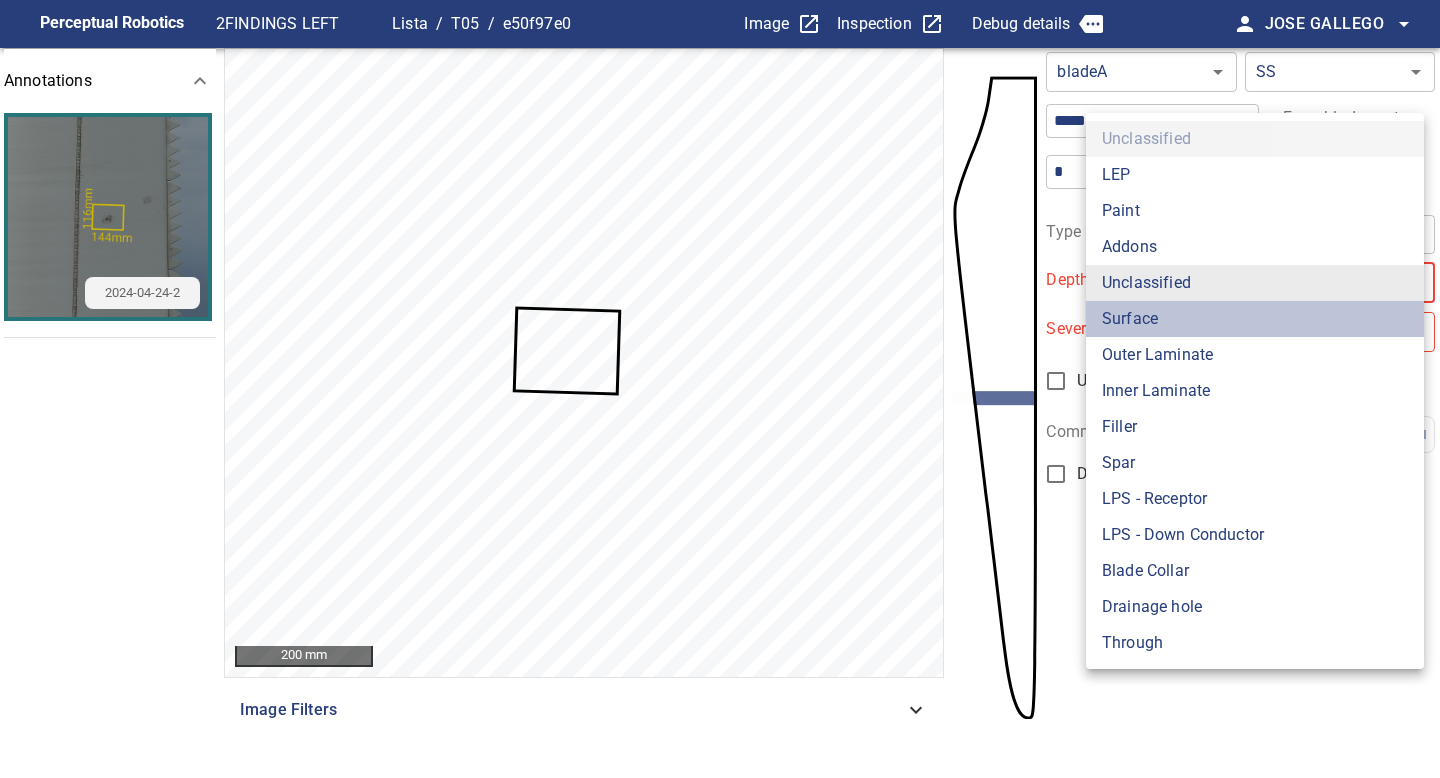 click on "Surface" at bounding box center [1255, 319] 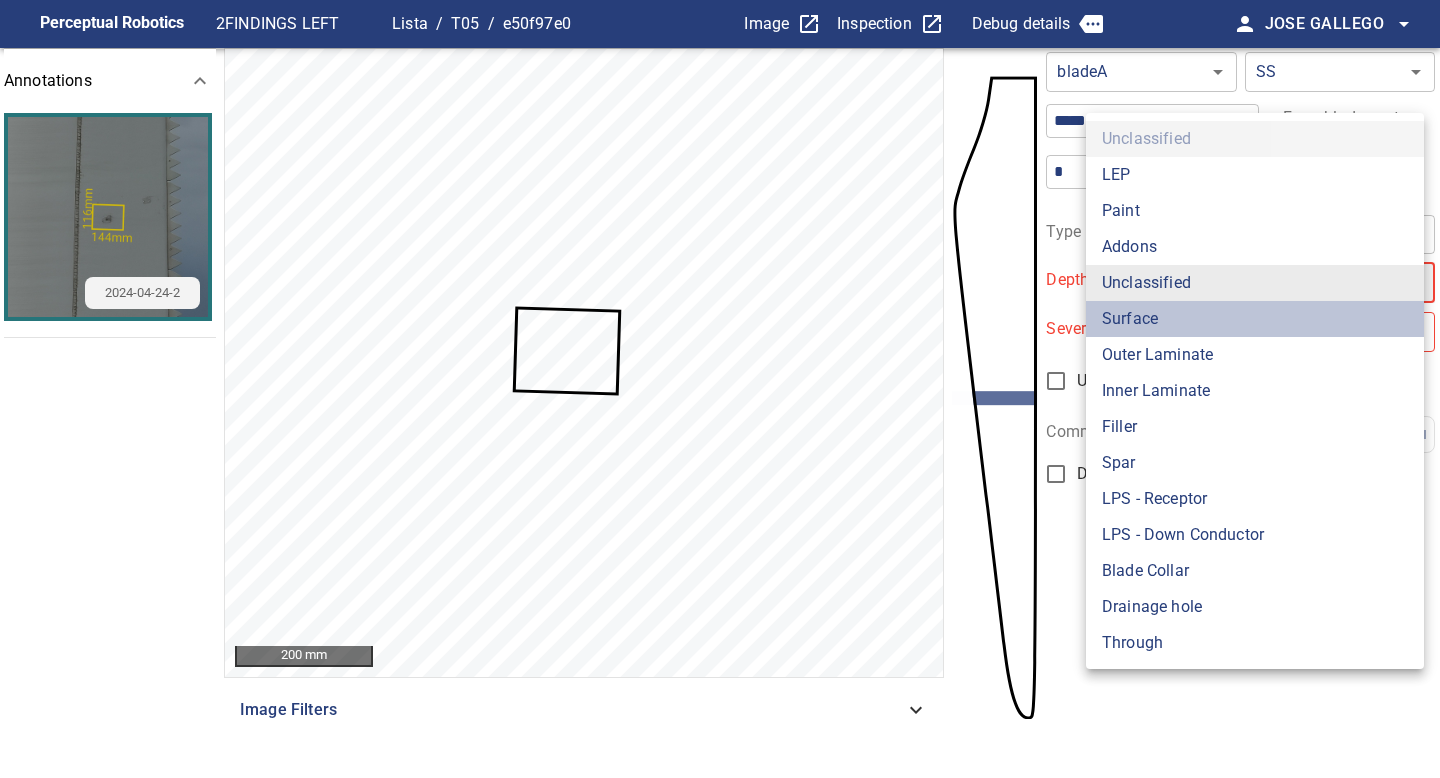 type on "*******" 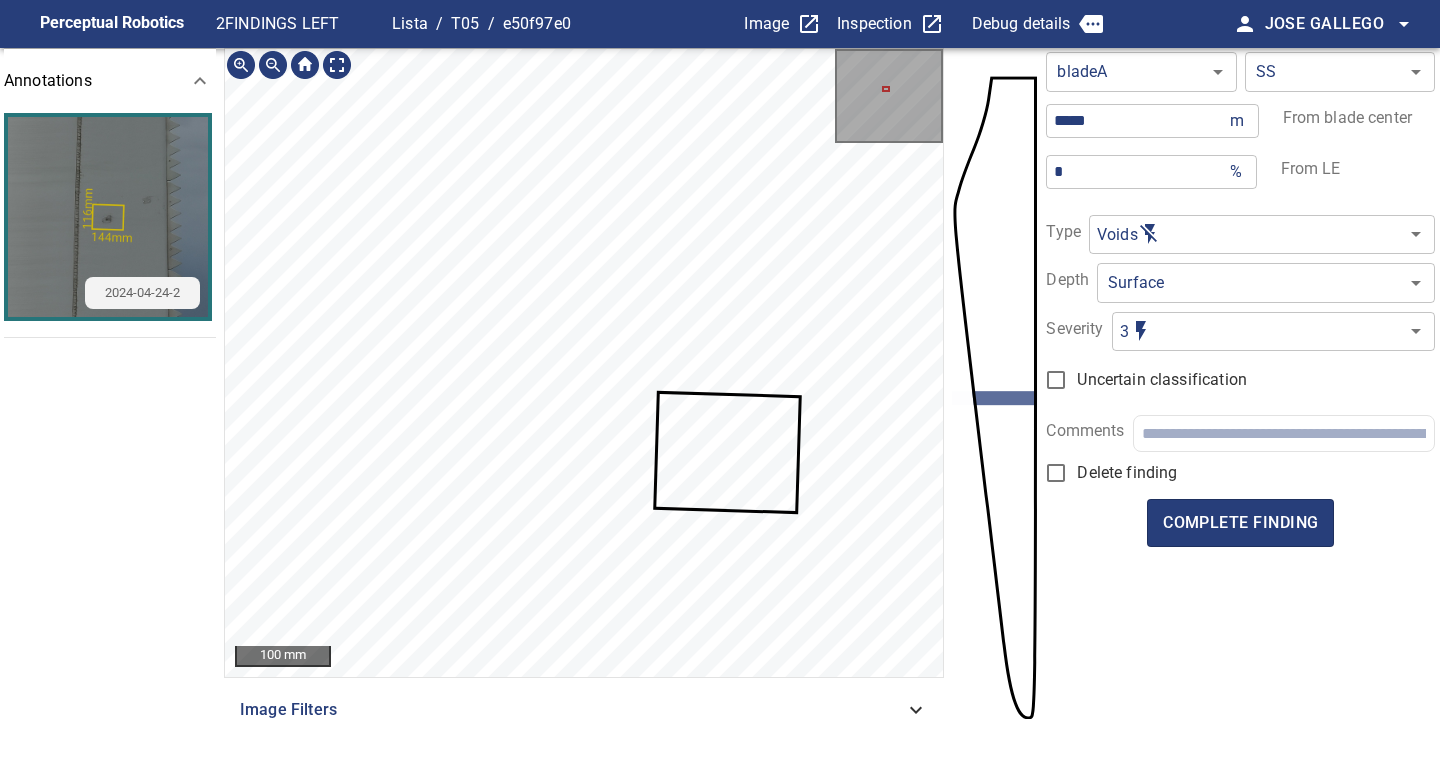 click on "Perceptual Robotics 2  FINDINGS LEFT Lista / T05 / e50f97e0 Image Inspection Debug details person Jose Gallego arrow_drop_down Annotations  2024-04-24-2 100 mm Image Filters bladeA ****** ​ SS ** ​ ***** m ​ From blade center * % ​ From LE Type Voids ***** ​ Depth Surface ******* ​ Severity 3 * ​ Uncertain classification Comments Delete finding complete finding exit_to_app Logout" at bounding box center [720, 389] 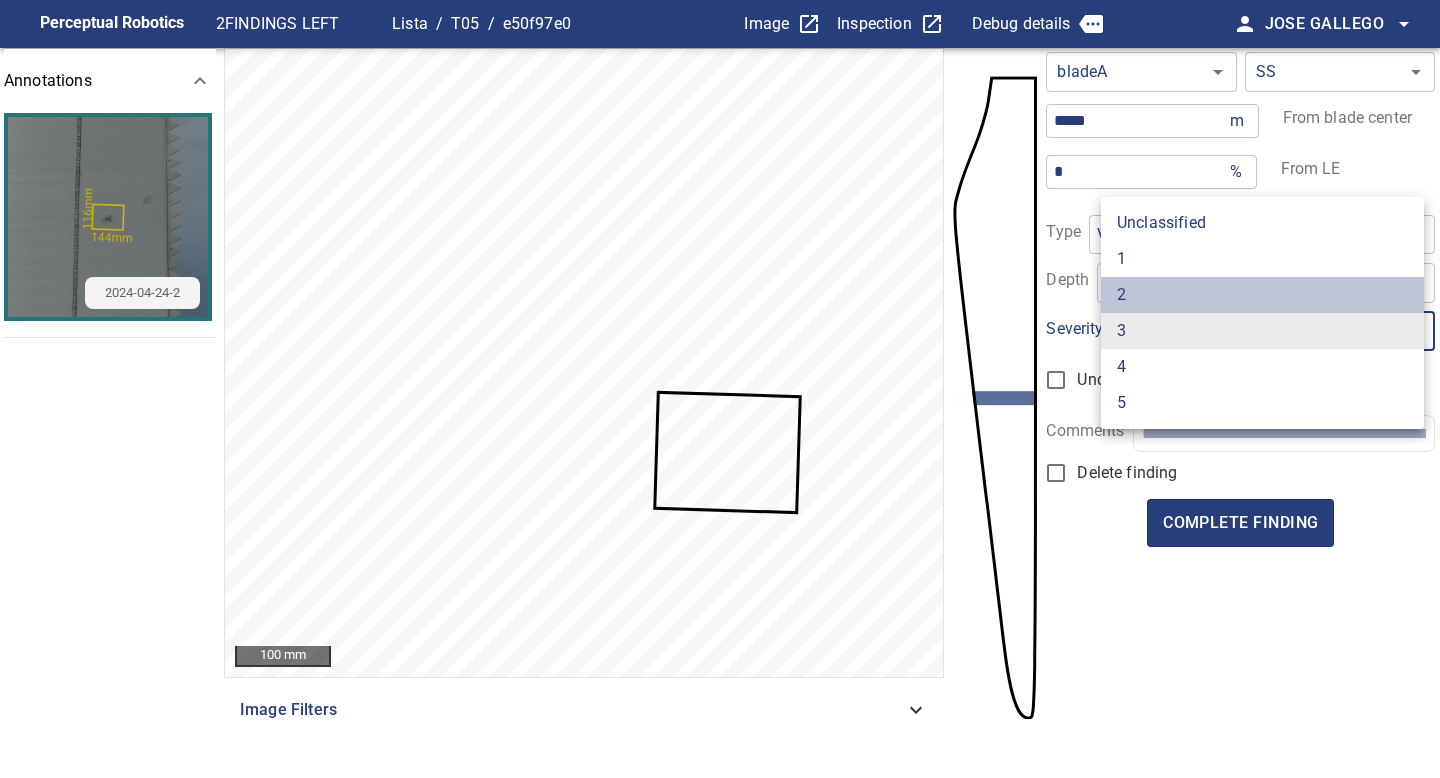 click on "2" at bounding box center (1262, 295) 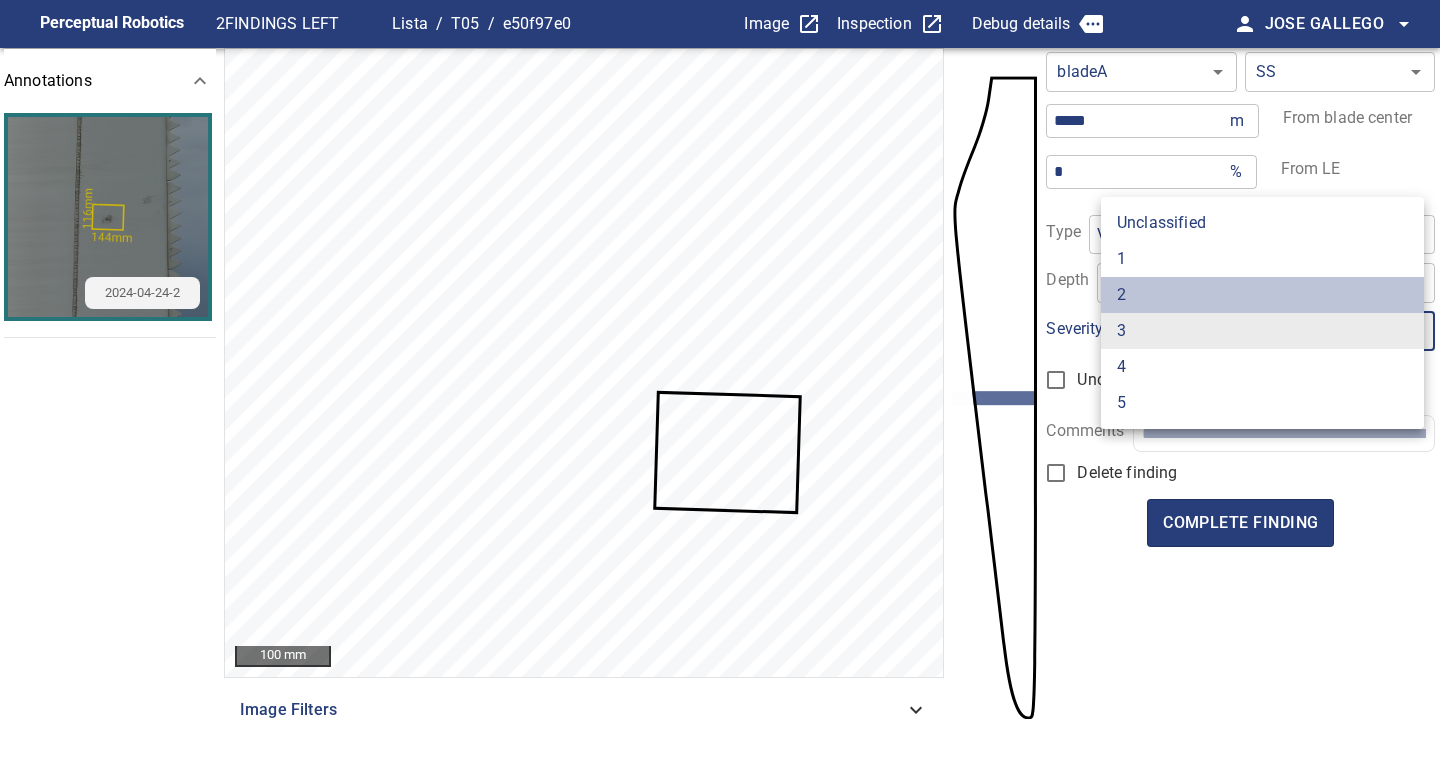 type on "*" 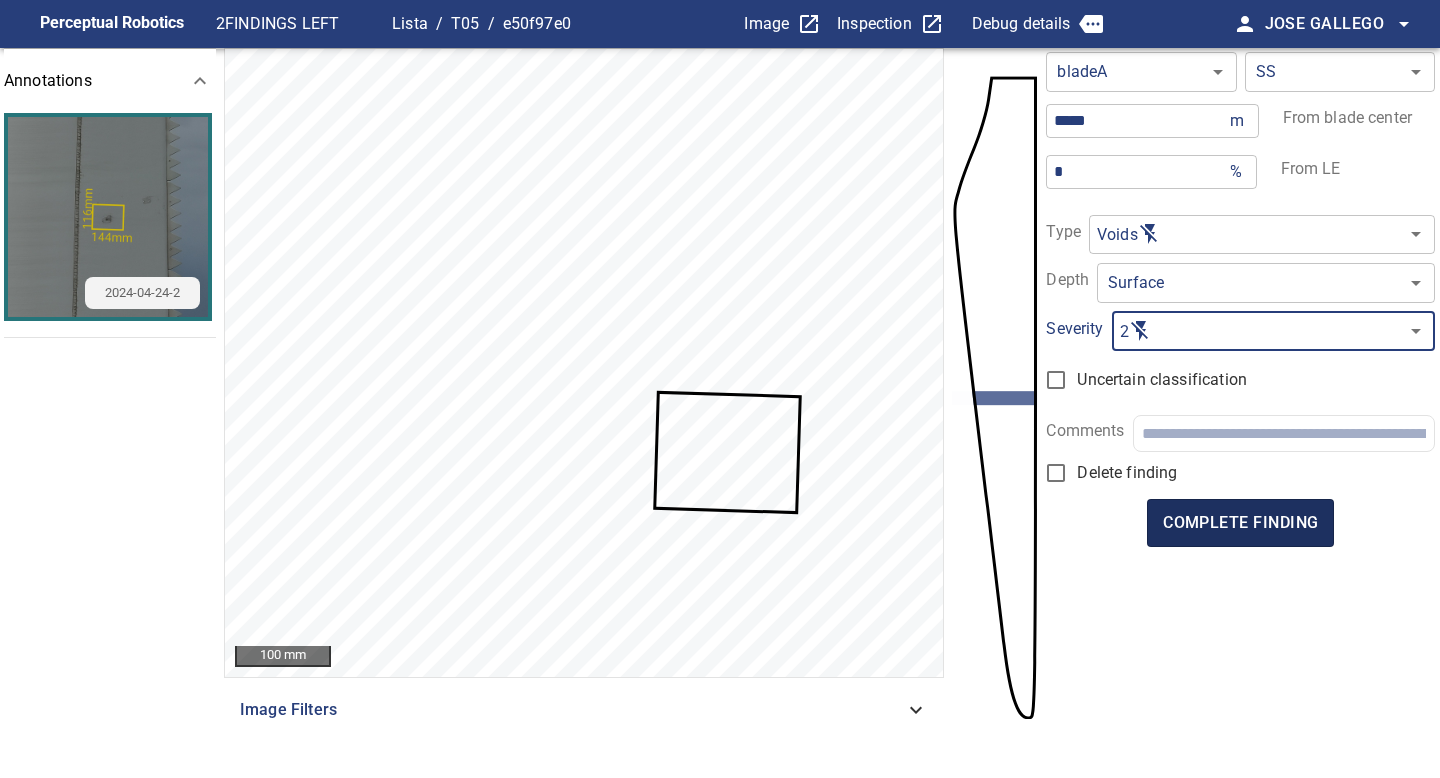 click on "complete finding" at bounding box center (1240, 523) 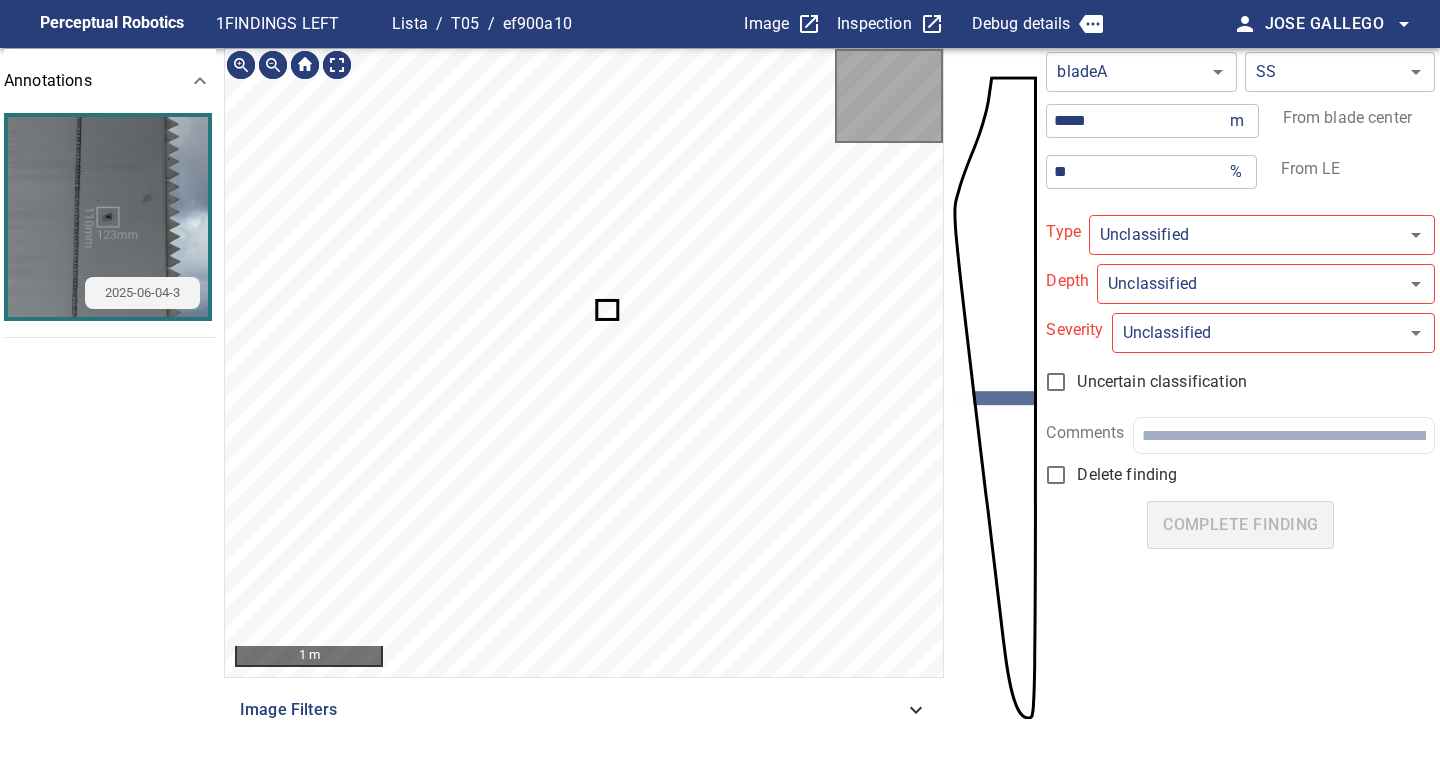 type on "**********" 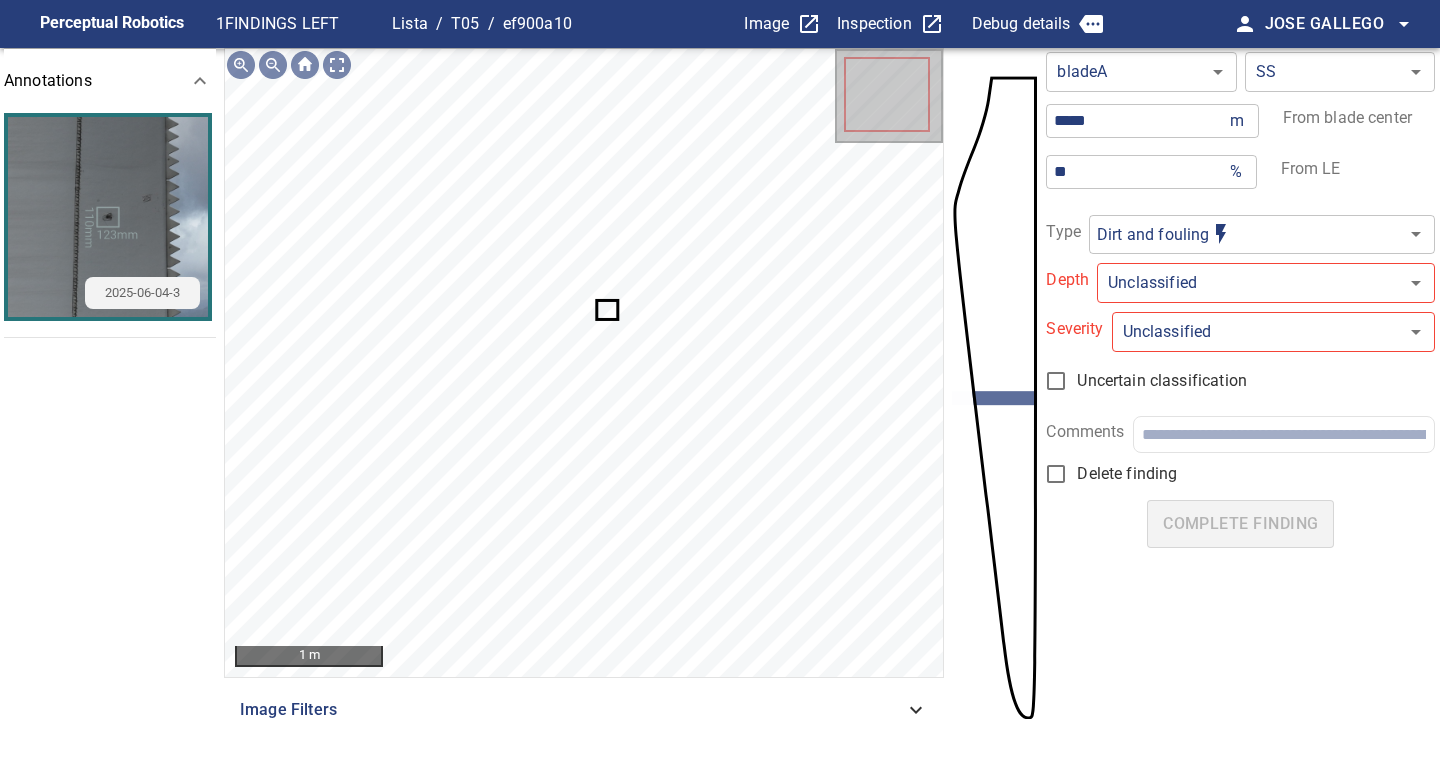 click on "**********" at bounding box center (720, 389) 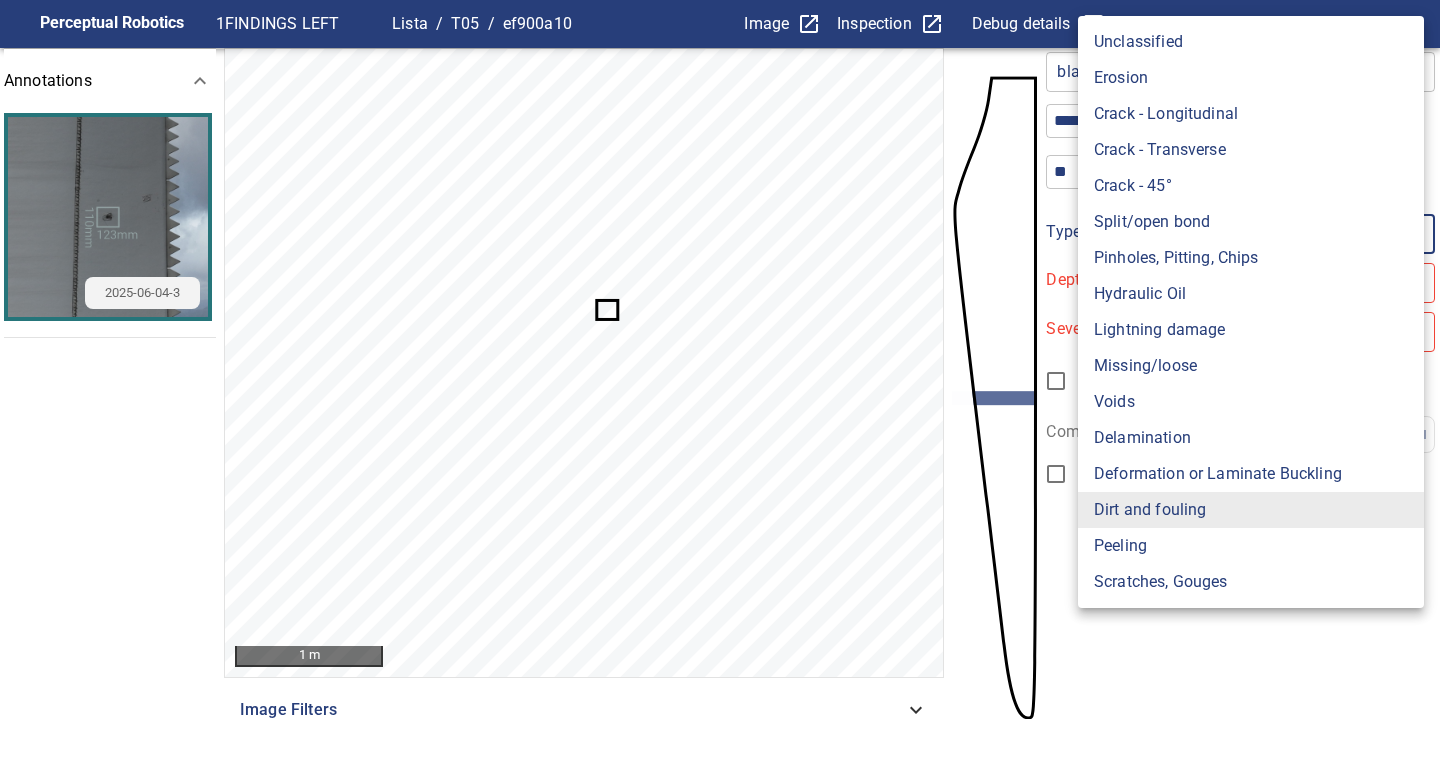 click at bounding box center [720, 389] 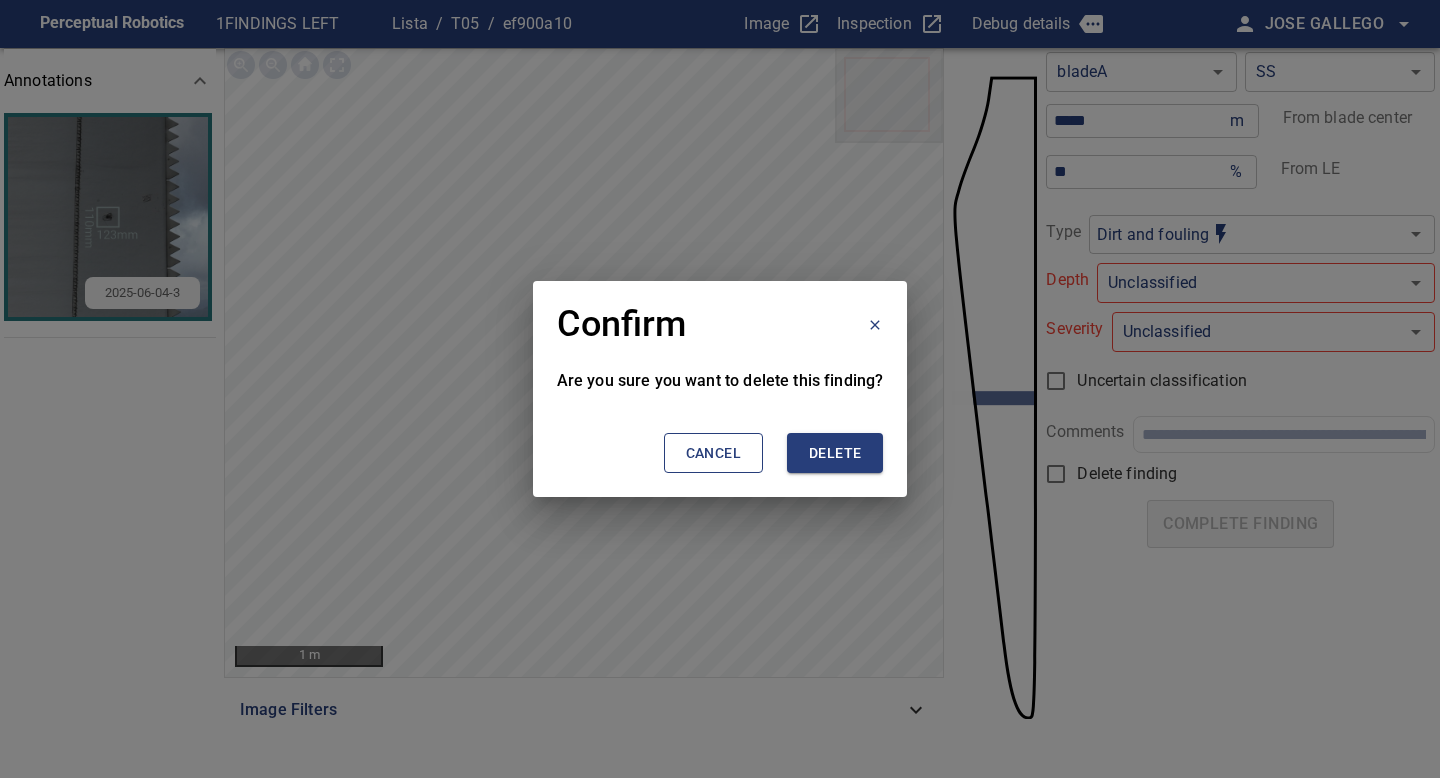 click on "Delete" at bounding box center [835, 453] 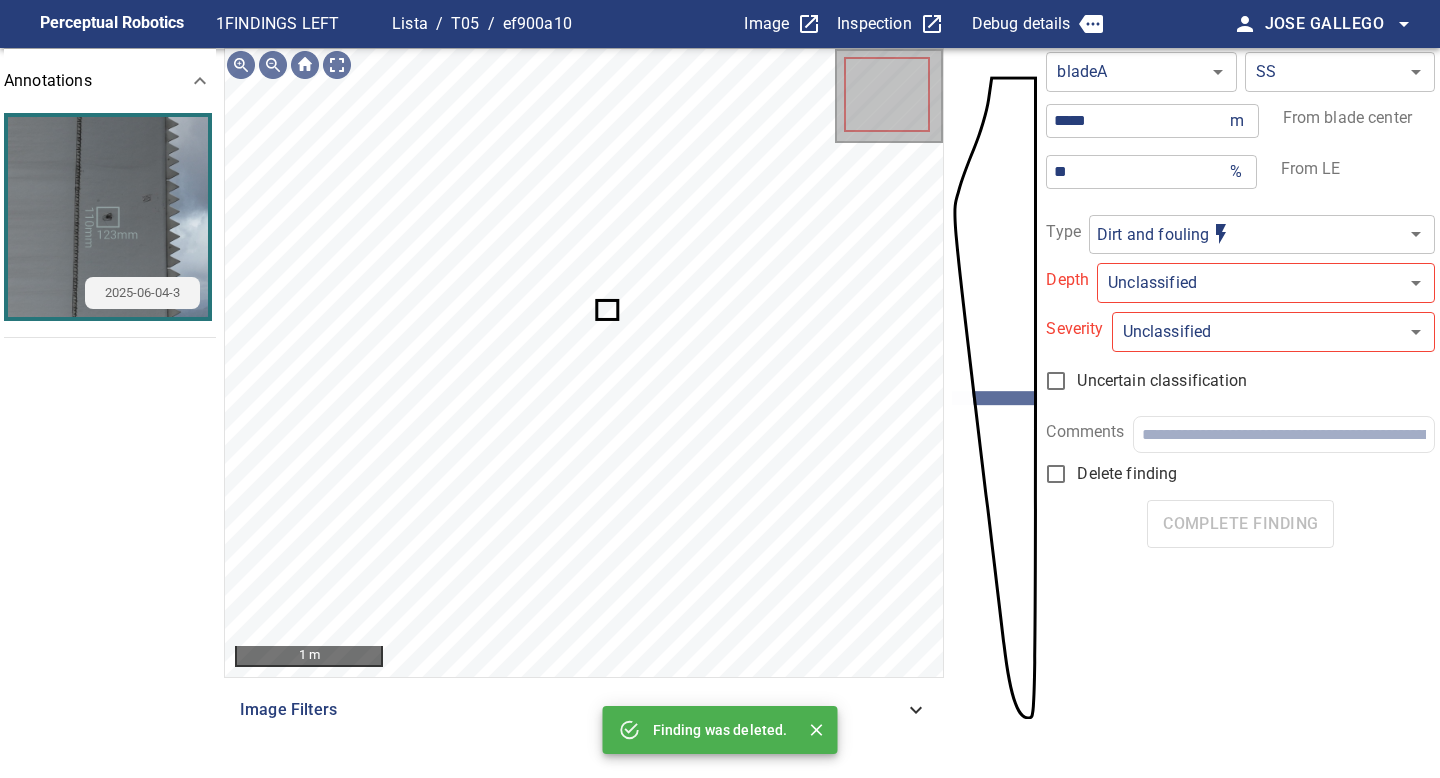 type on "*" 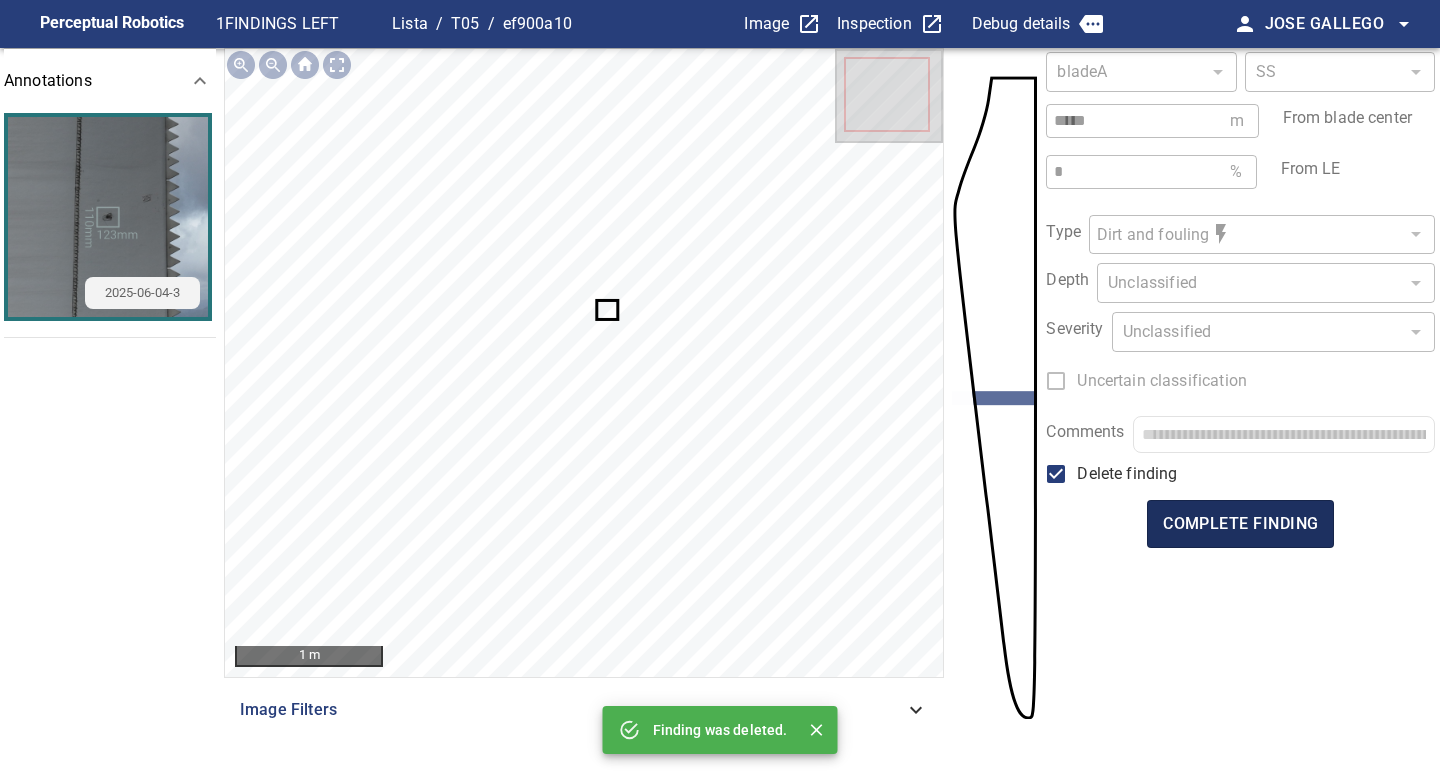 click on "complete finding" at bounding box center (1240, 524) 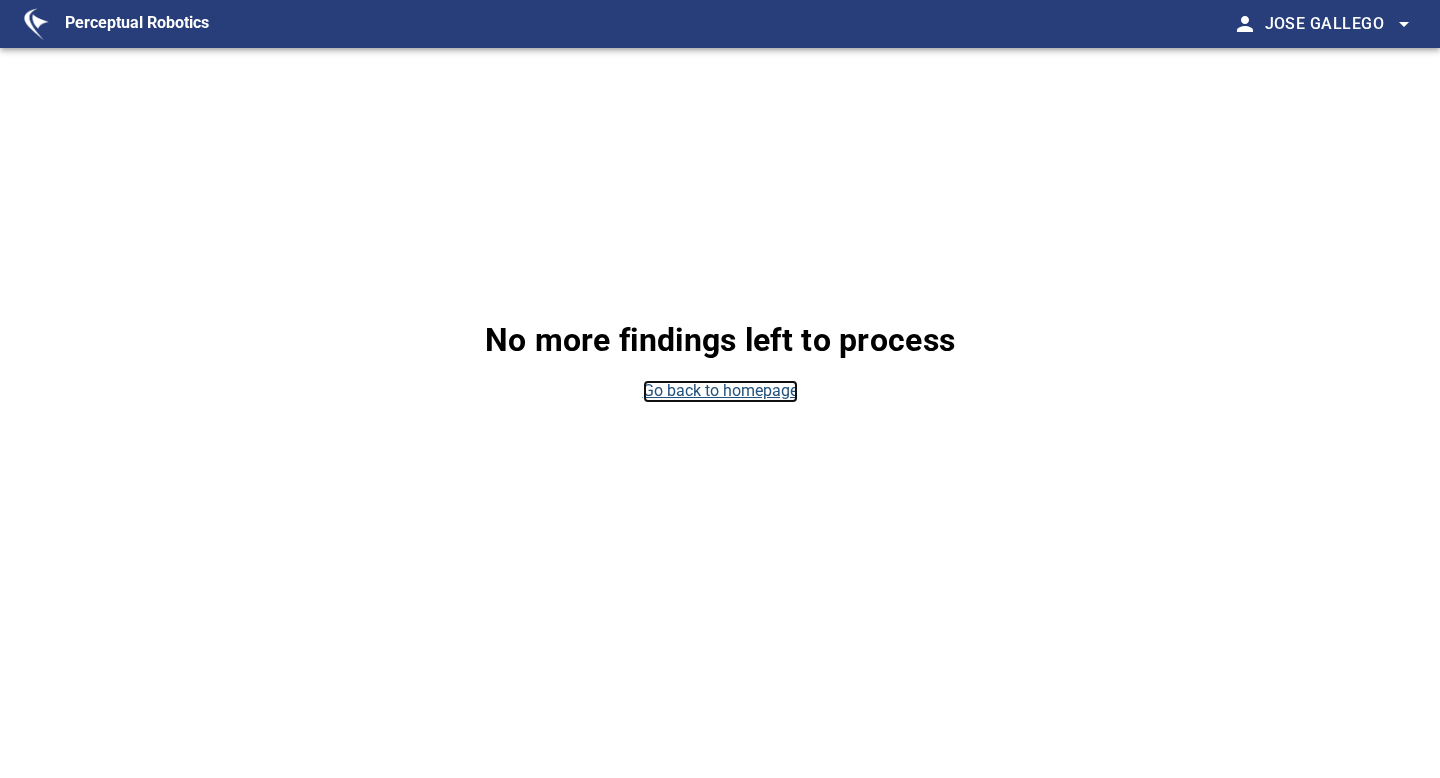 click on "Go back to homepage" at bounding box center (720, 391) 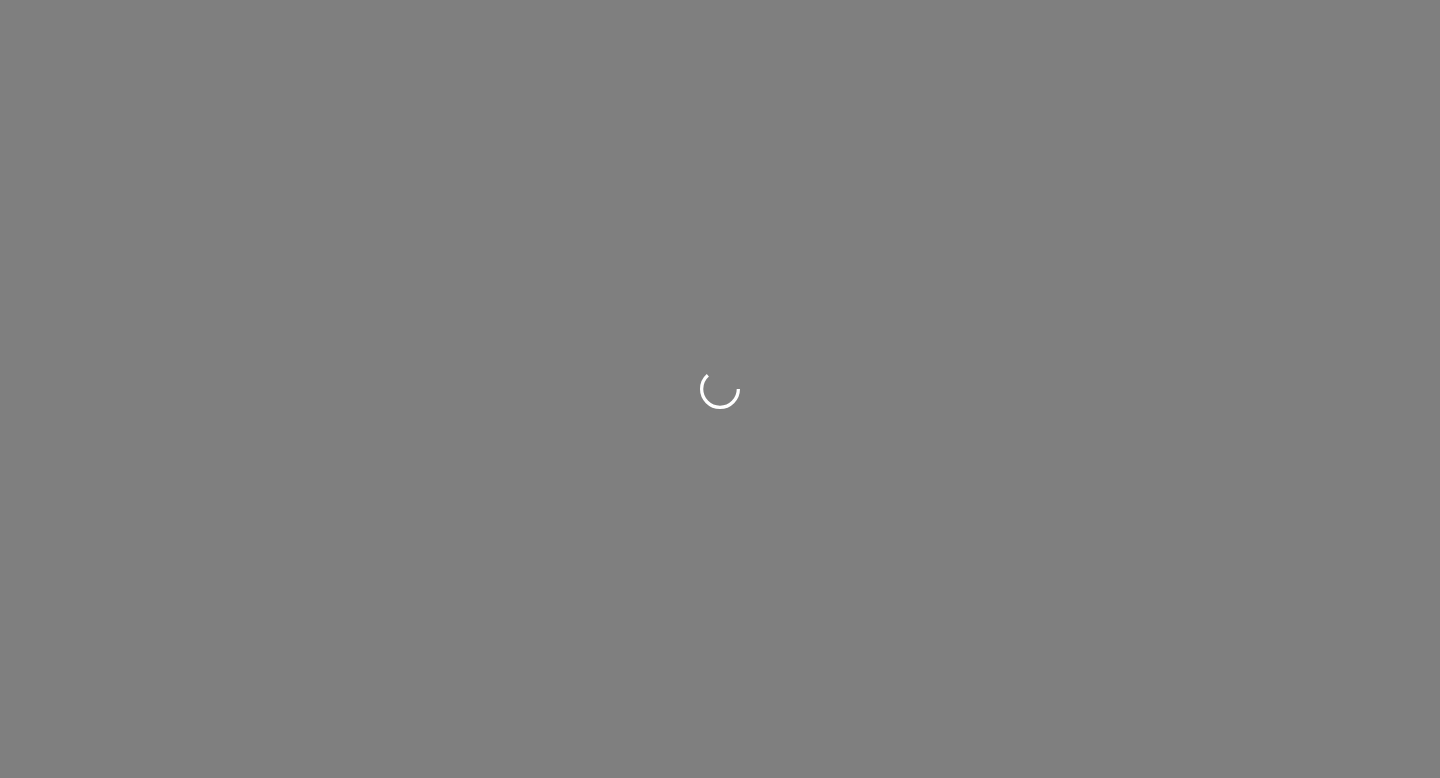 scroll, scrollTop: 0, scrollLeft: 0, axis: both 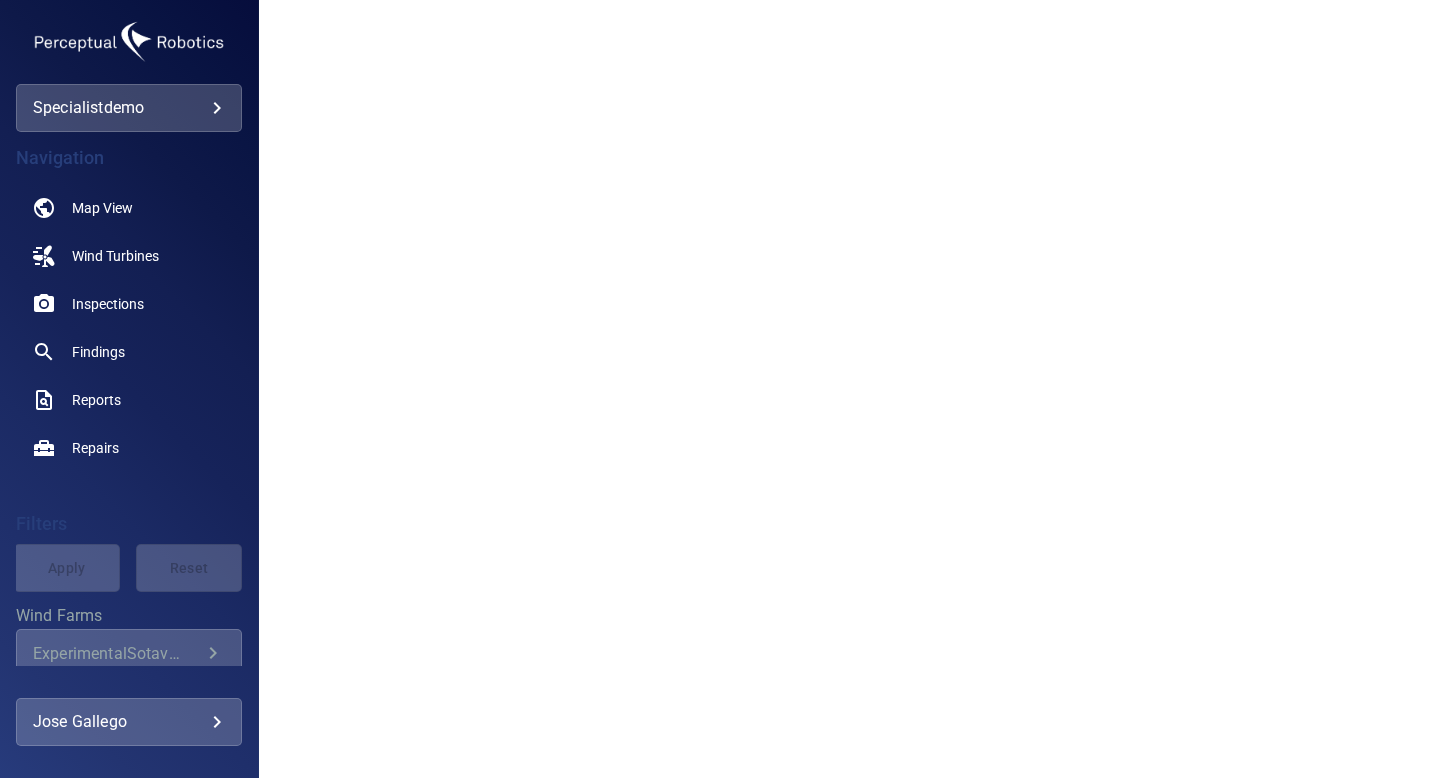 click on "**********" at bounding box center (720, 389) 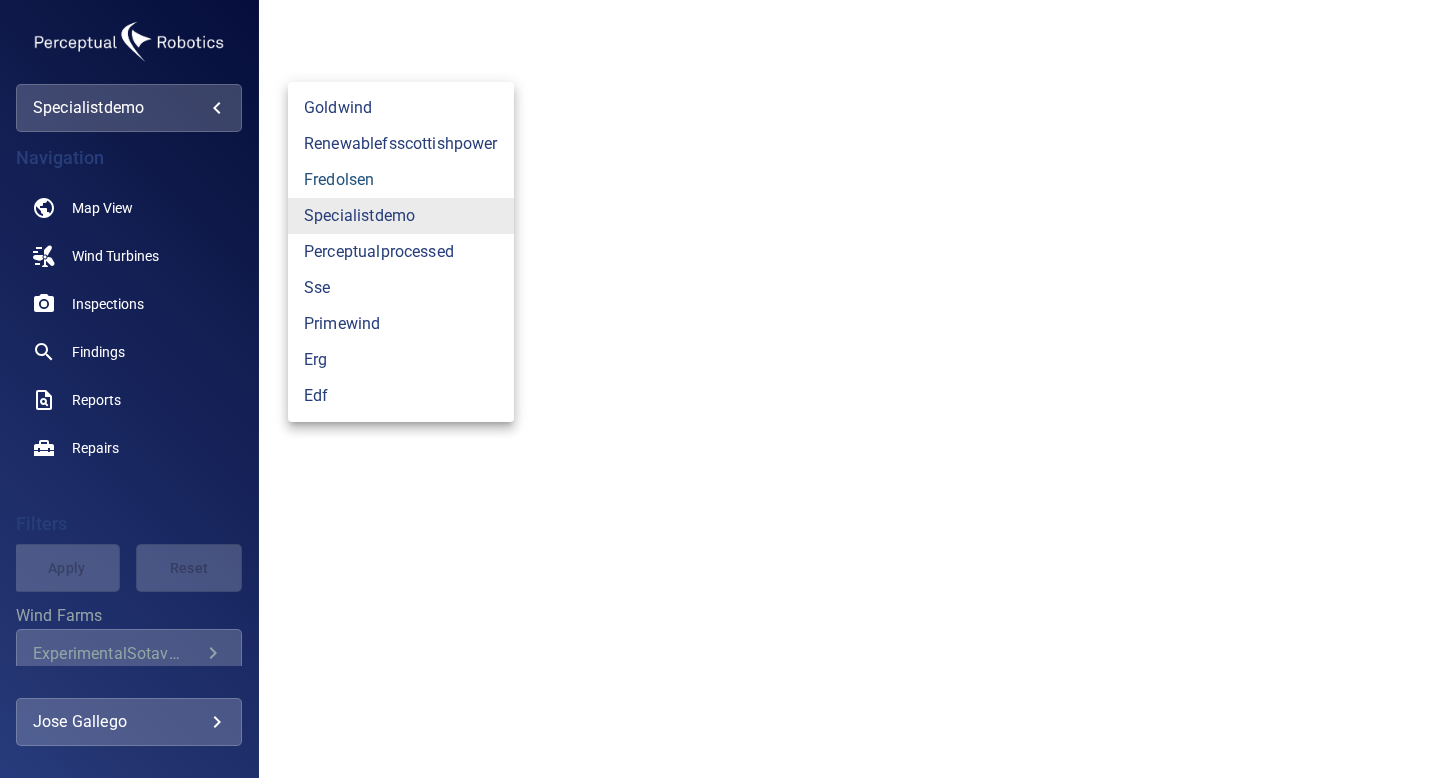 click on "fredolsen" at bounding box center (401, 180) 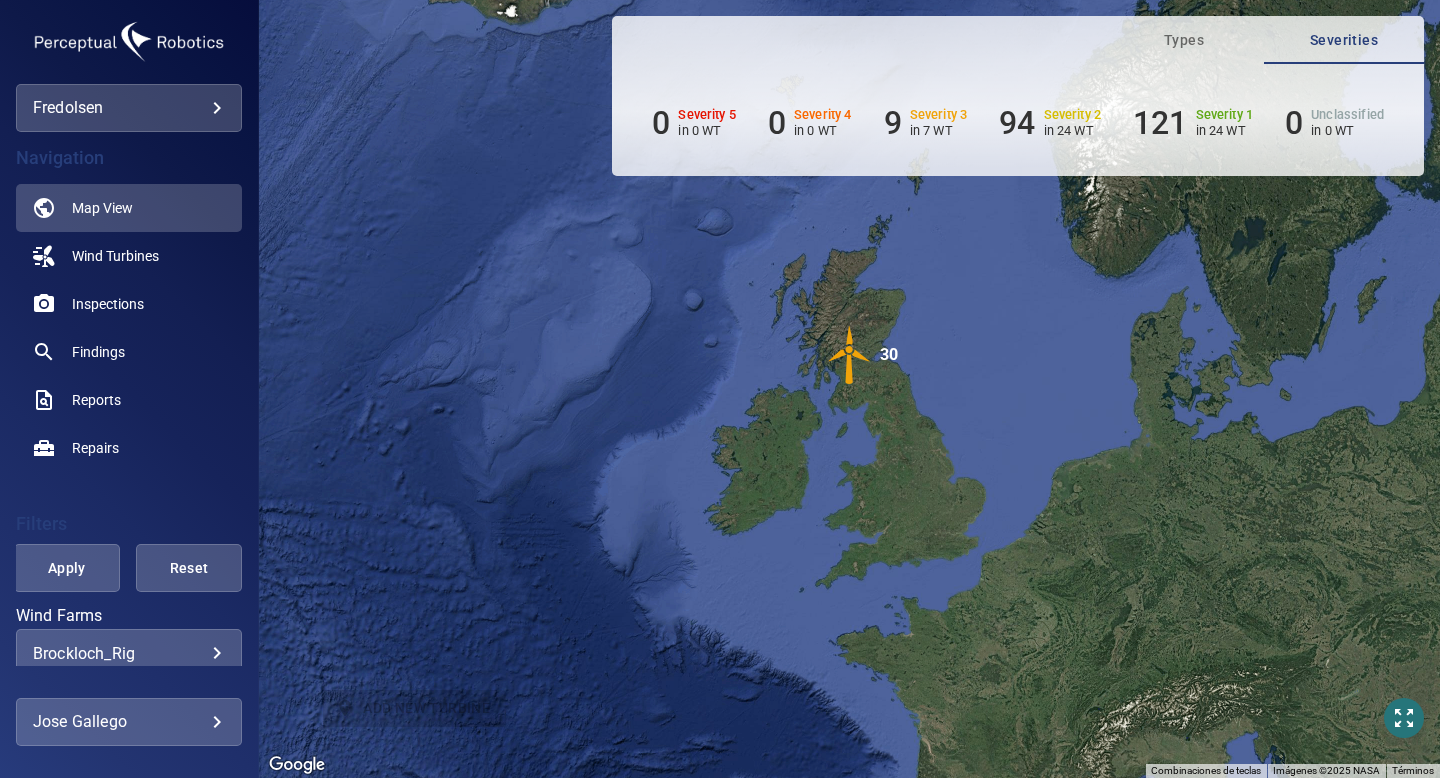 click on "**********" at bounding box center (720, 389) 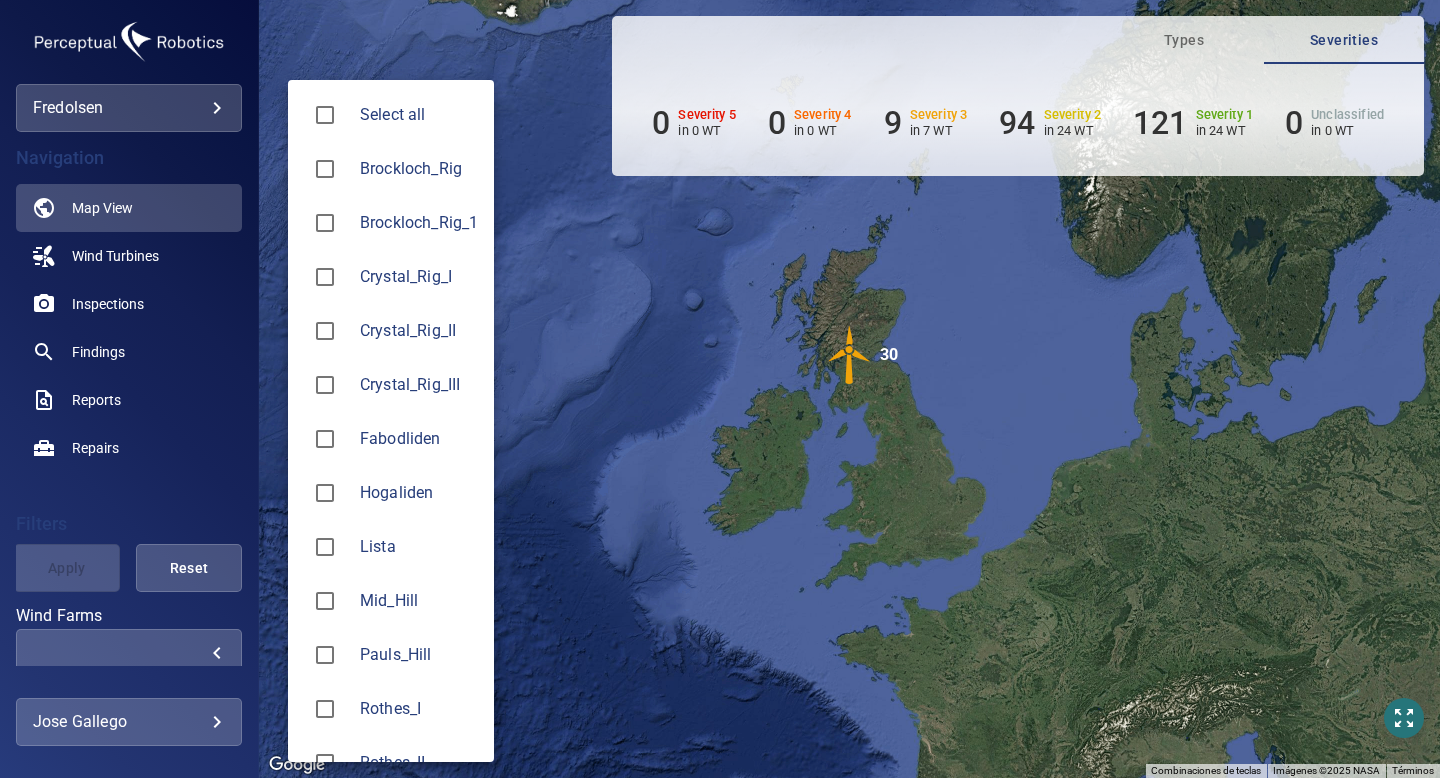 type on "*****" 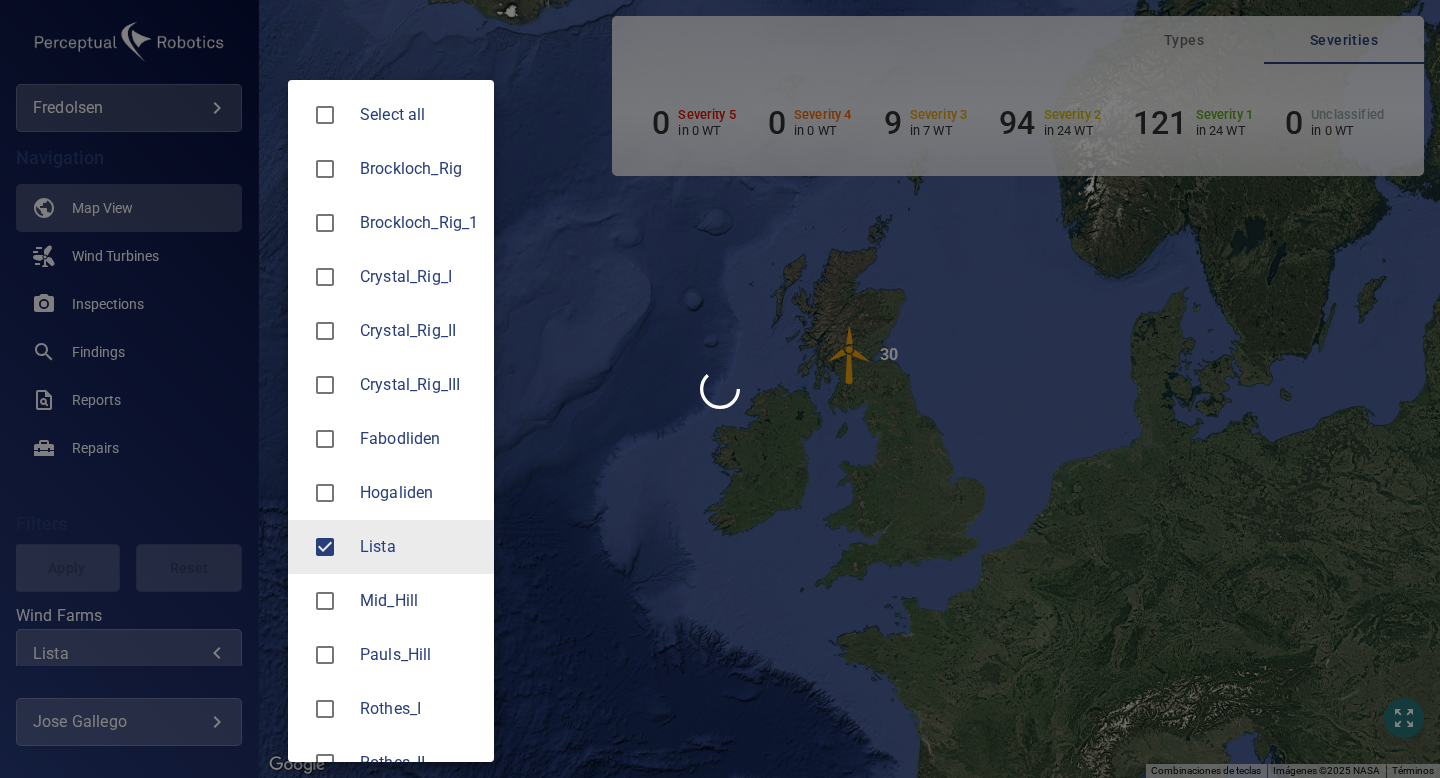 click at bounding box center [720, 389] 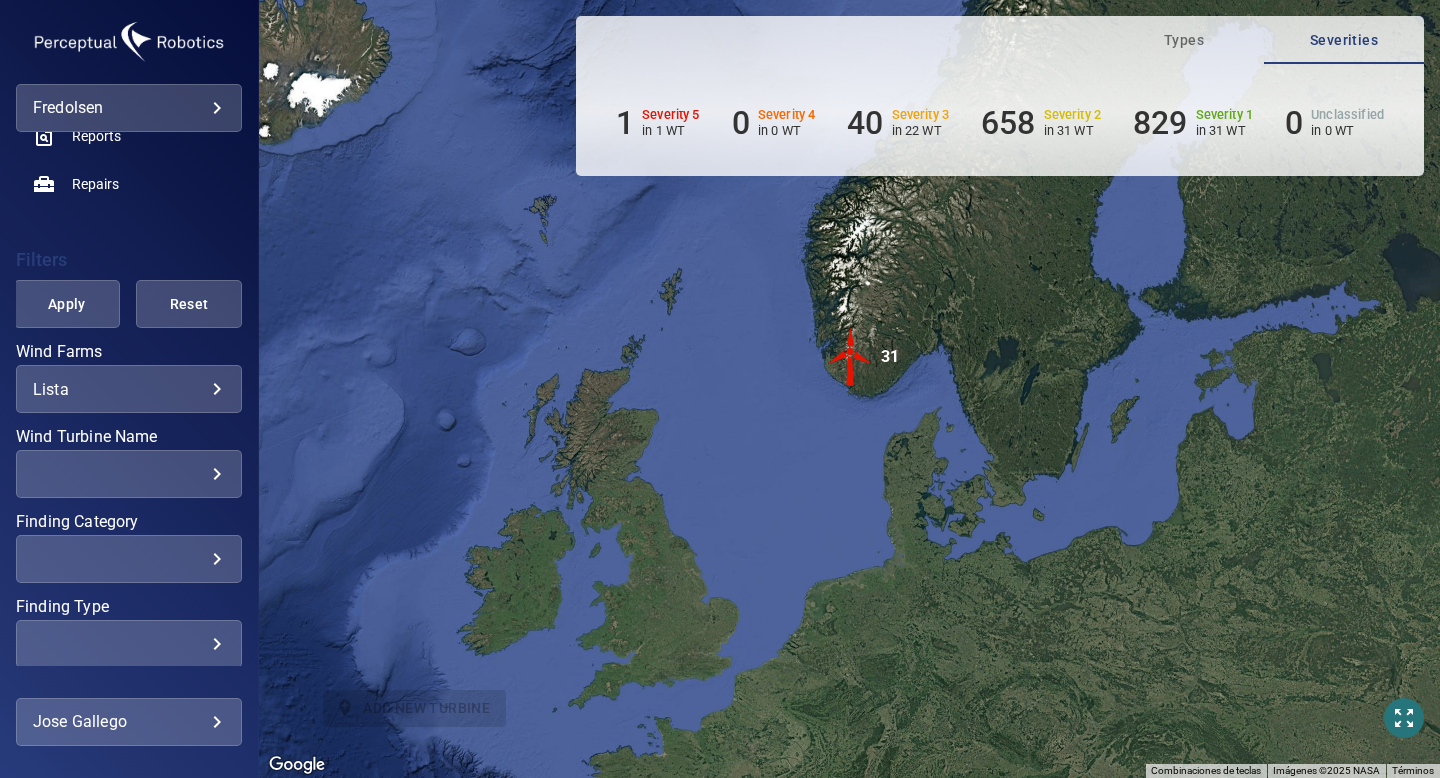 scroll, scrollTop: 278, scrollLeft: 0, axis: vertical 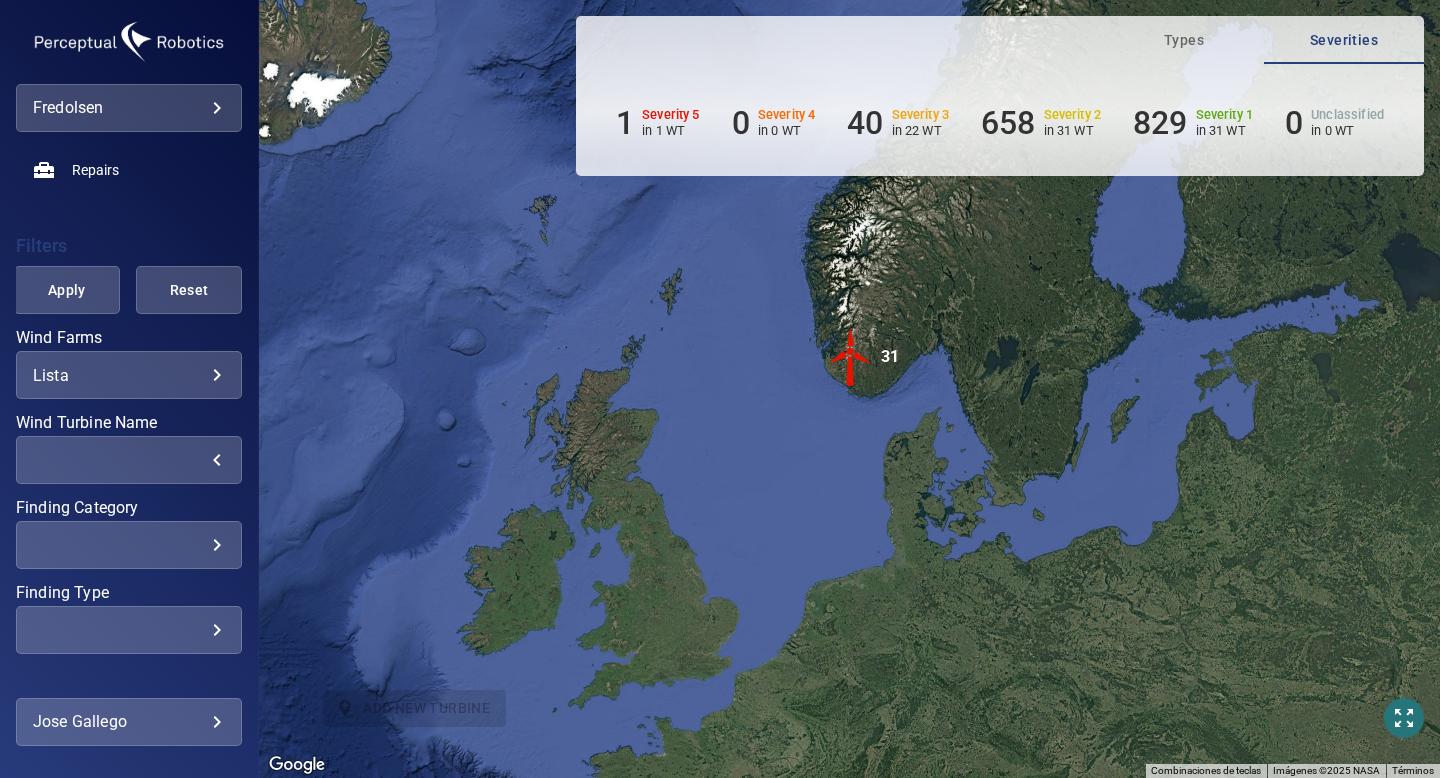 click on "​" at bounding box center (129, 460) 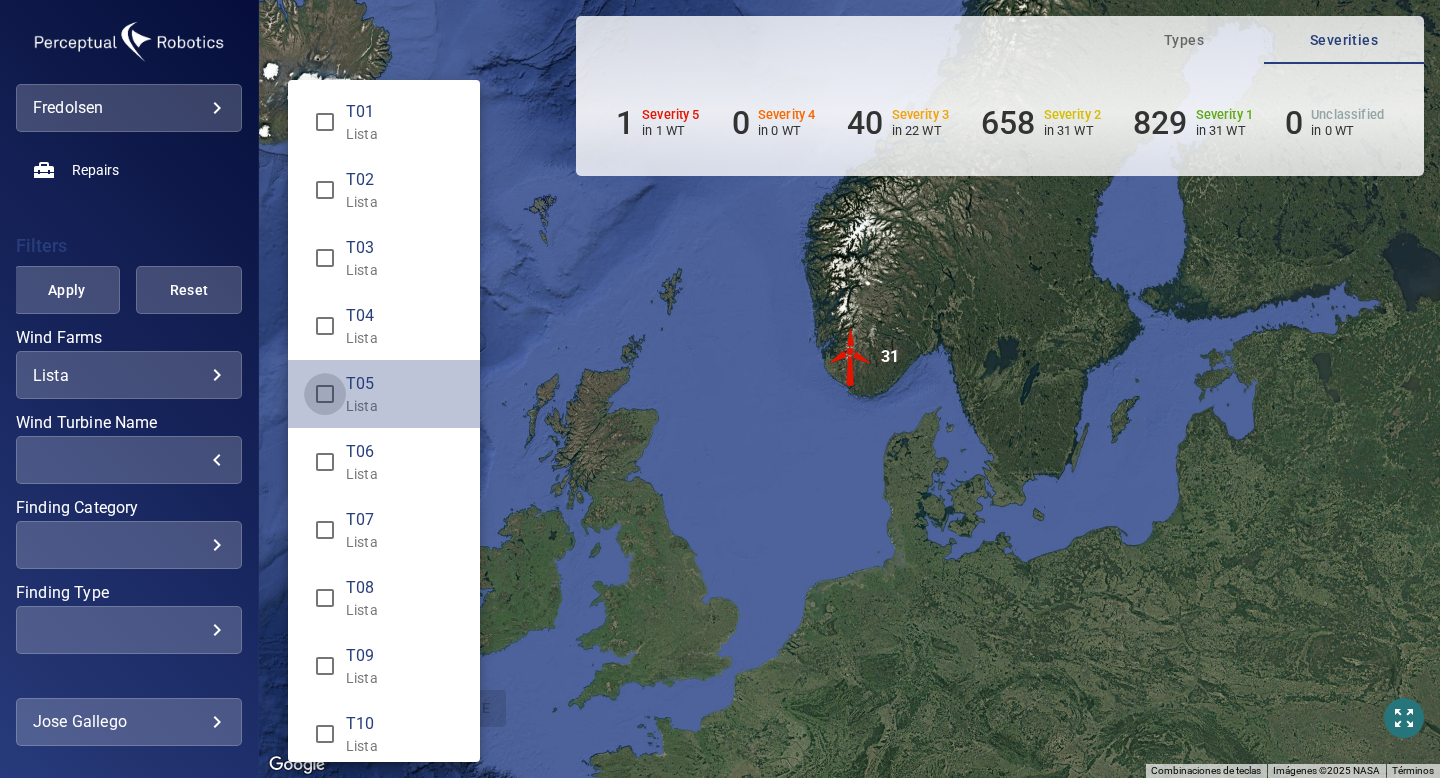 type on "**********" 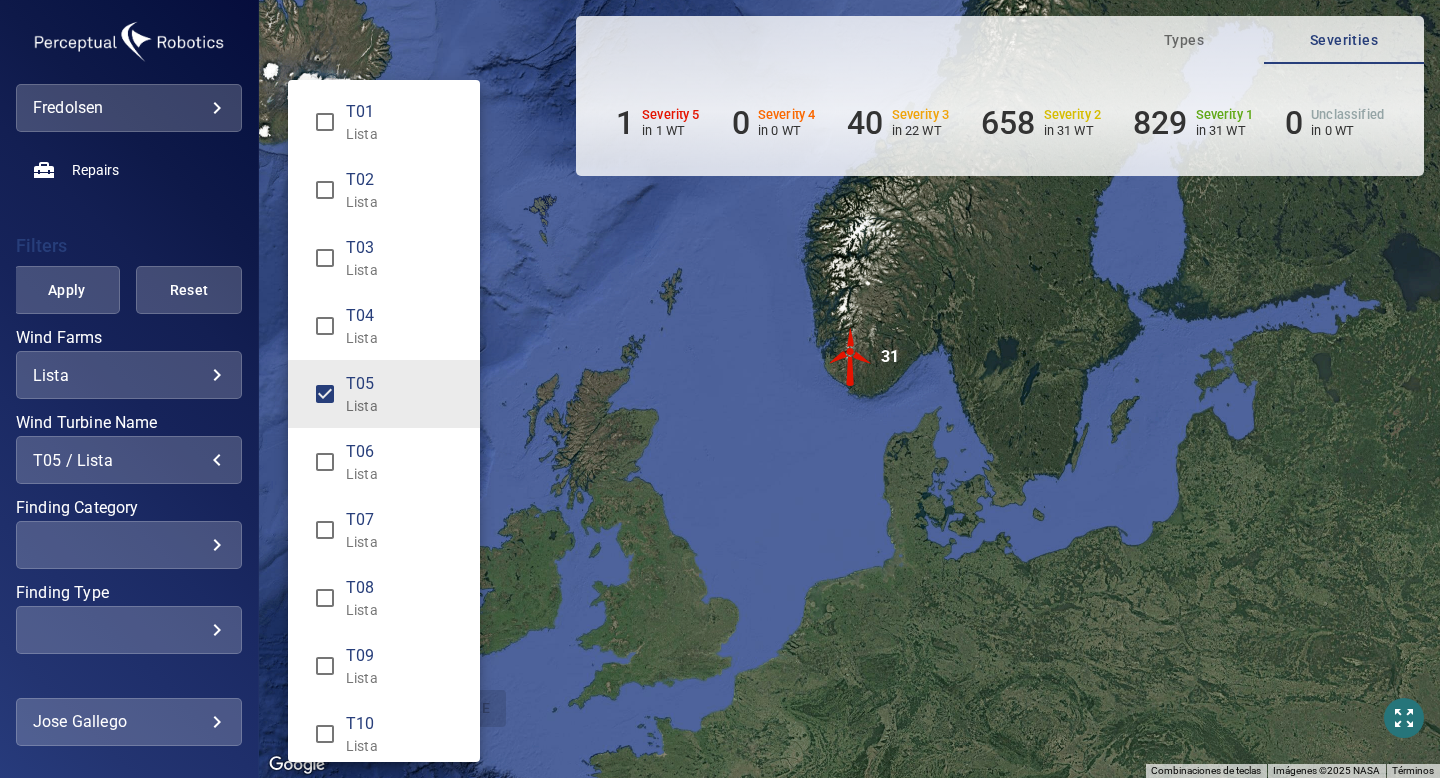 click at bounding box center (720, 389) 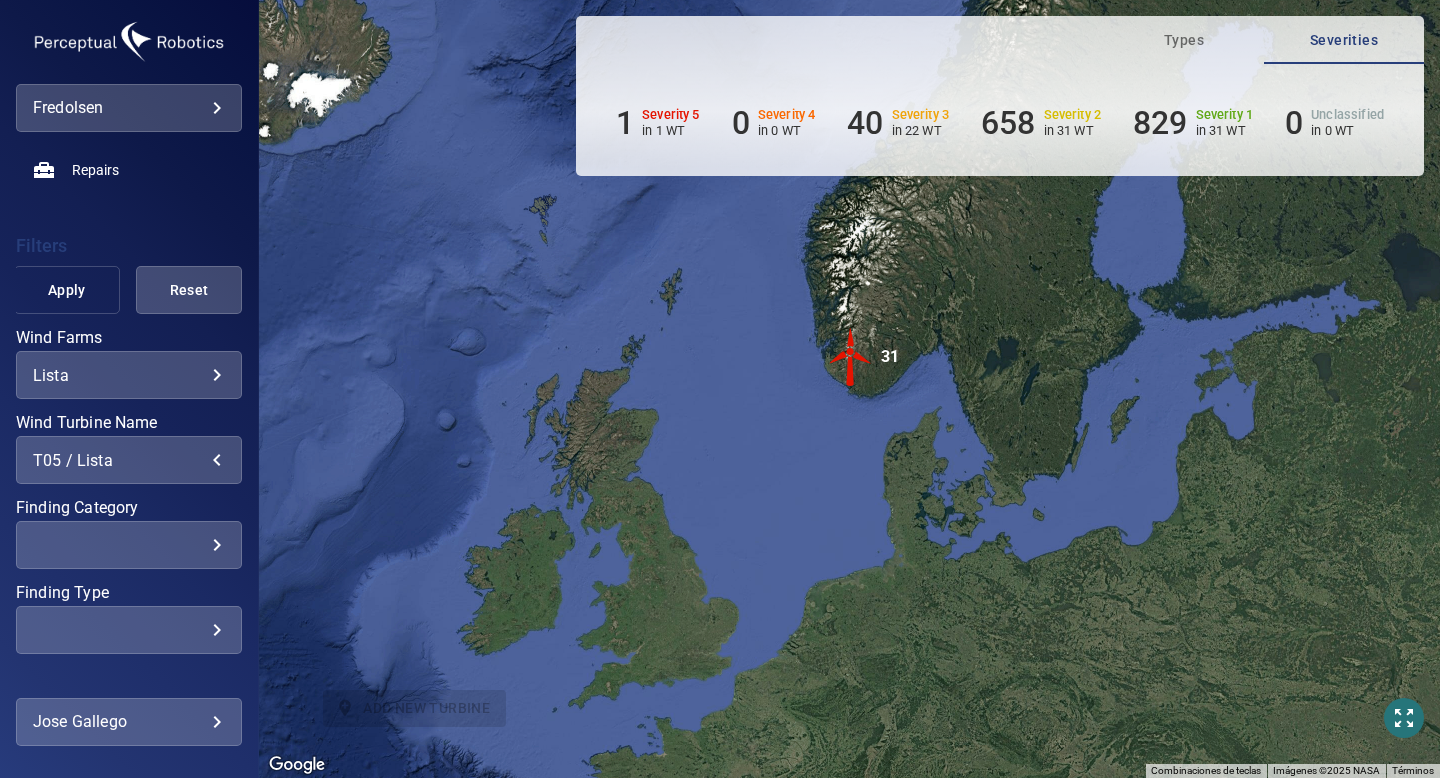 click on "Apply" at bounding box center [67, 290] 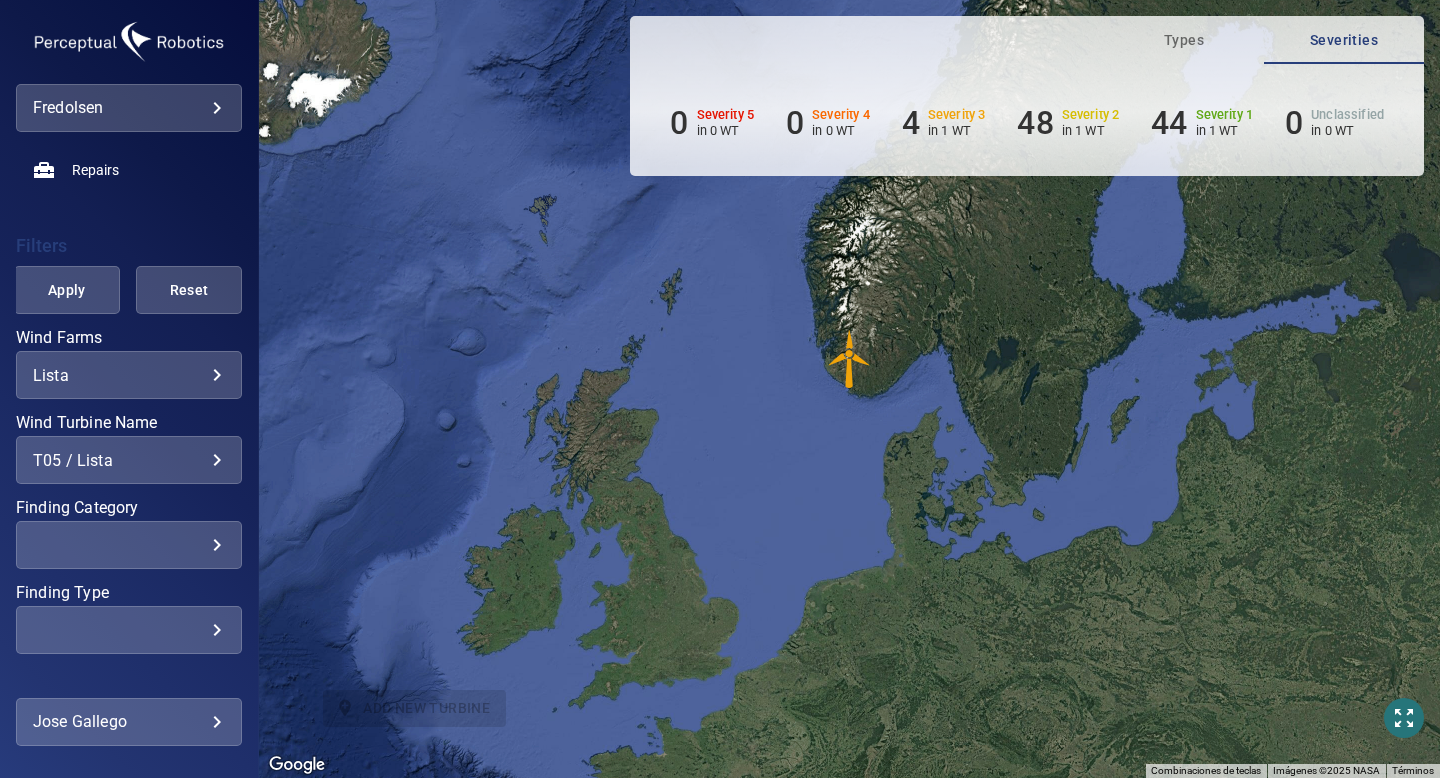 scroll, scrollTop: 347, scrollLeft: 0, axis: vertical 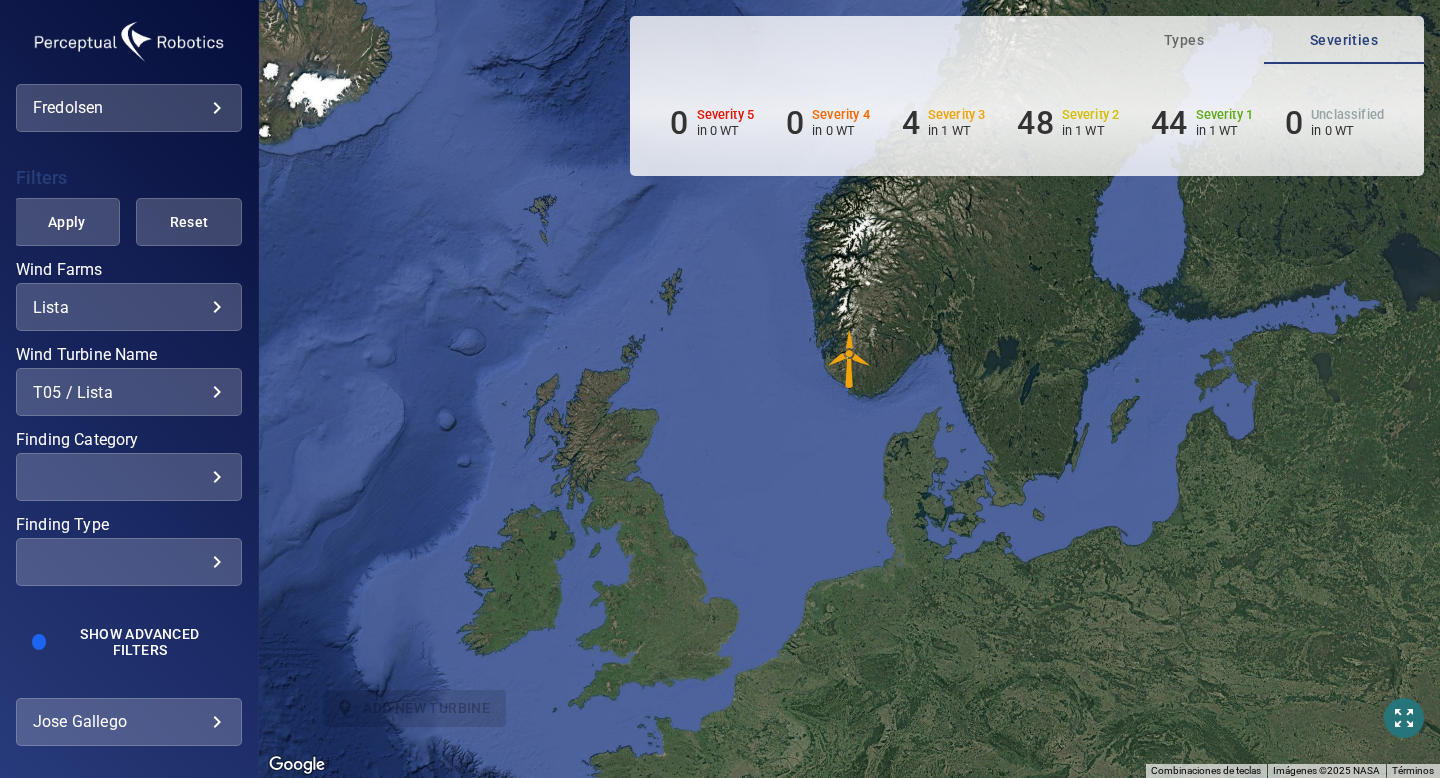 click on "​" at bounding box center [129, 477] 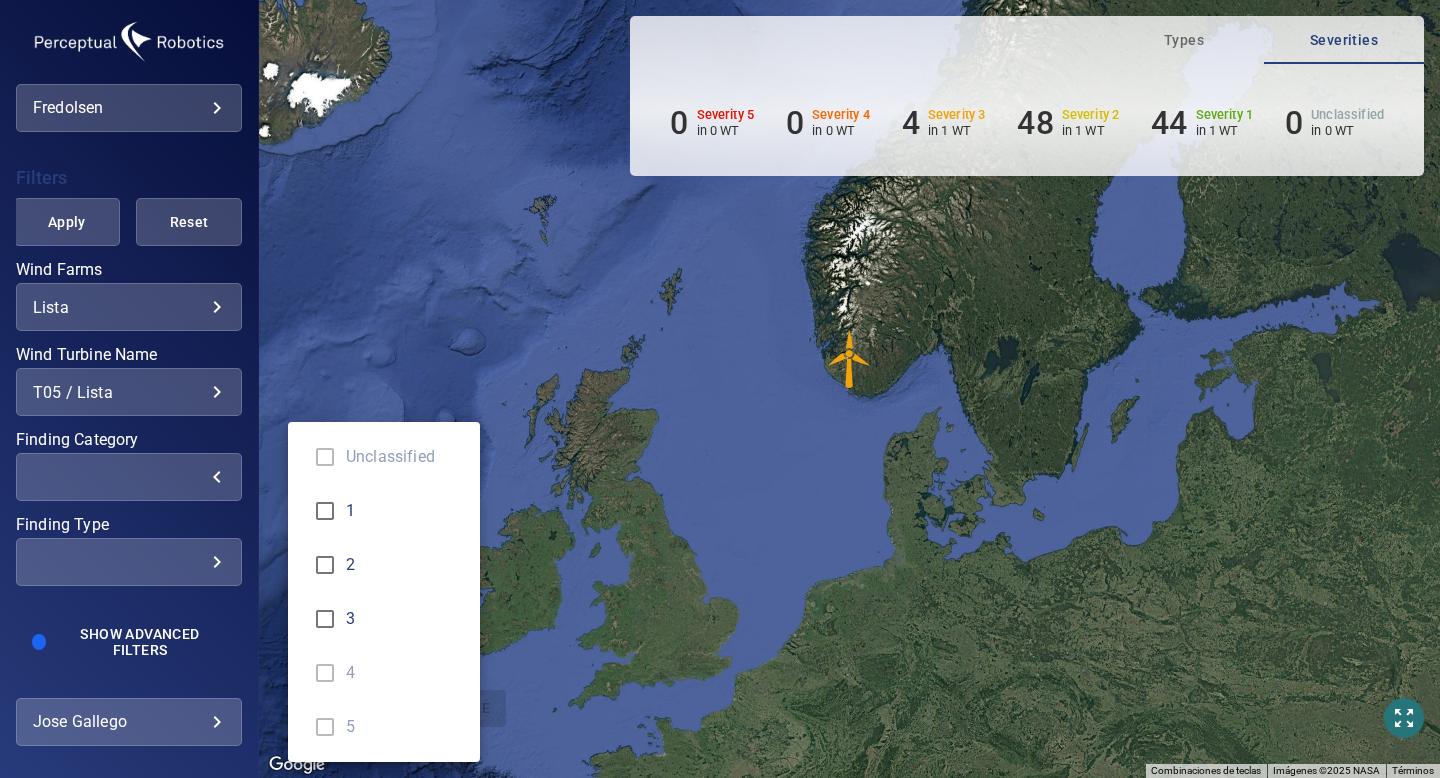 click at bounding box center (720, 389) 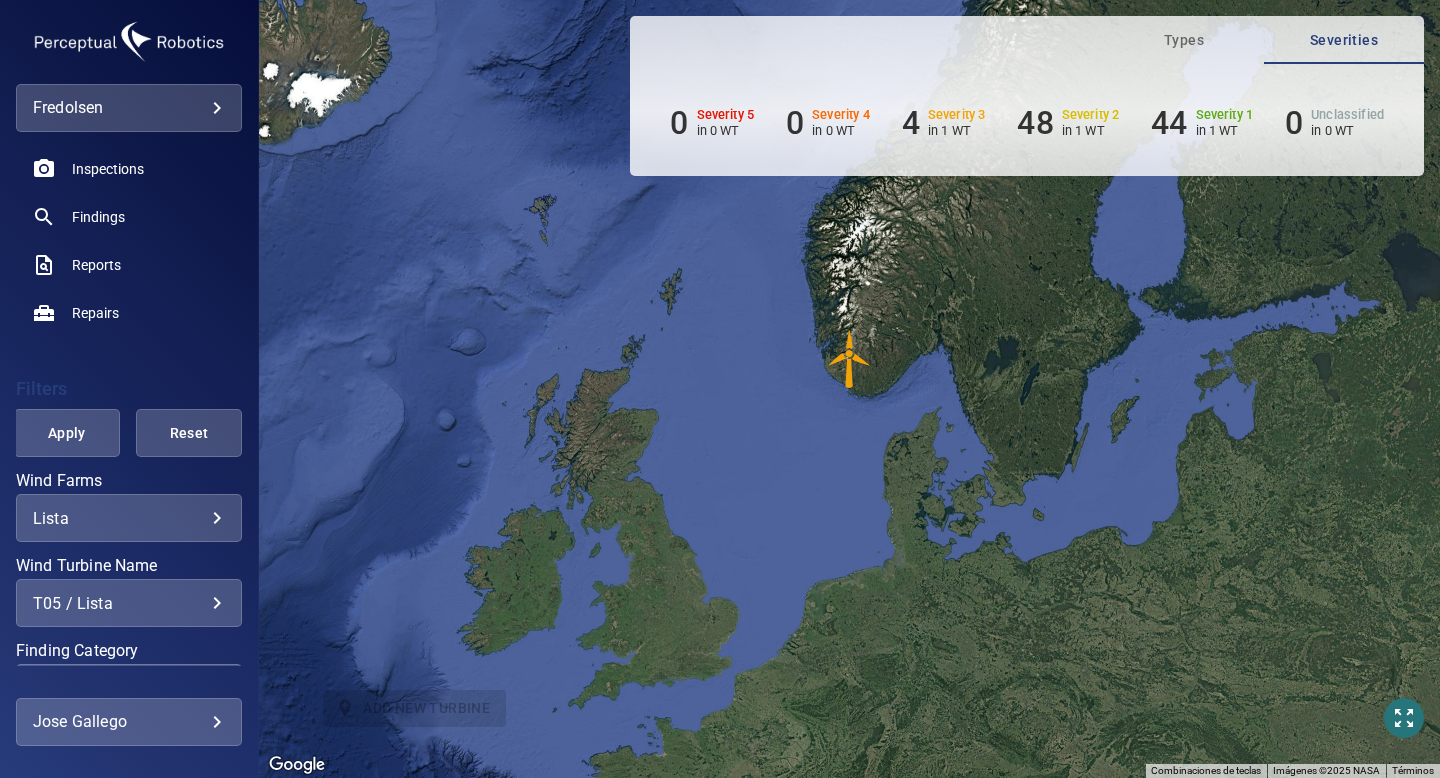 scroll, scrollTop: 87, scrollLeft: 0, axis: vertical 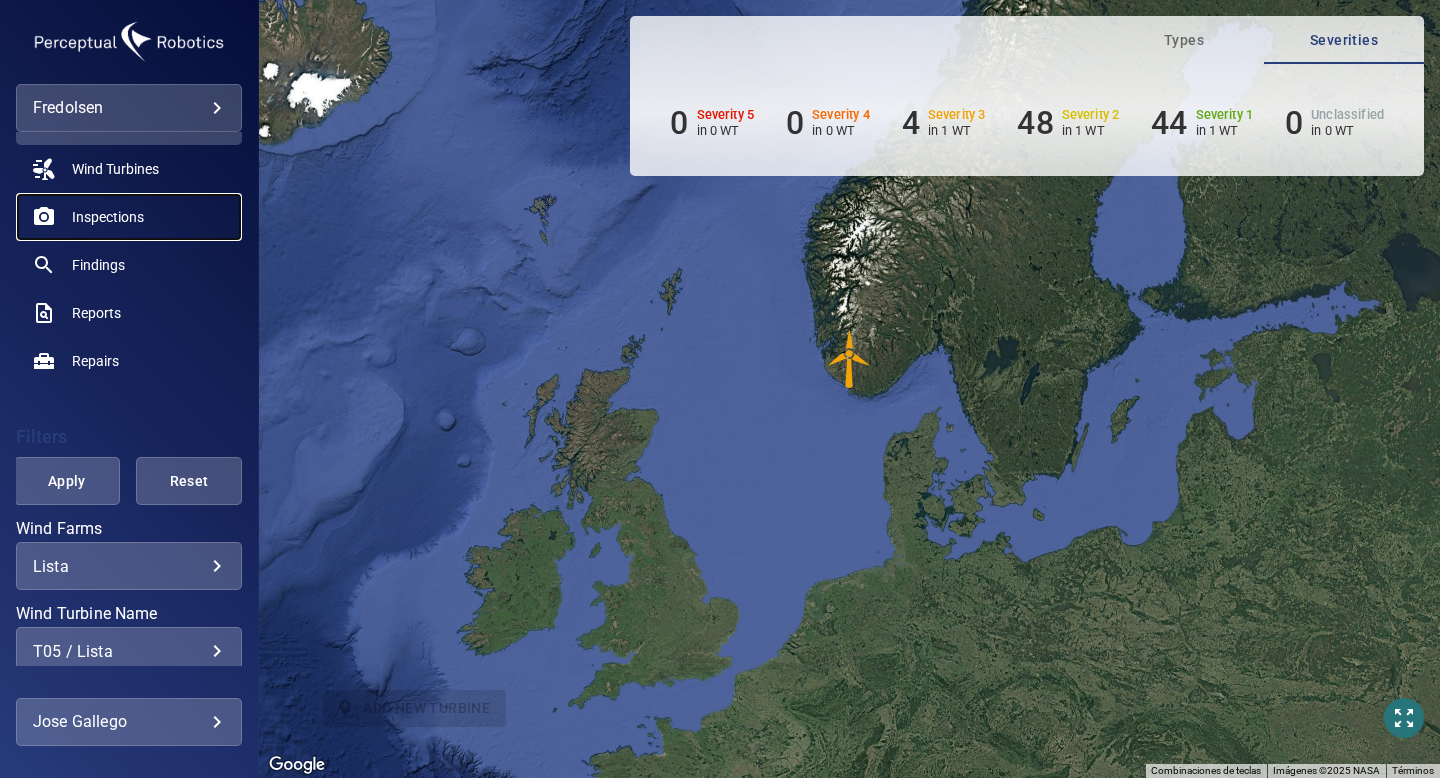 click on "Inspections" at bounding box center [108, 217] 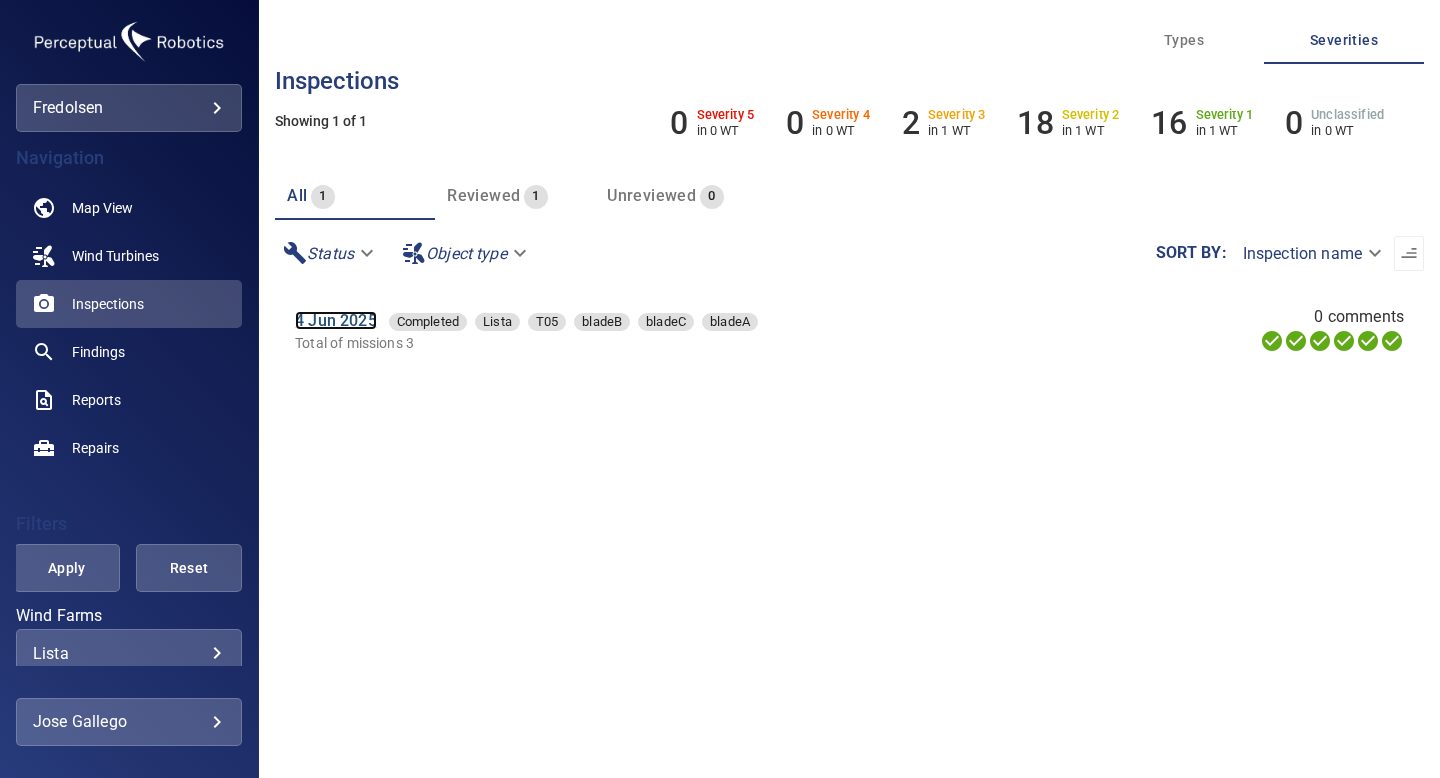 click on "4 Jun 2025" at bounding box center [336, 320] 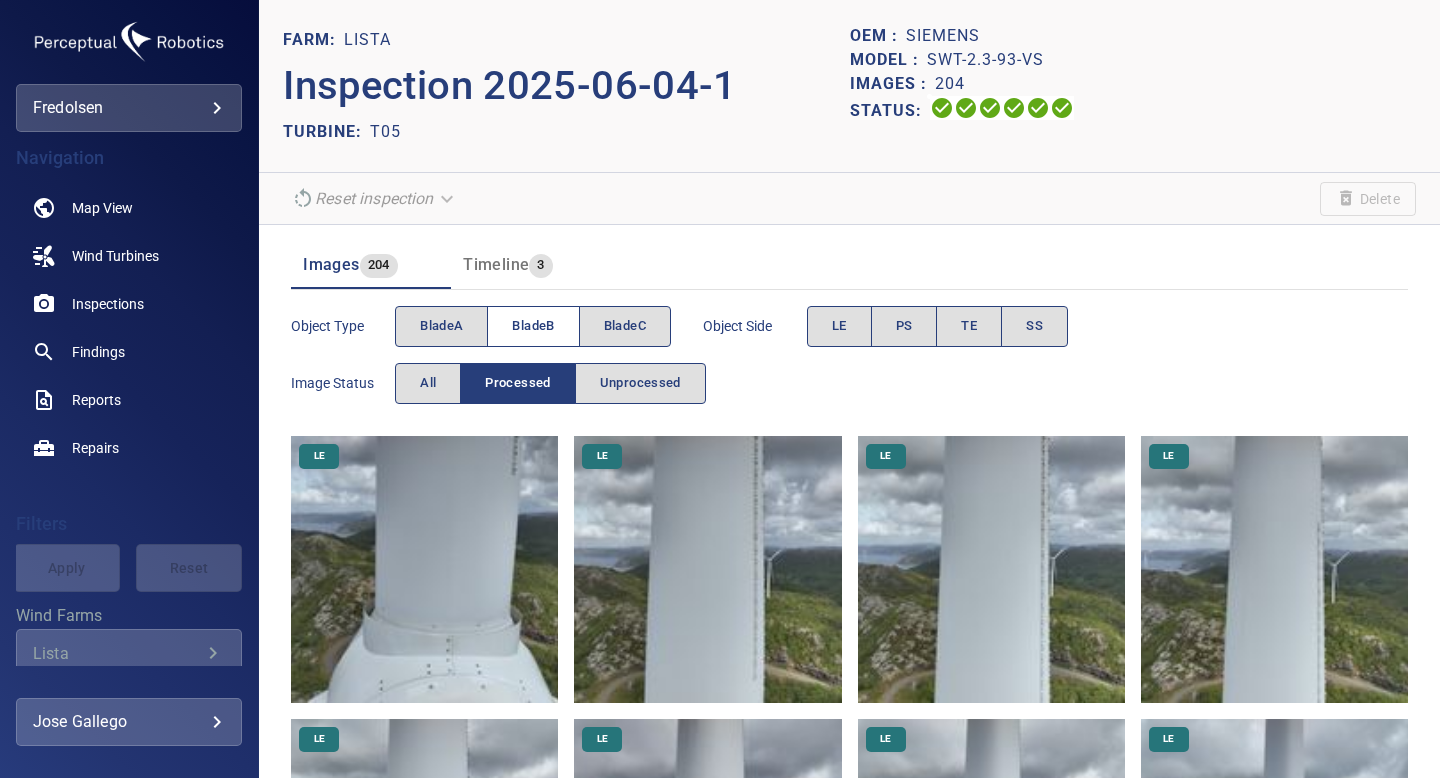 click on "bladeB" at bounding box center [533, 326] 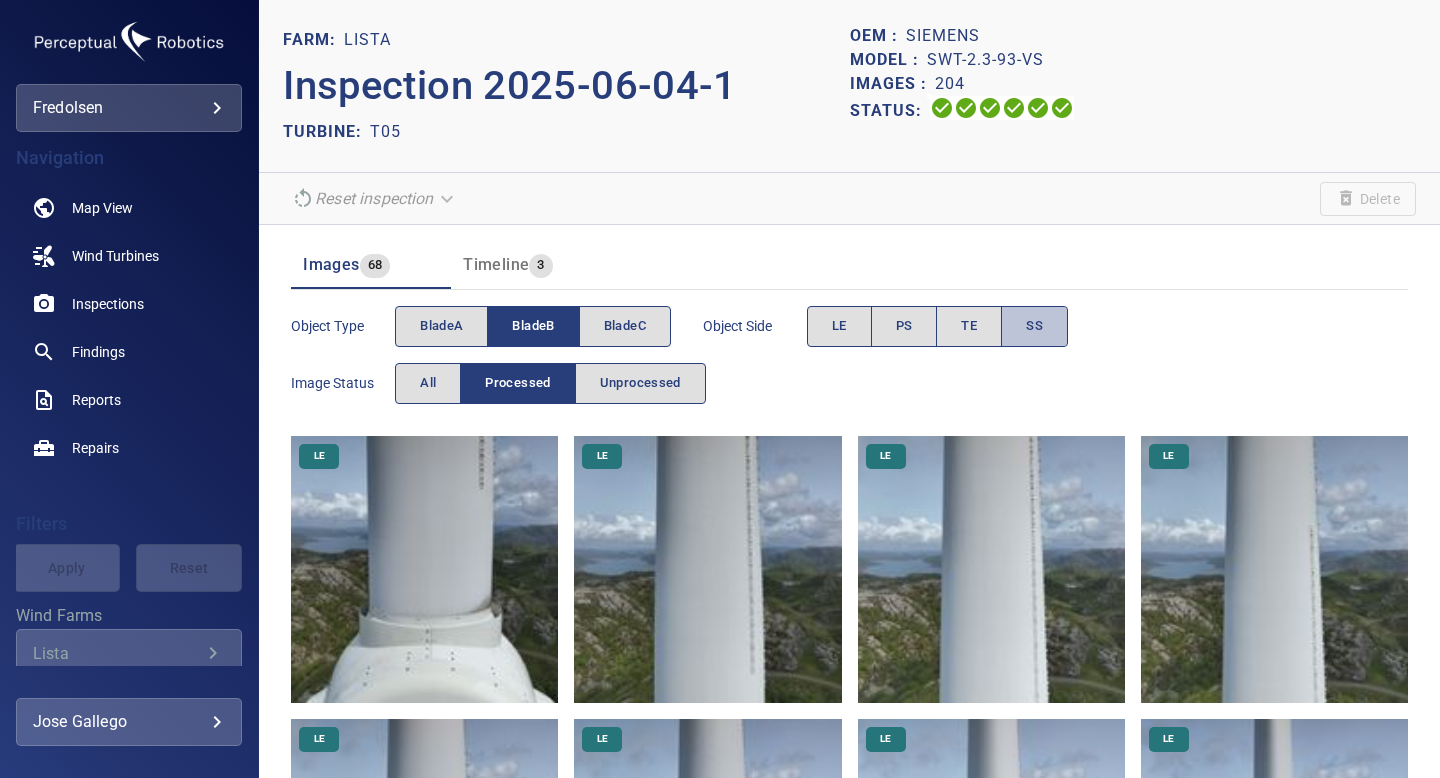 click on "SS" at bounding box center [1034, 326] 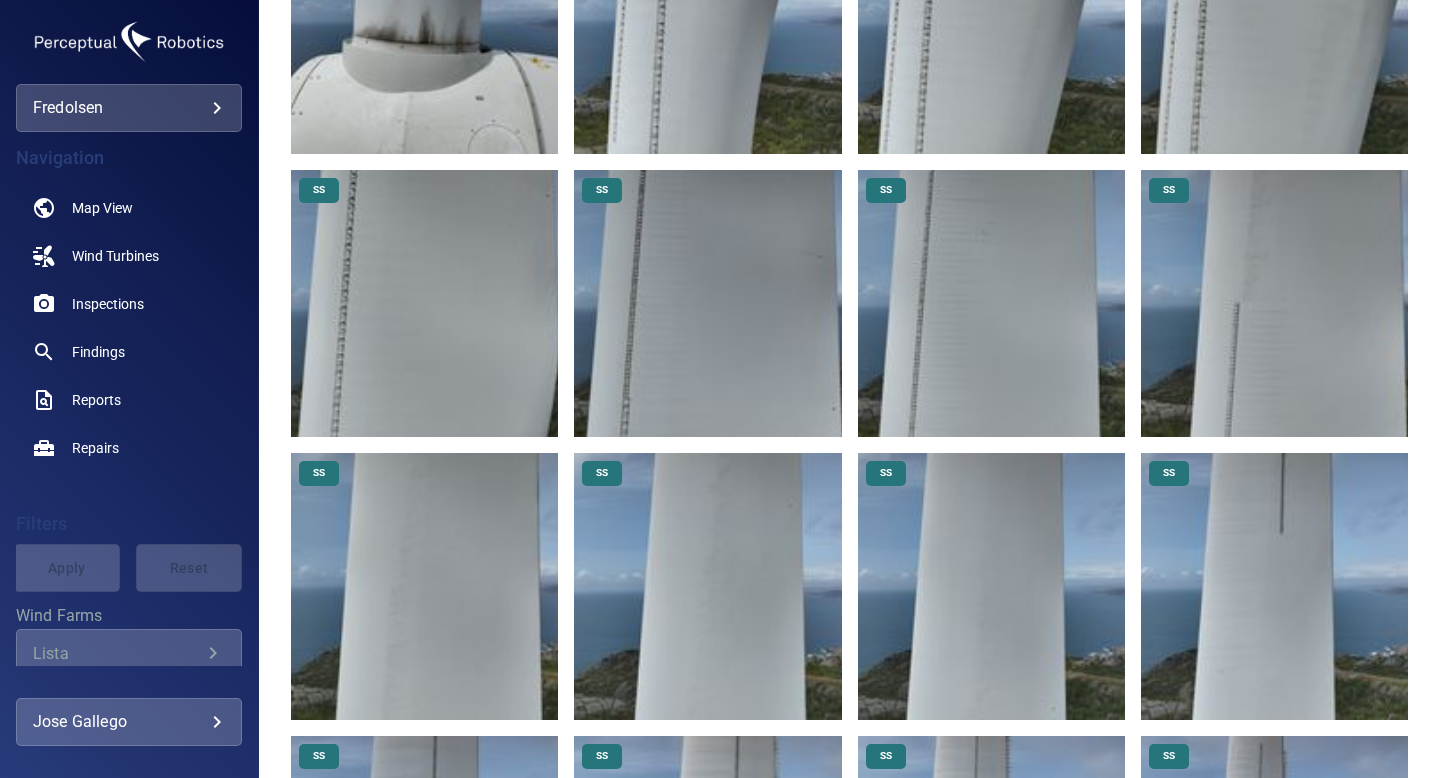 scroll, scrollTop: 1106, scrollLeft: 0, axis: vertical 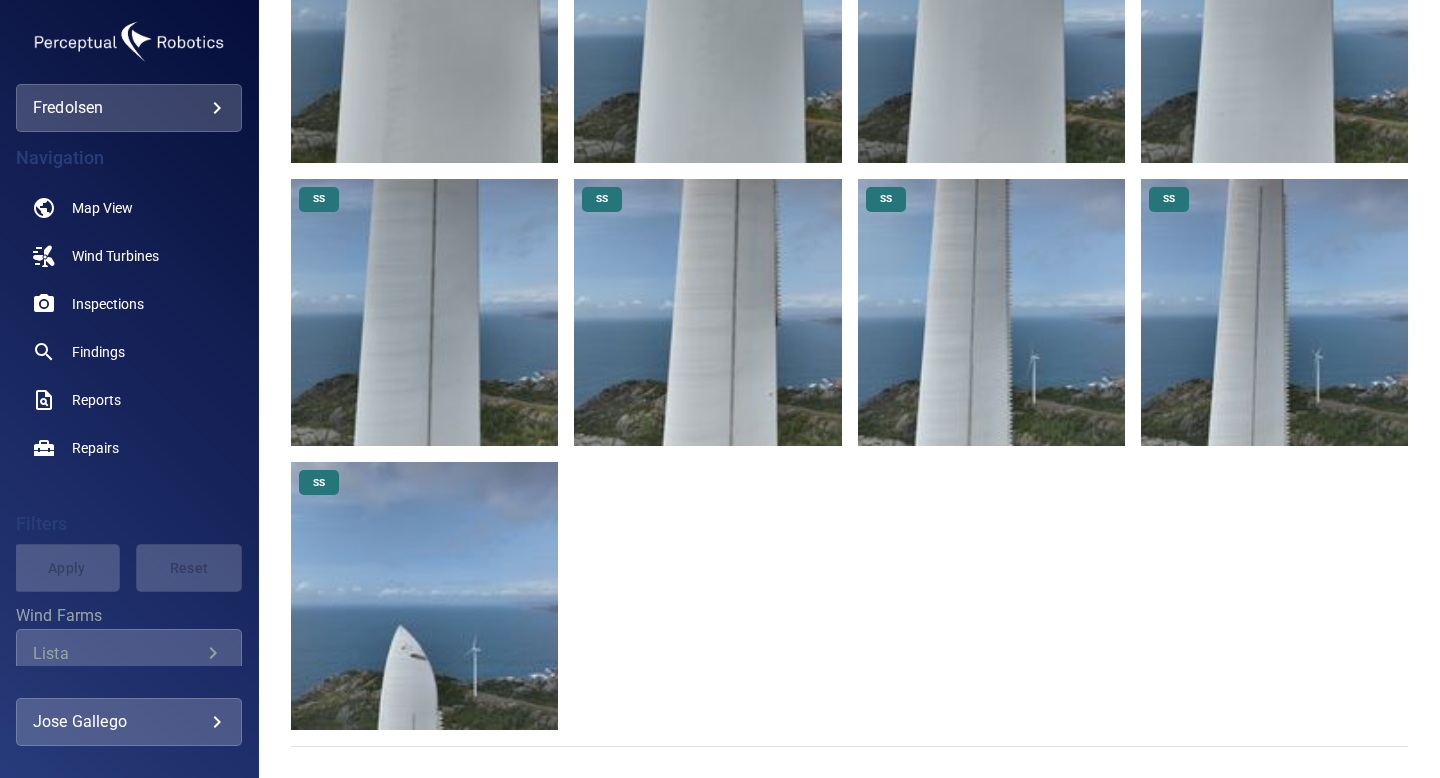 click at bounding box center (1274, 312) 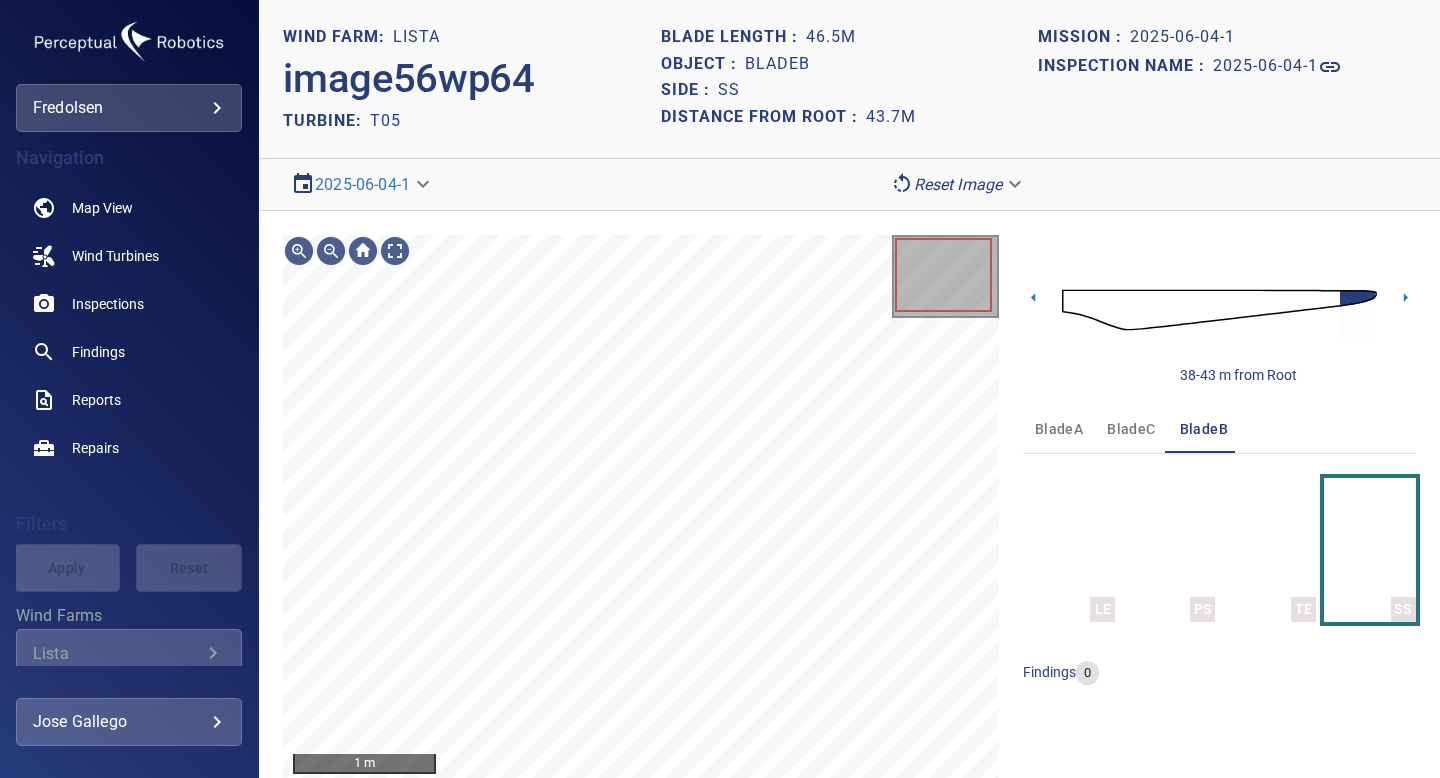click on "**********" at bounding box center (849, 389) 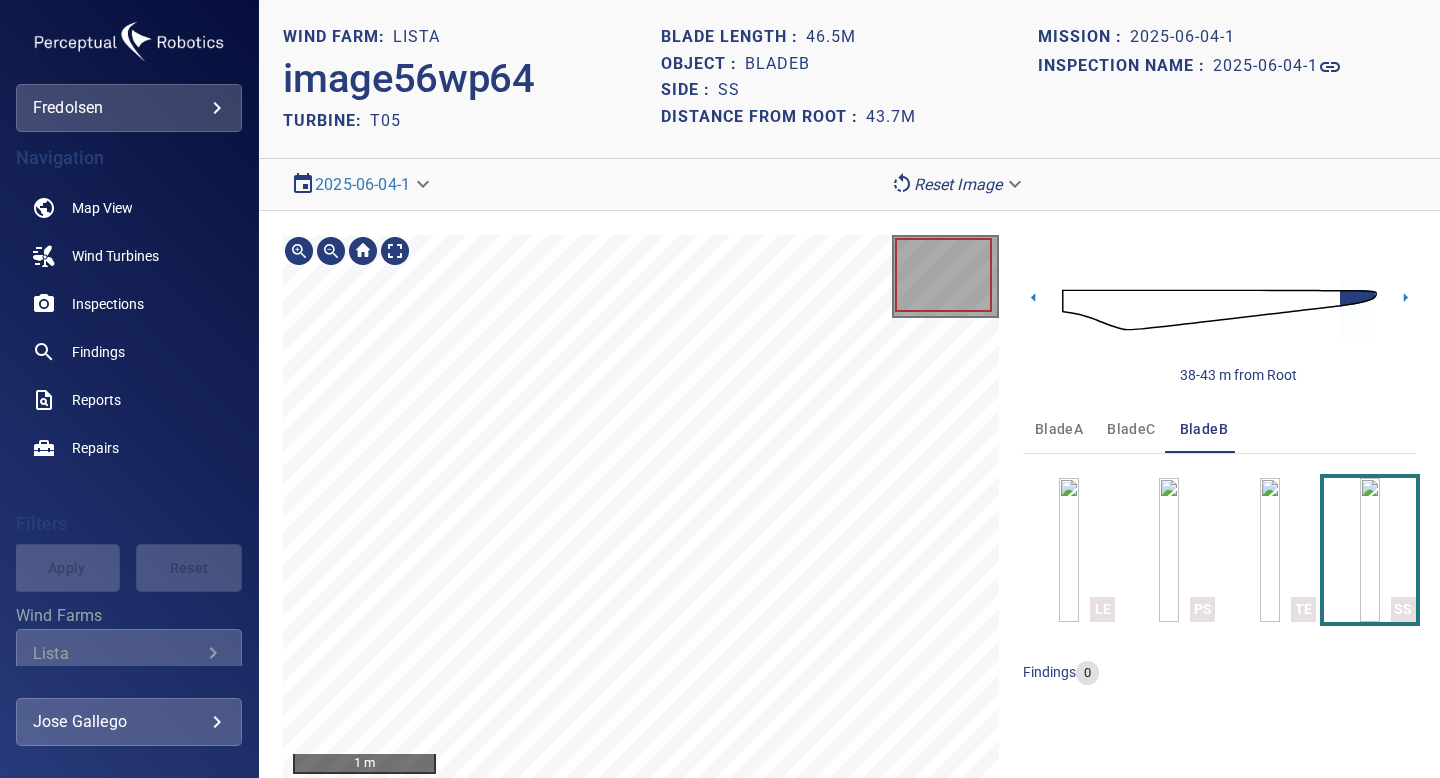 scroll, scrollTop: 7, scrollLeft: 0, axis: vertical 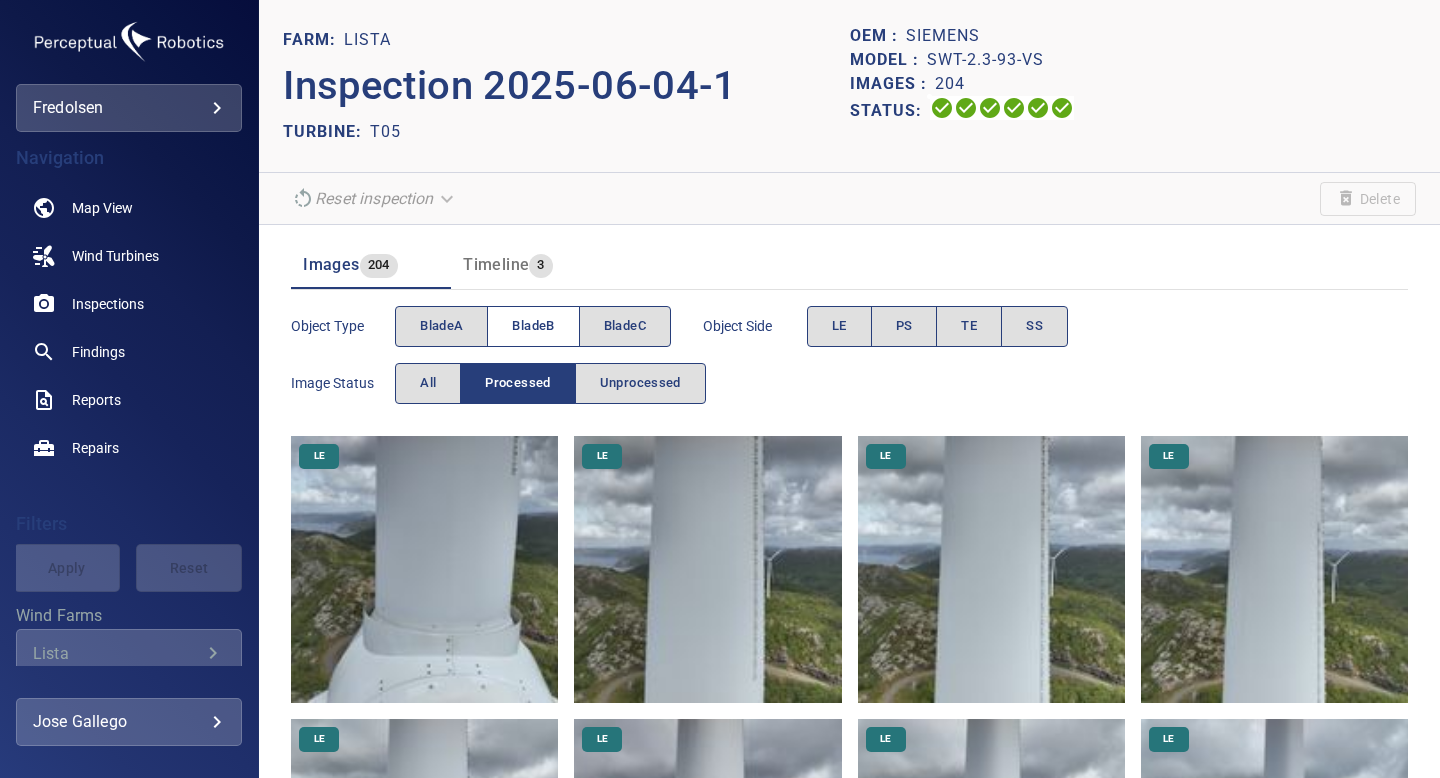 click on "bladeB" at bounding box center [533, 326] 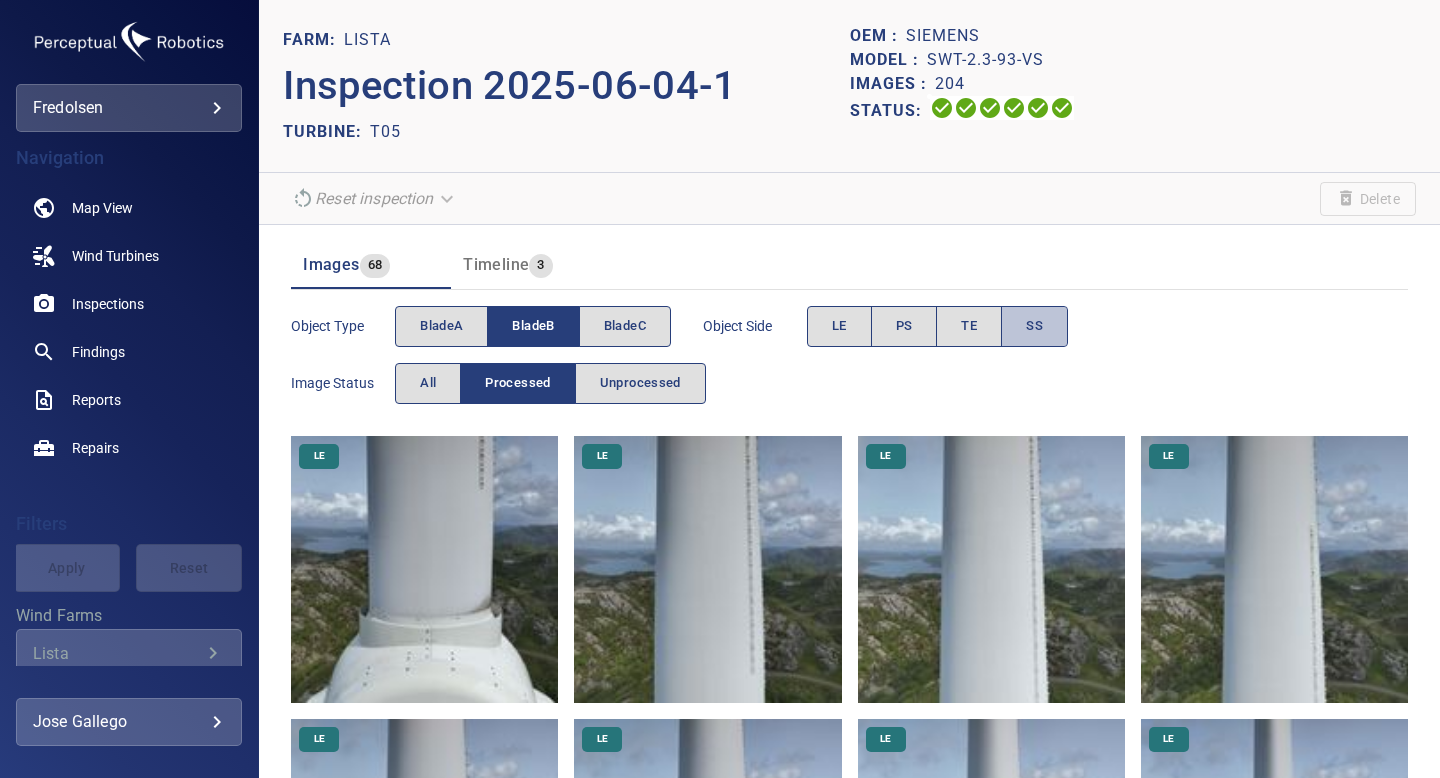 click on "SS" at bounding box center (1034, 326) 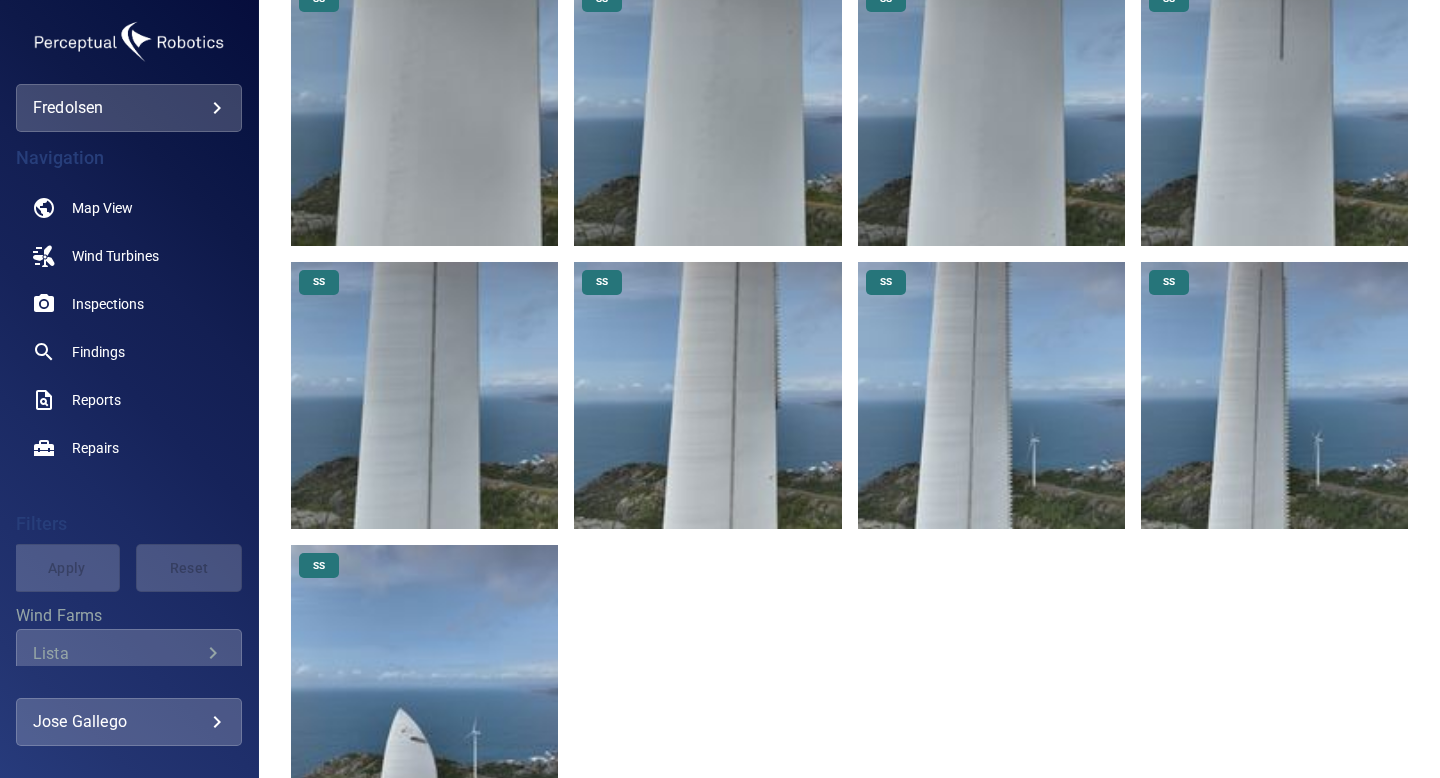 scroll, scrollTop: 1106, scrollLeft: 0, axis: vertical 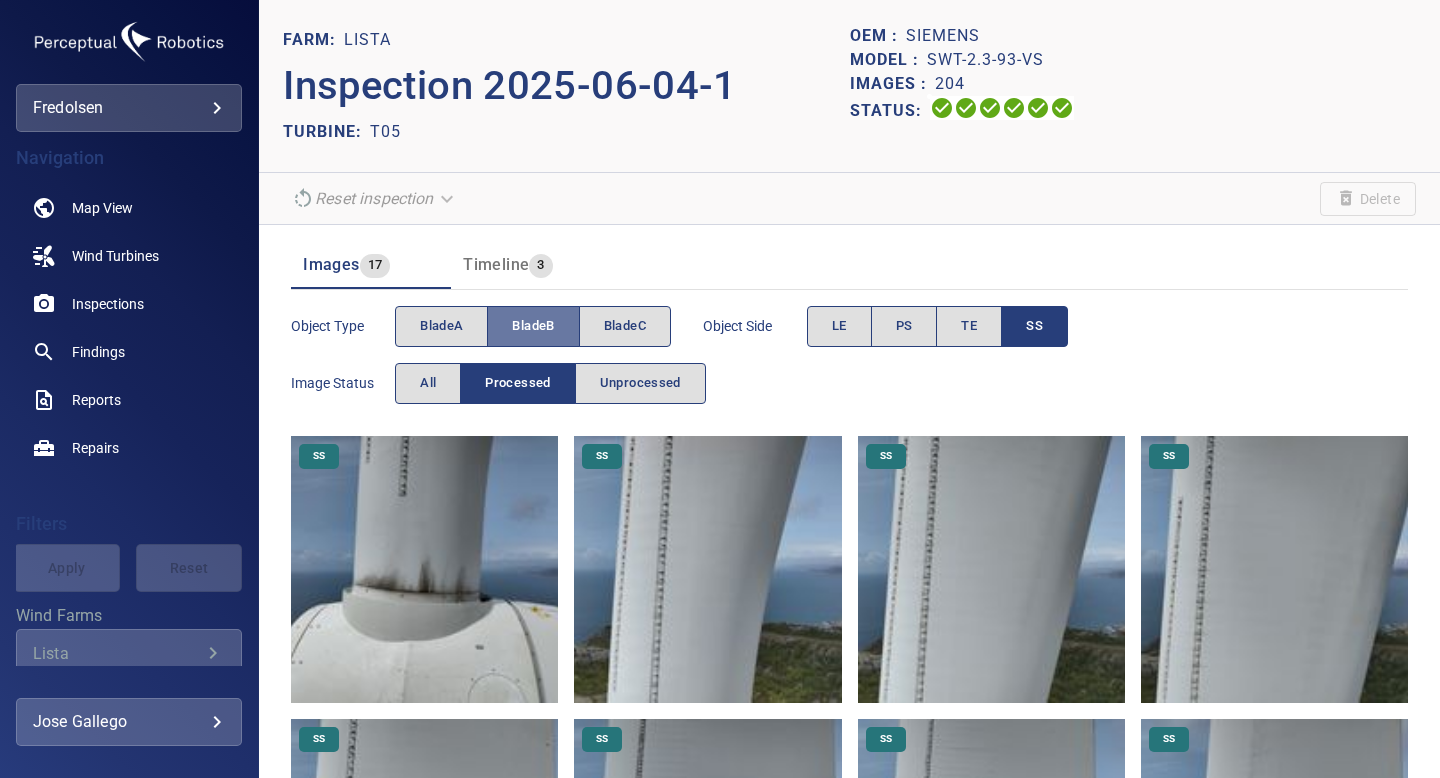 click on "bladeB" at bounding box center [533, 326] 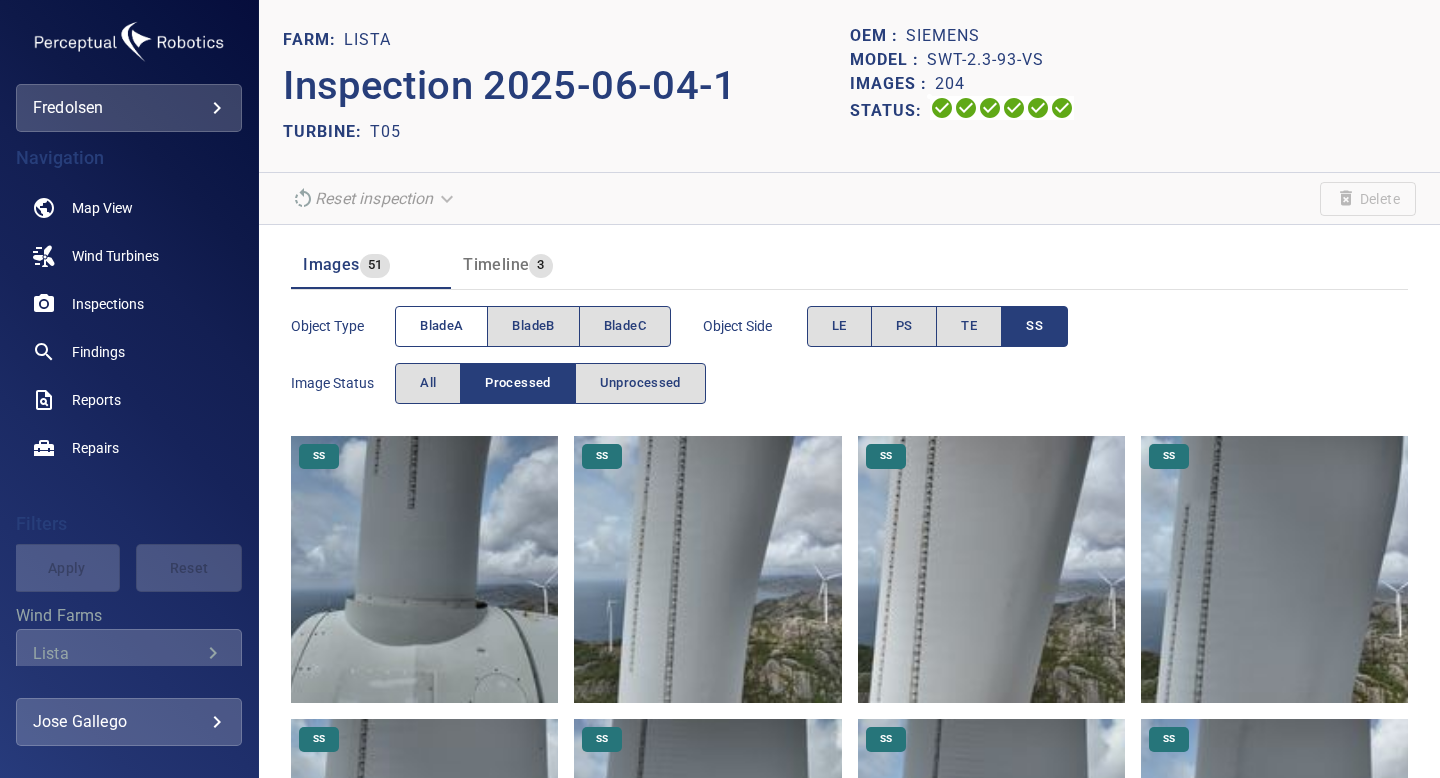 click on "bladeA" at bounding box center (441, 326) 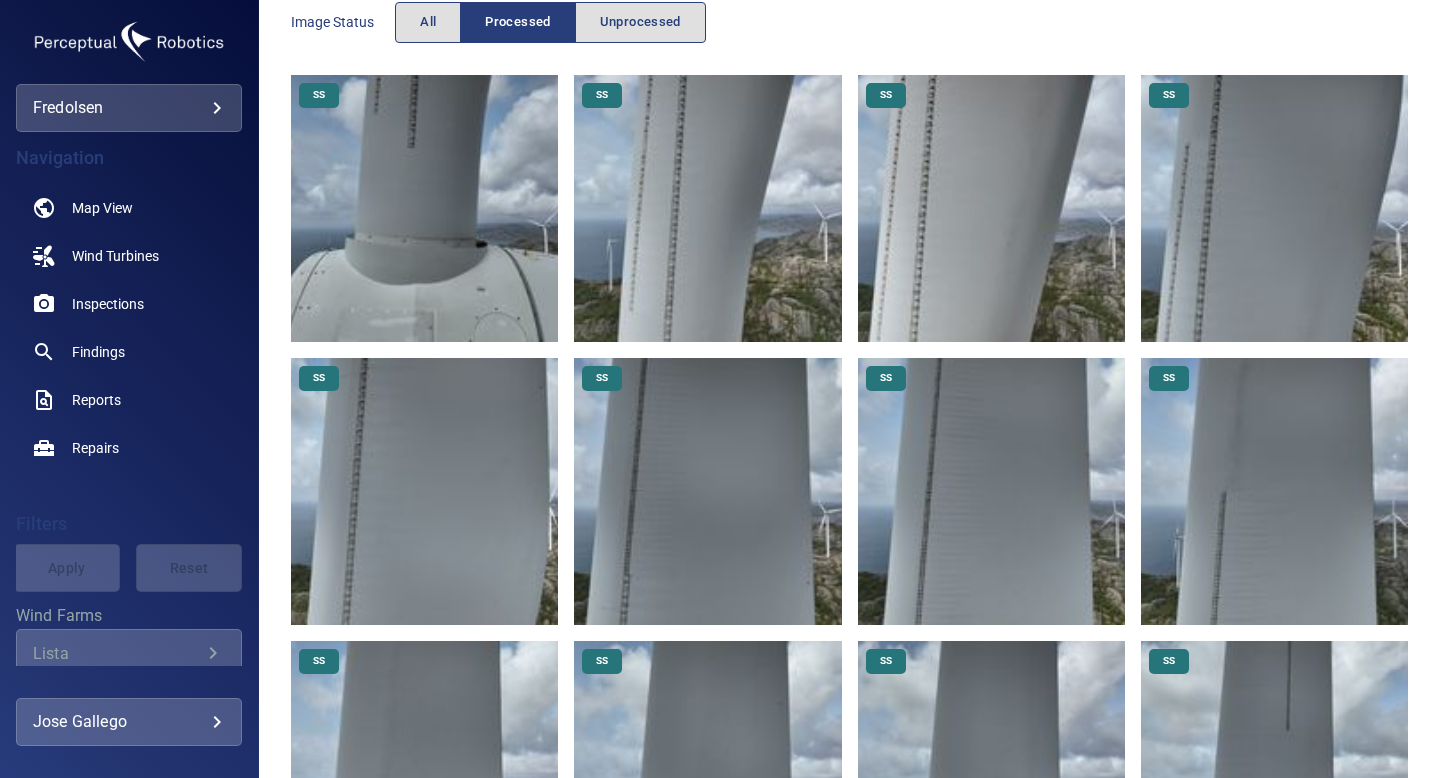 scroll, scrollTop: 1106, scrollLeft: 0, axis: vertical 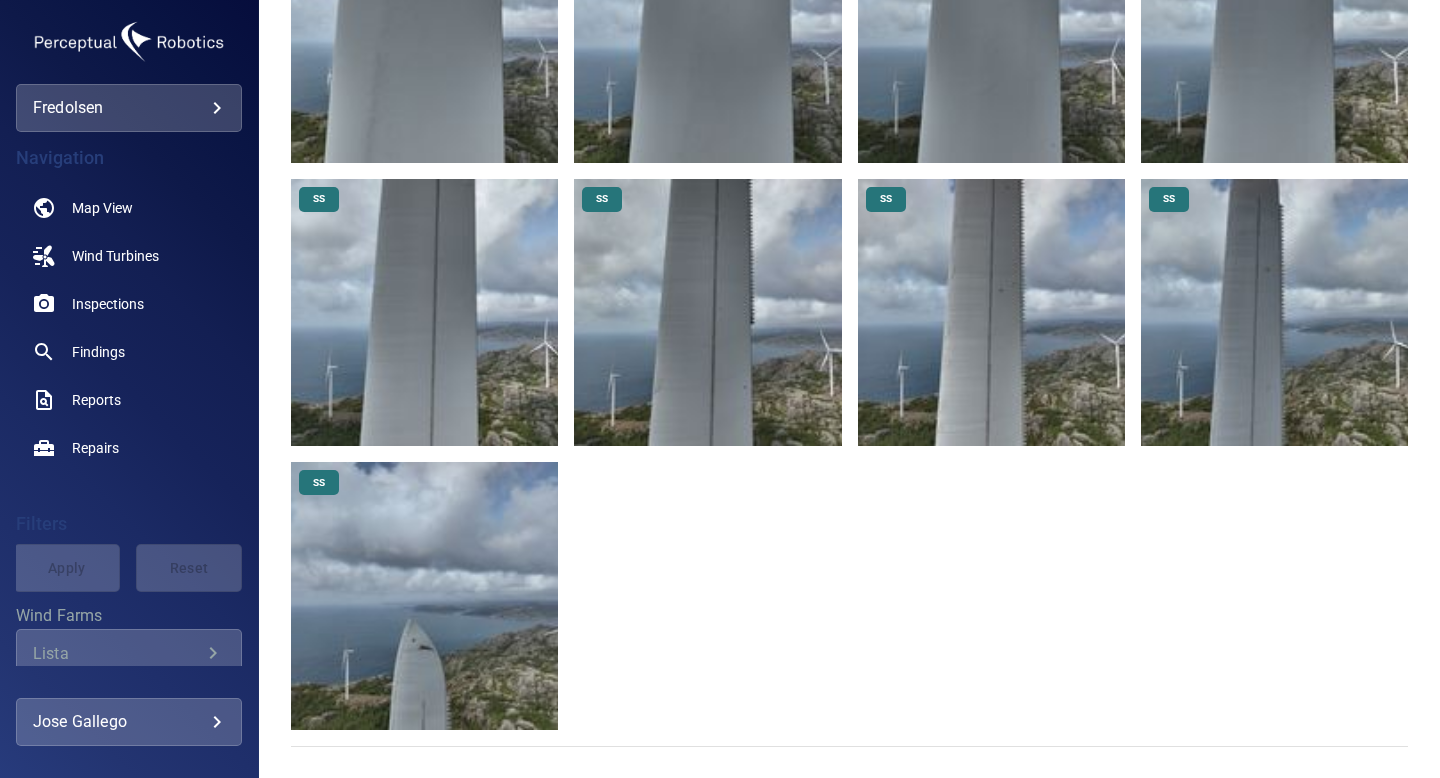 click at bounding box center (991, 312) 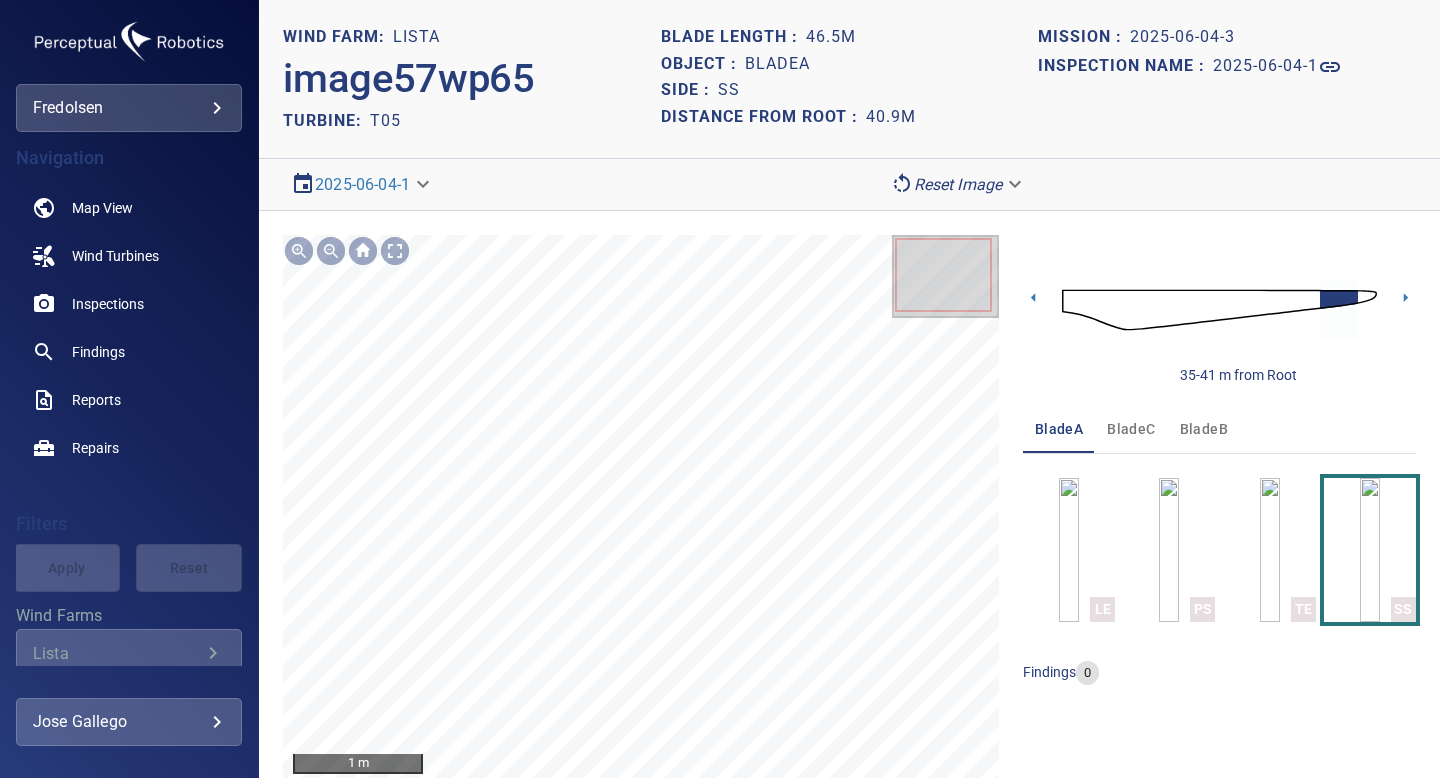 scroll, scrollTop: 7, scrollLeft: 0, axis: vertical 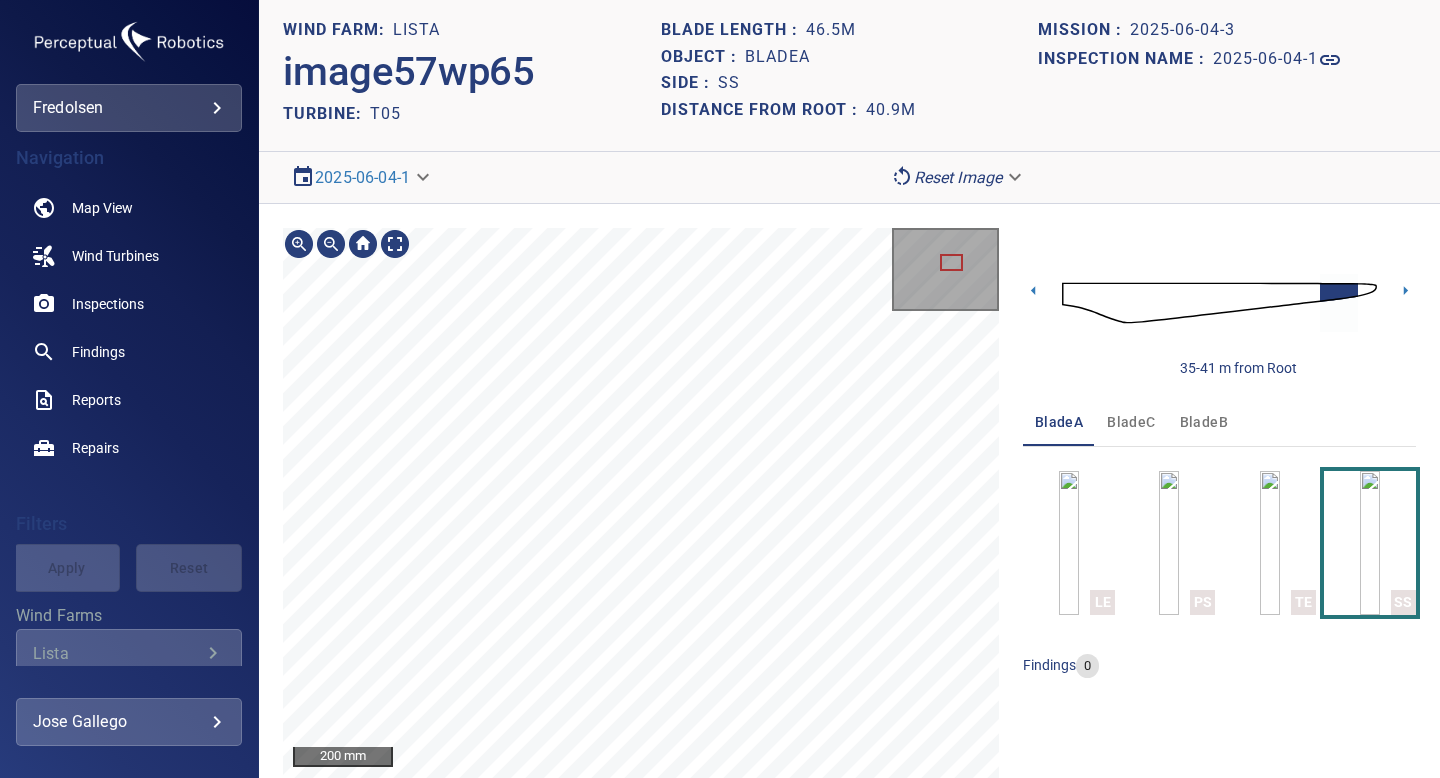 click on "**********" at bounding box center (720, 389) 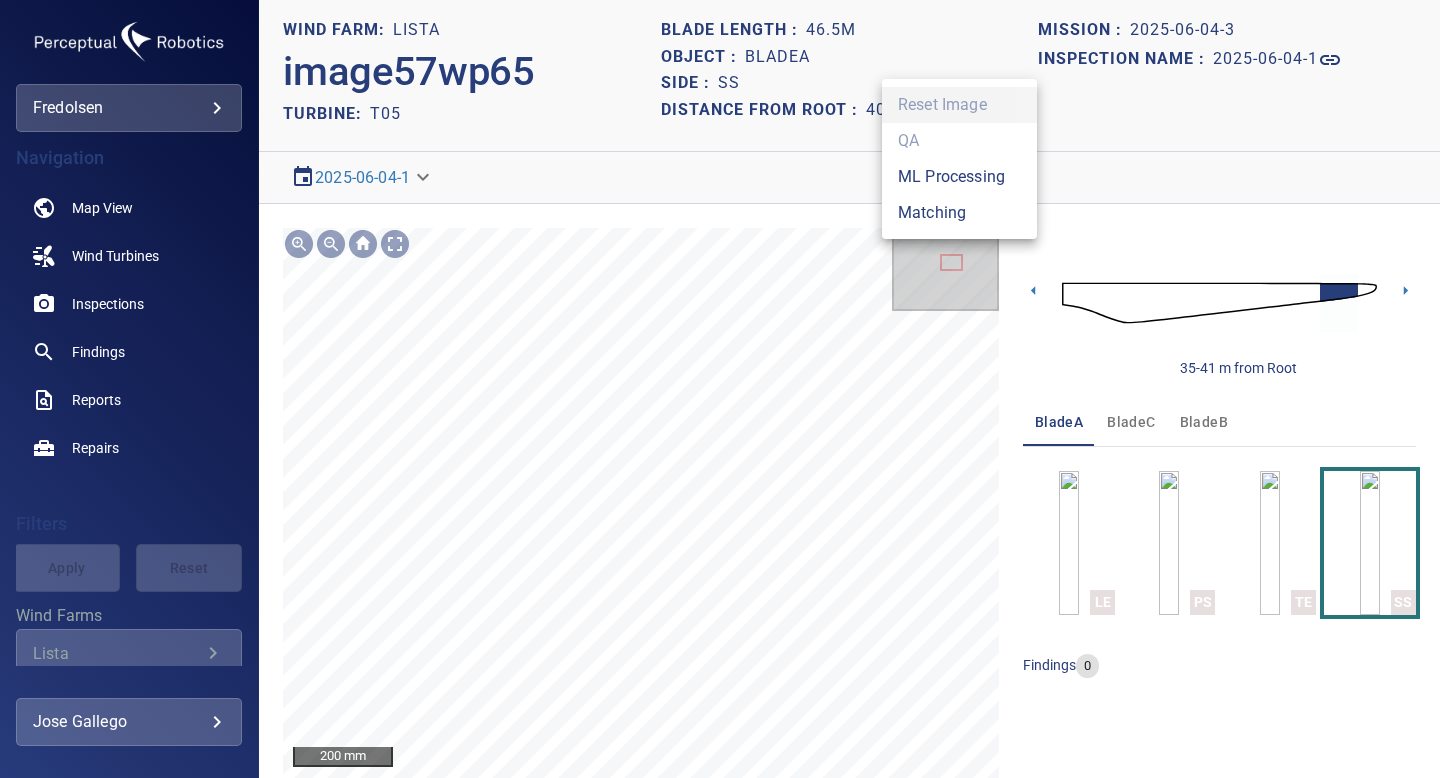 click on "Matching" at bounding box center (959, 213) 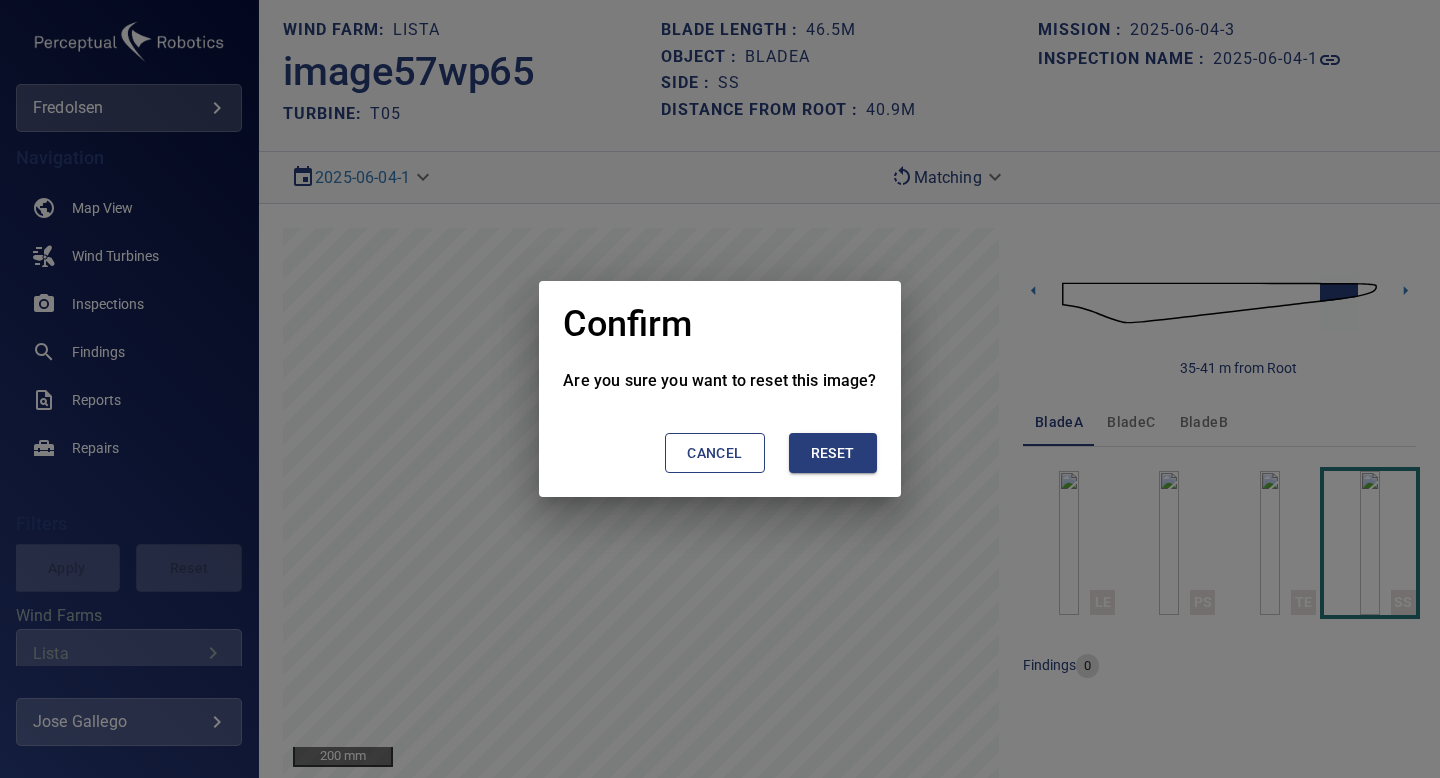 click on "Reset" at bounding box center [833, 453] 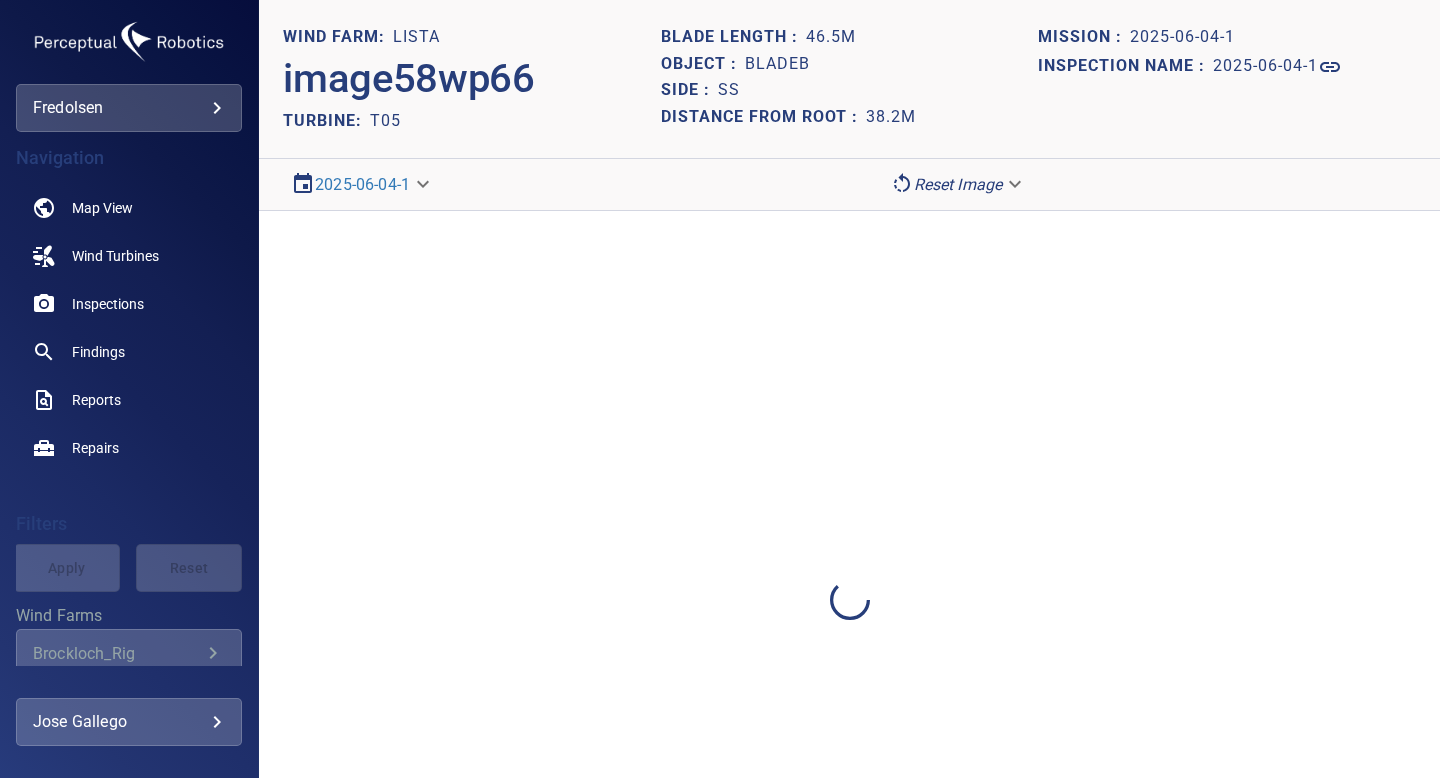 scroll, scrollTop: 0, scrollLeft: 0, axis: both 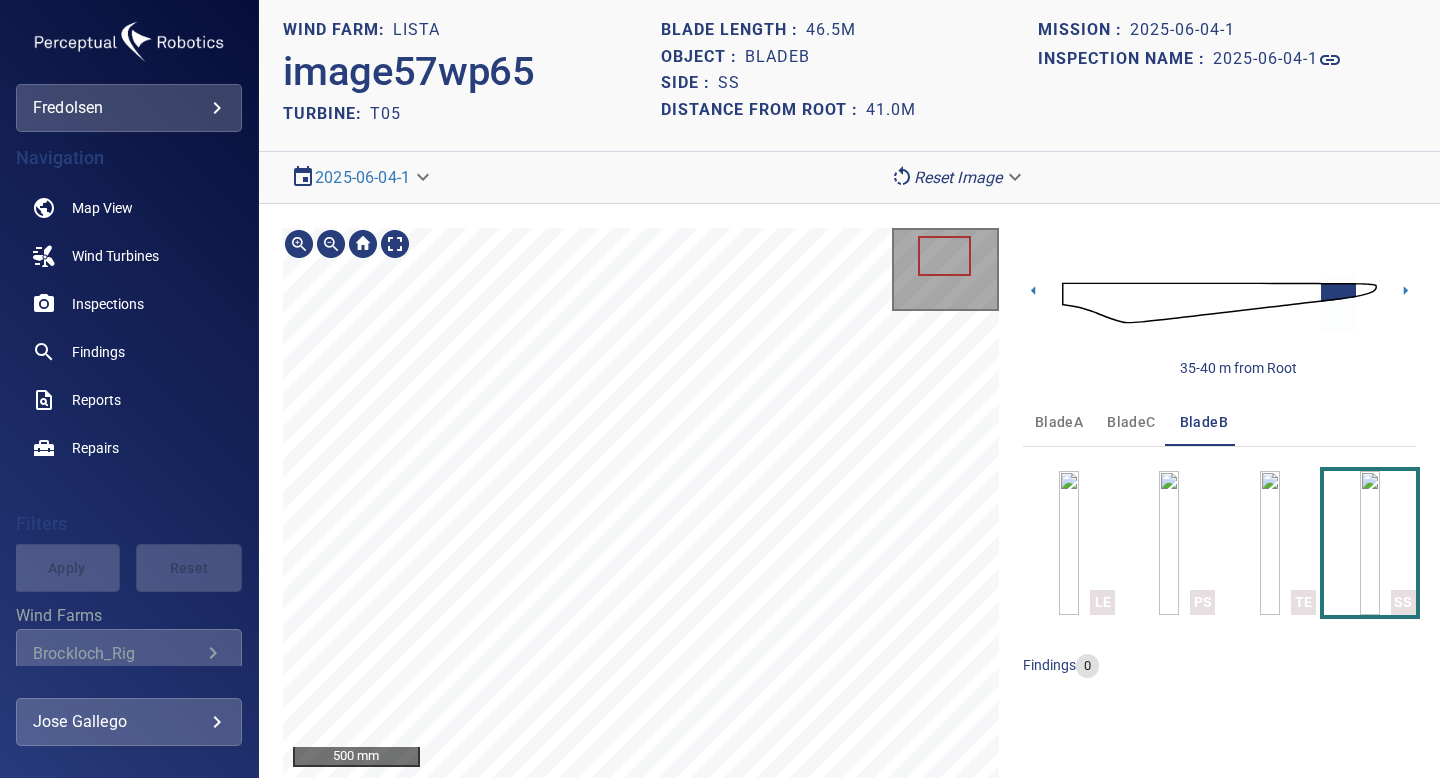 click on "500 mm Image Filters" at bounding box center (641, 531) 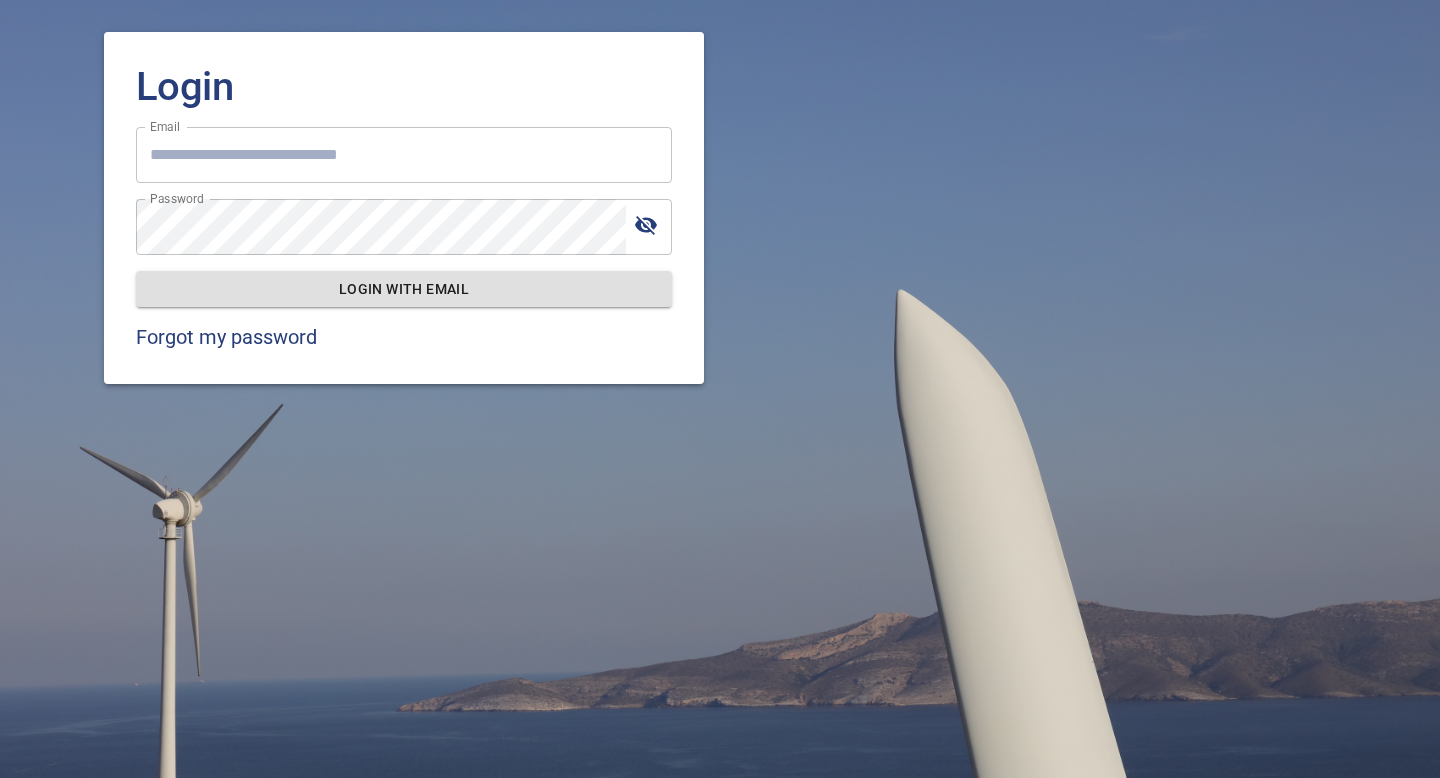 scroll, scrollTop: 0, scrollLeft: 0, axis: both 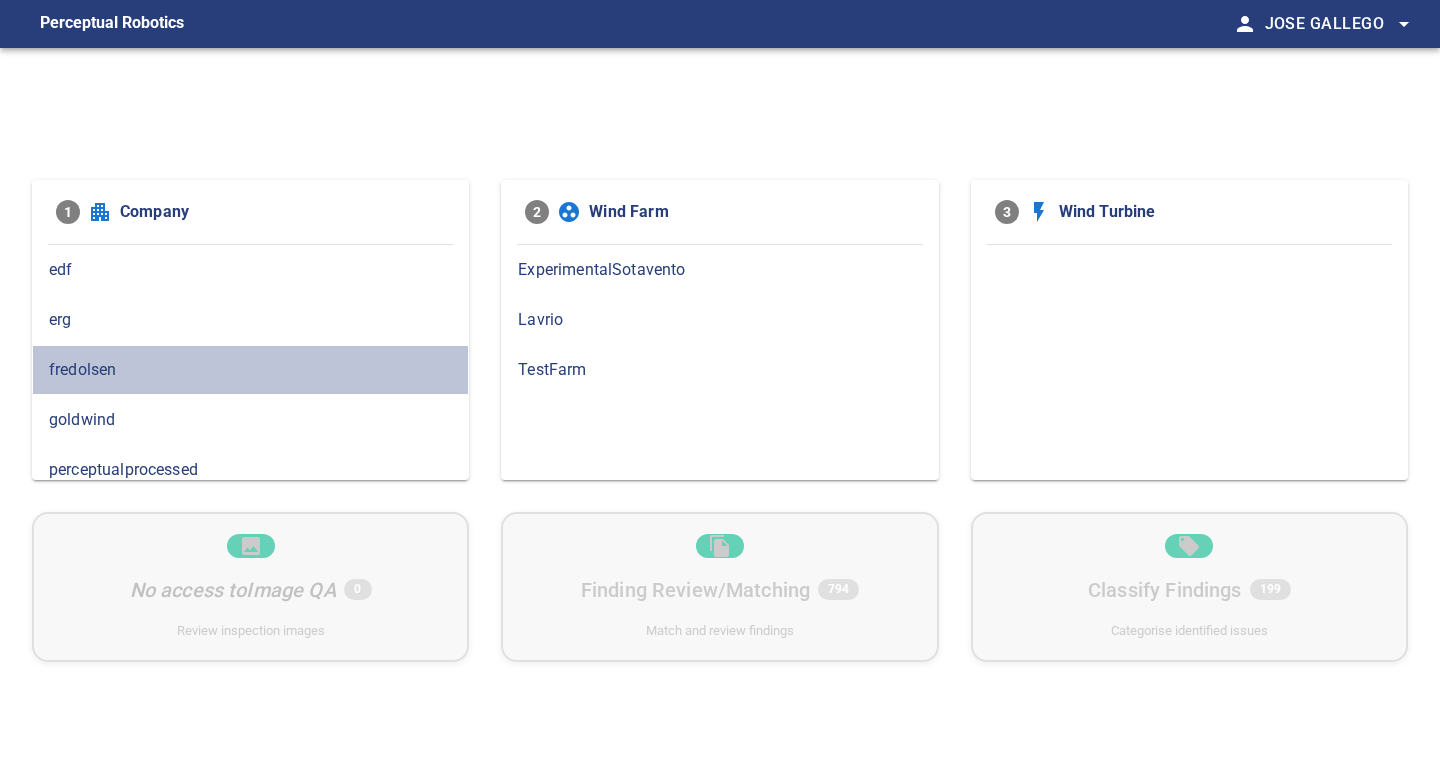 click on "fredolsen" at bounding box center (250, 370) 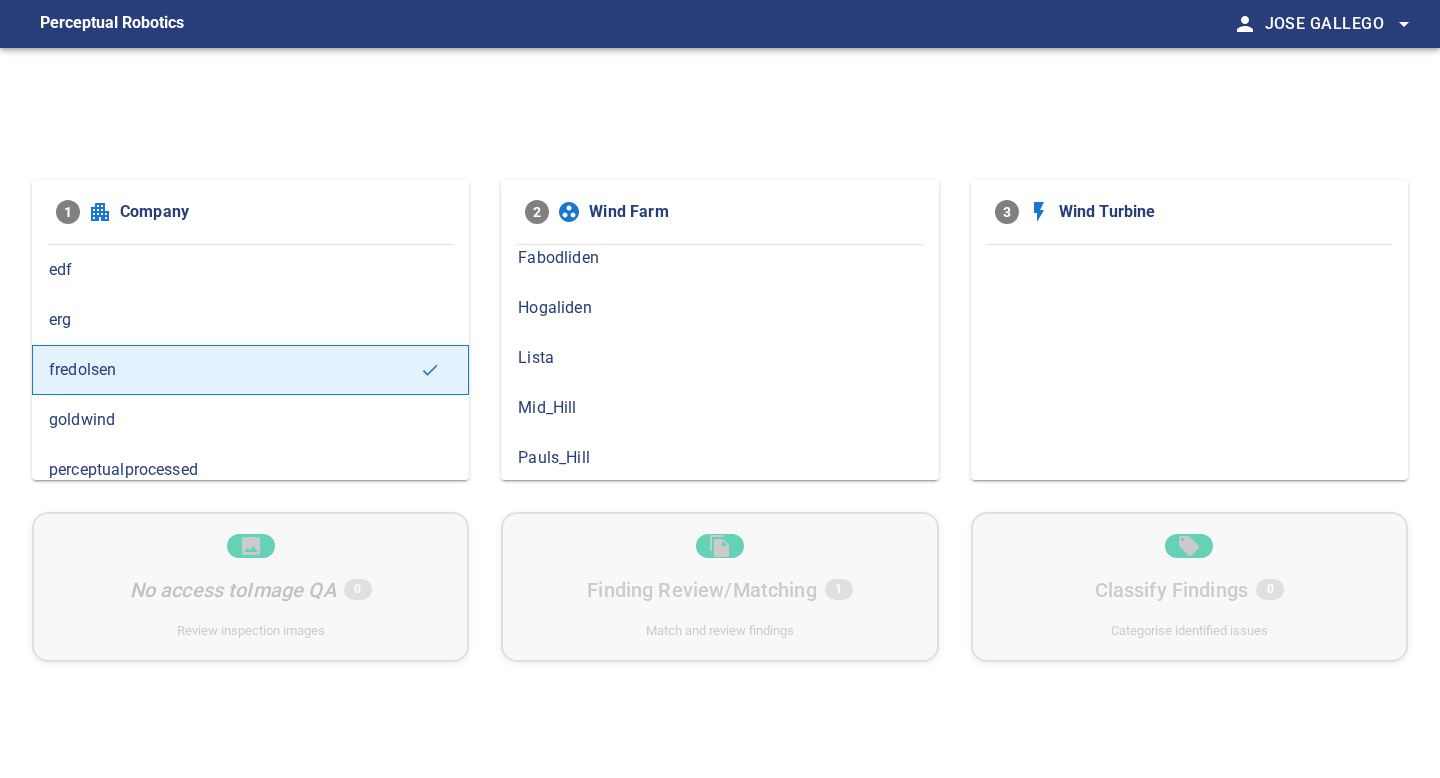 scroll, scrollTop: 242, scrollLeft: 0, axis: vertical 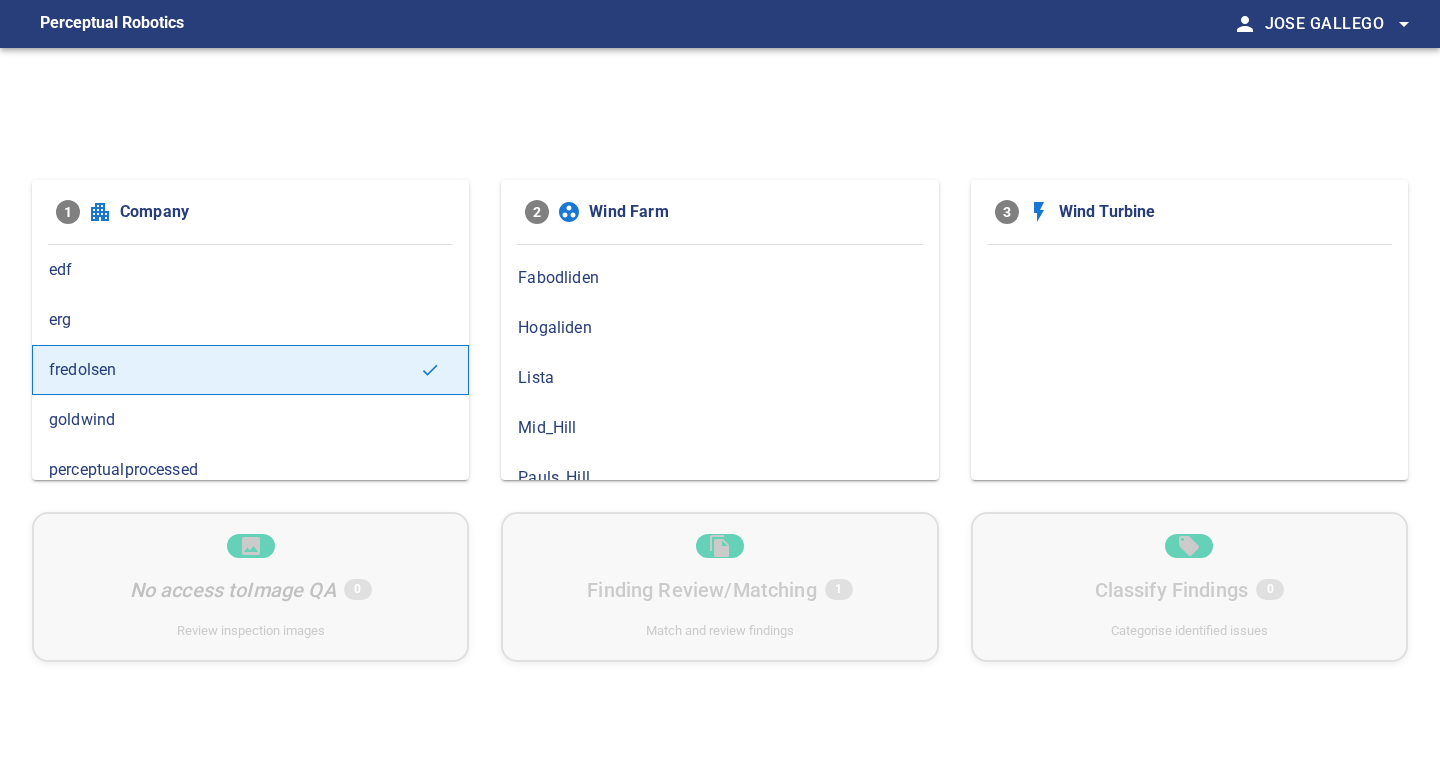 click on "Lista" at bounding box center [719, 378] 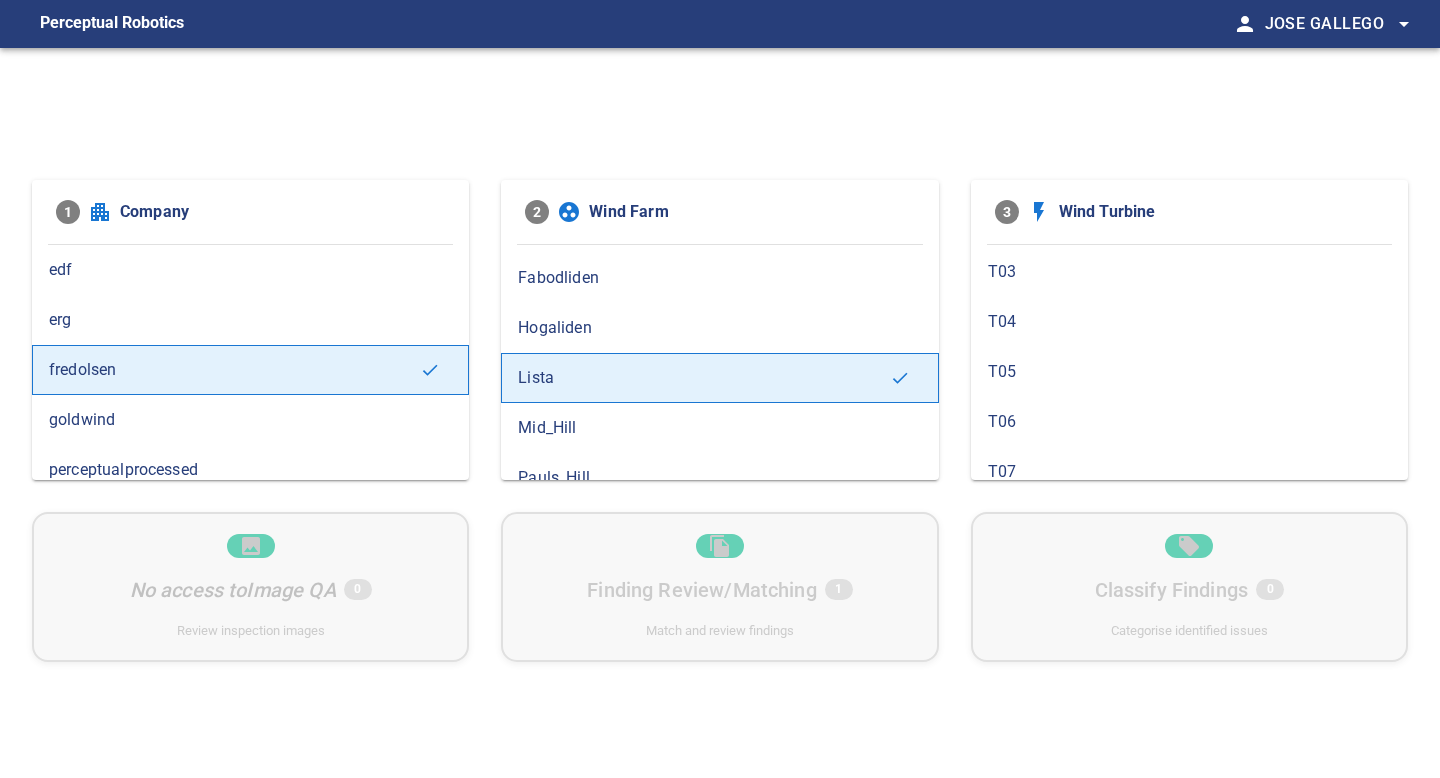 scroll, scrollTop: 100, scrollLeft: 0, axis: vertical 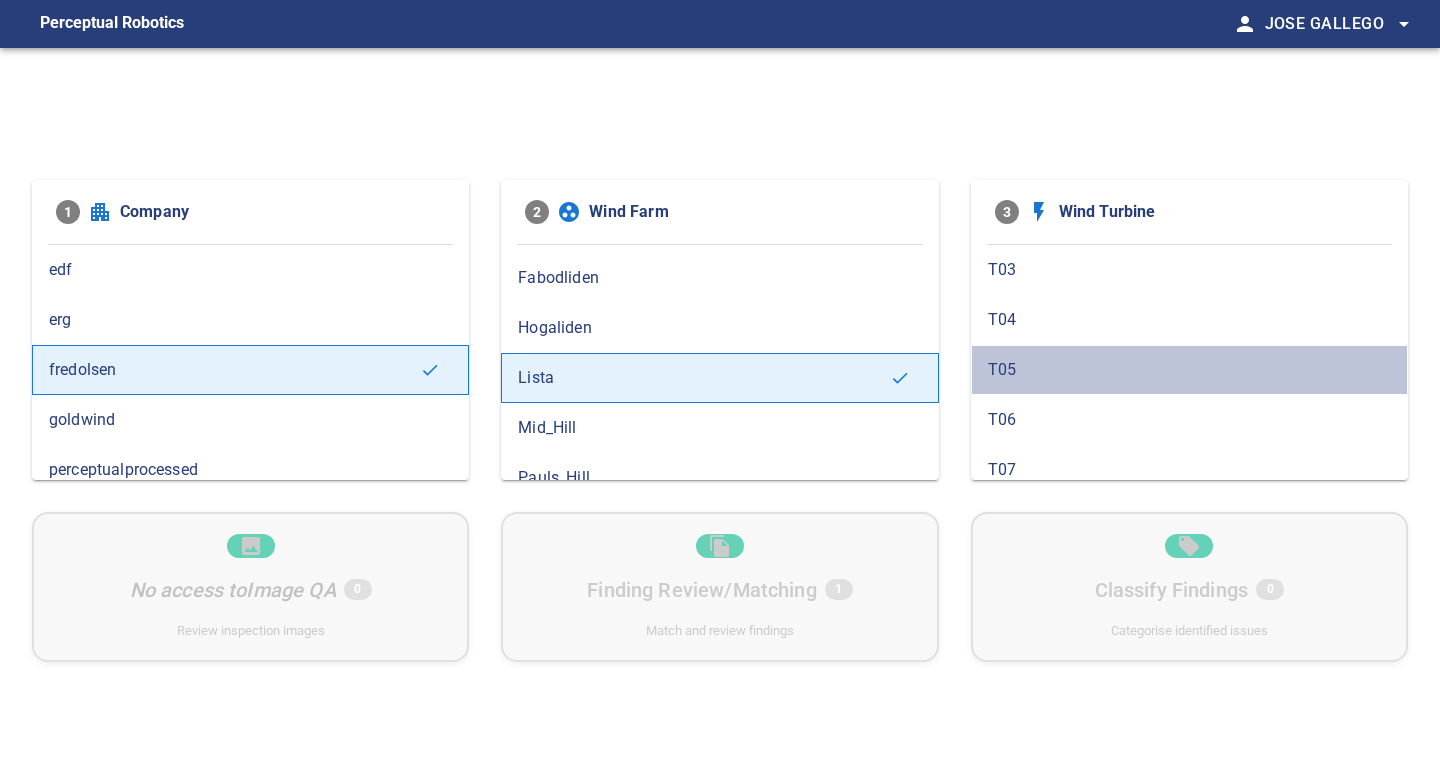 click on "T05" at bounding box center [1189, 370] 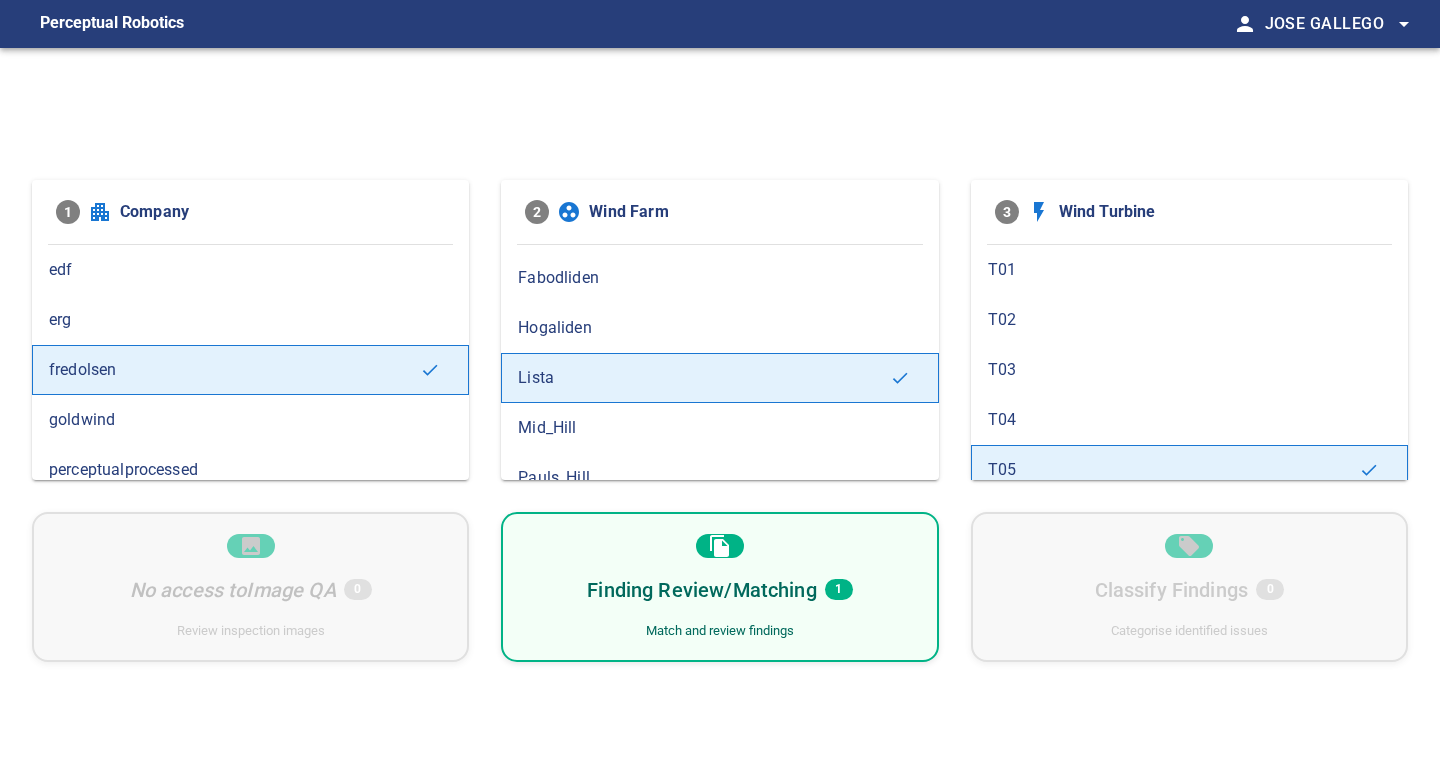 click on "Finding Review/Matching" at bounding box center [701, 590] 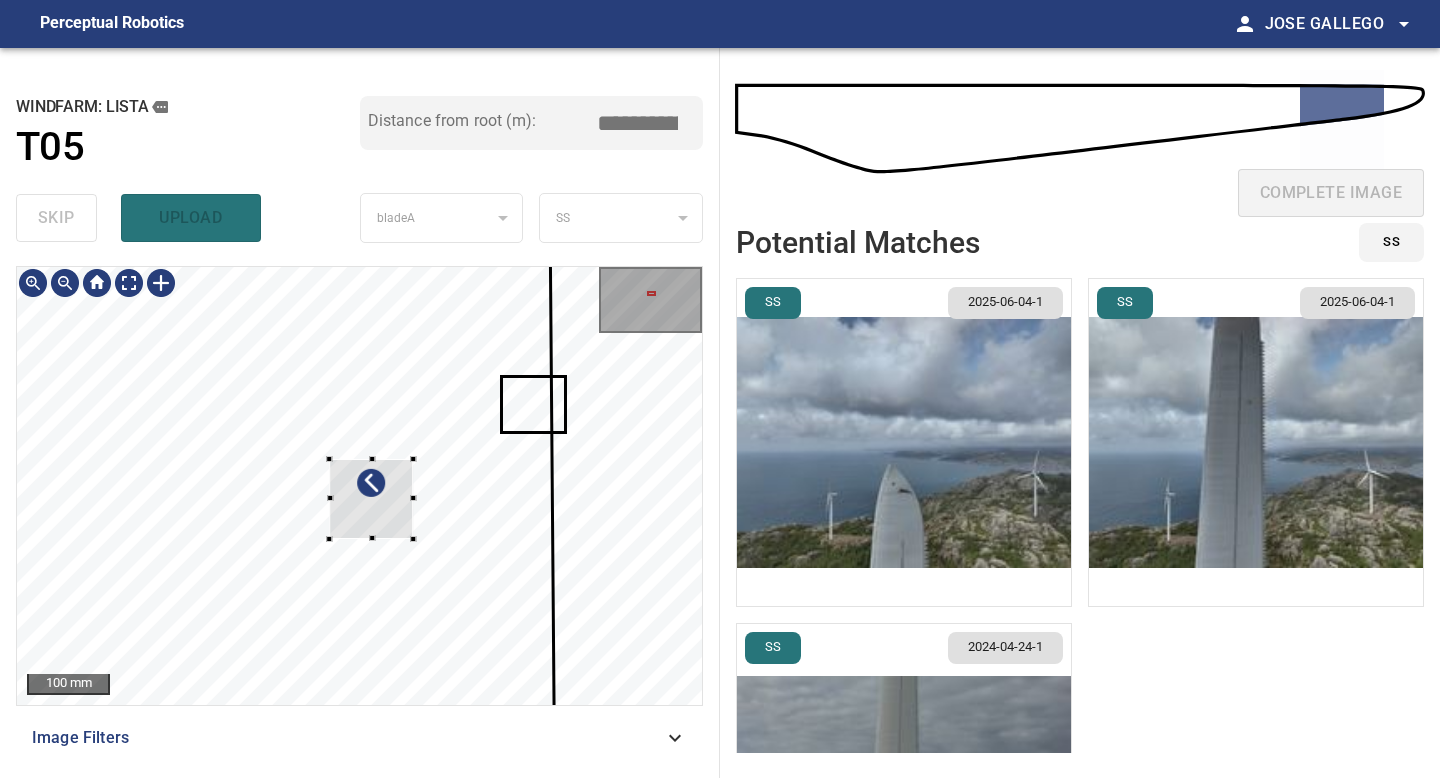 click at bounding box center (359, 486) 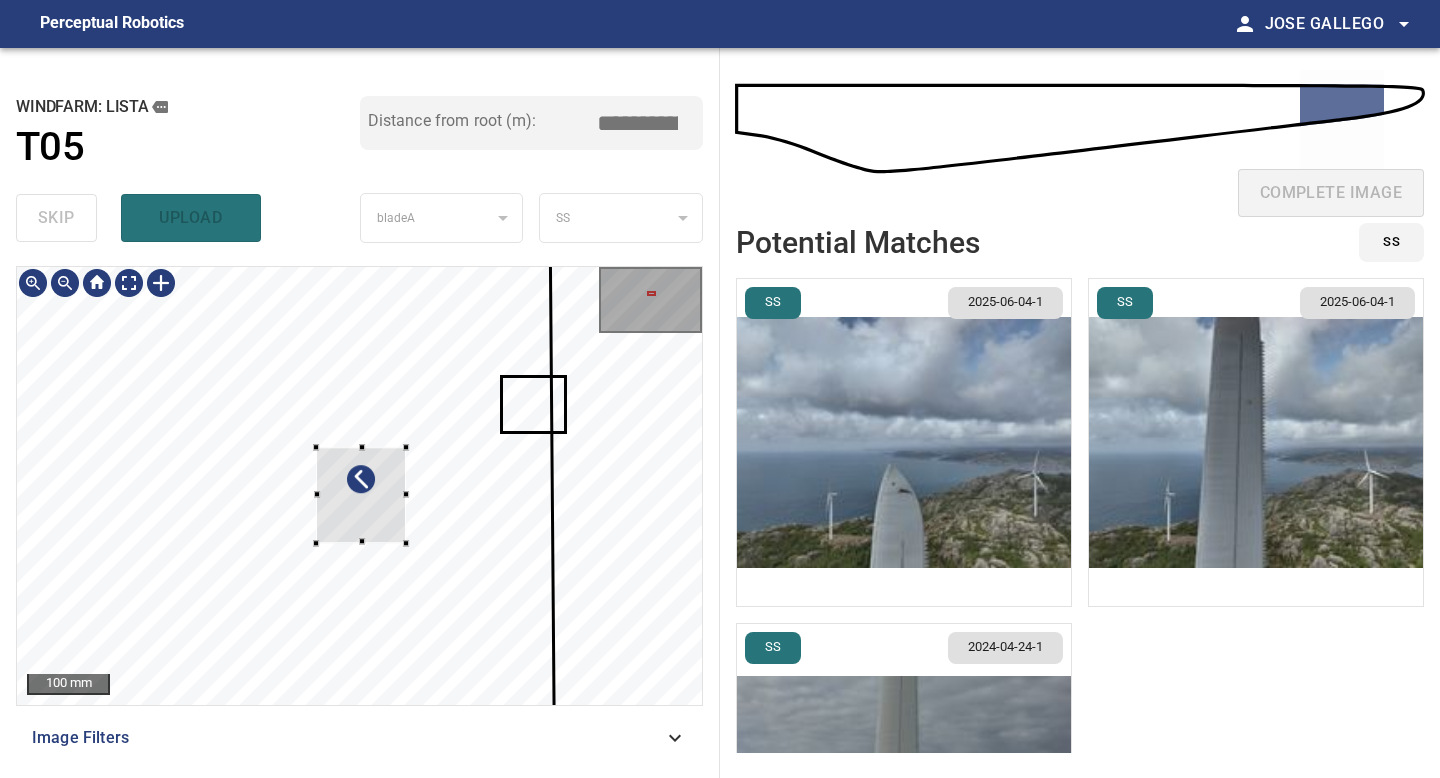 click at bounding box center [361, 495] 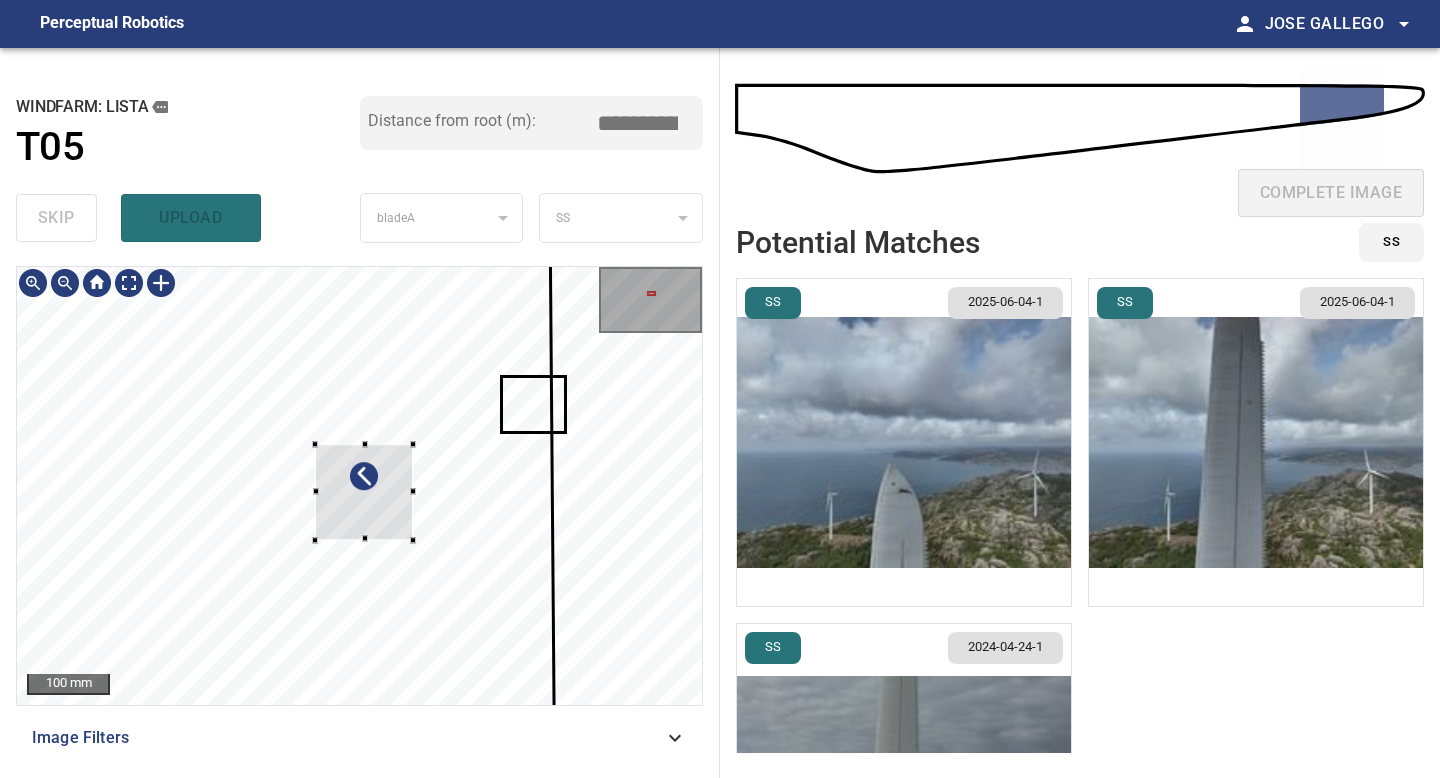 click at bounding box center [414, 491] 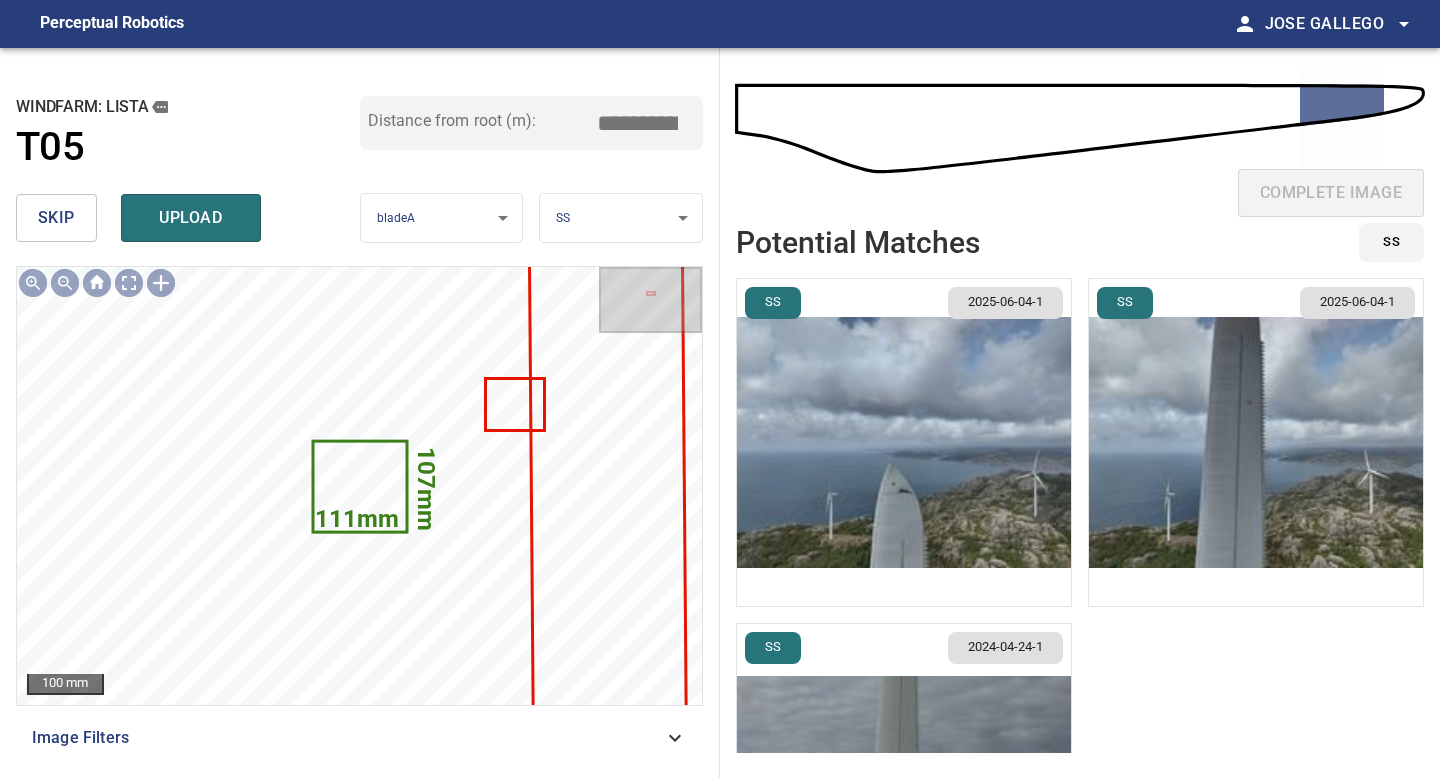 click at bounding box center [1256, 442] 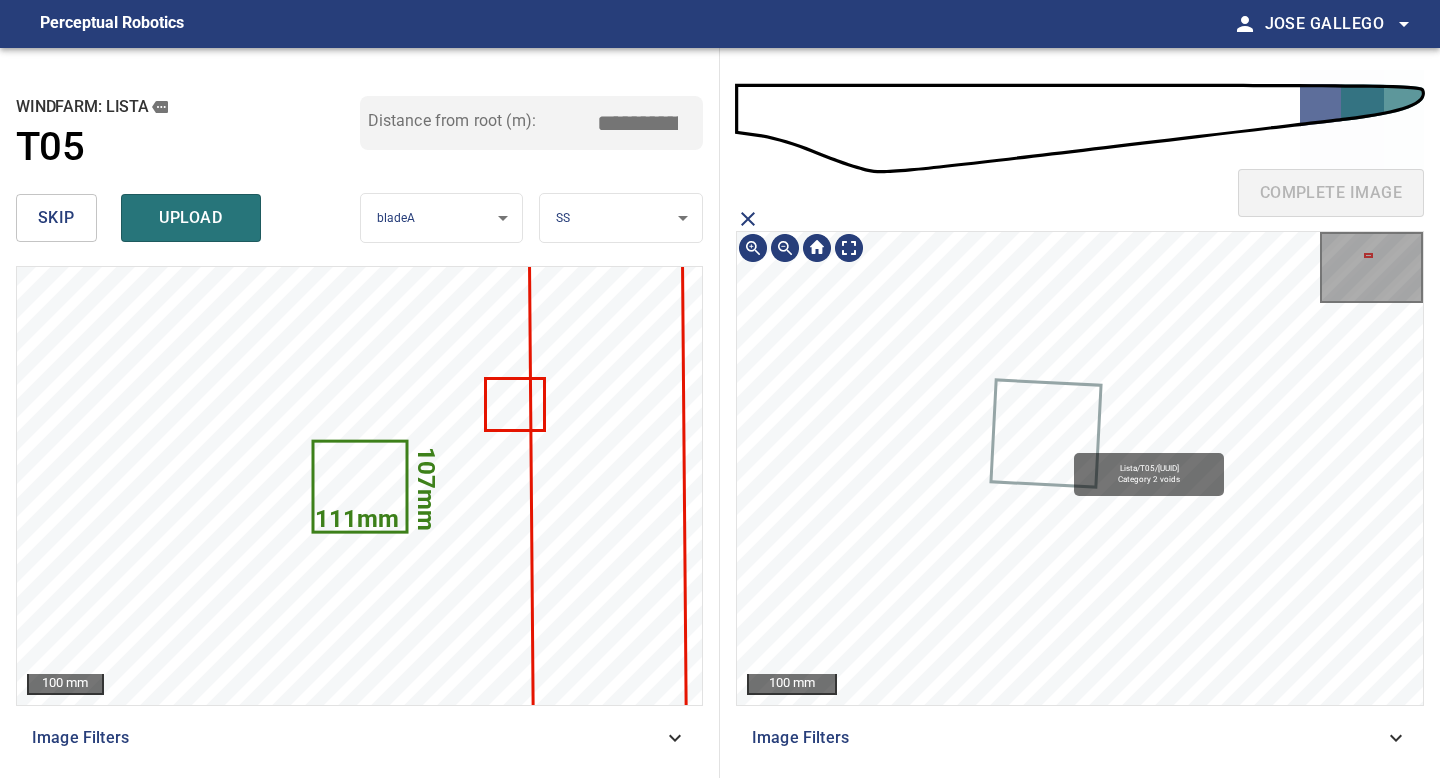 click 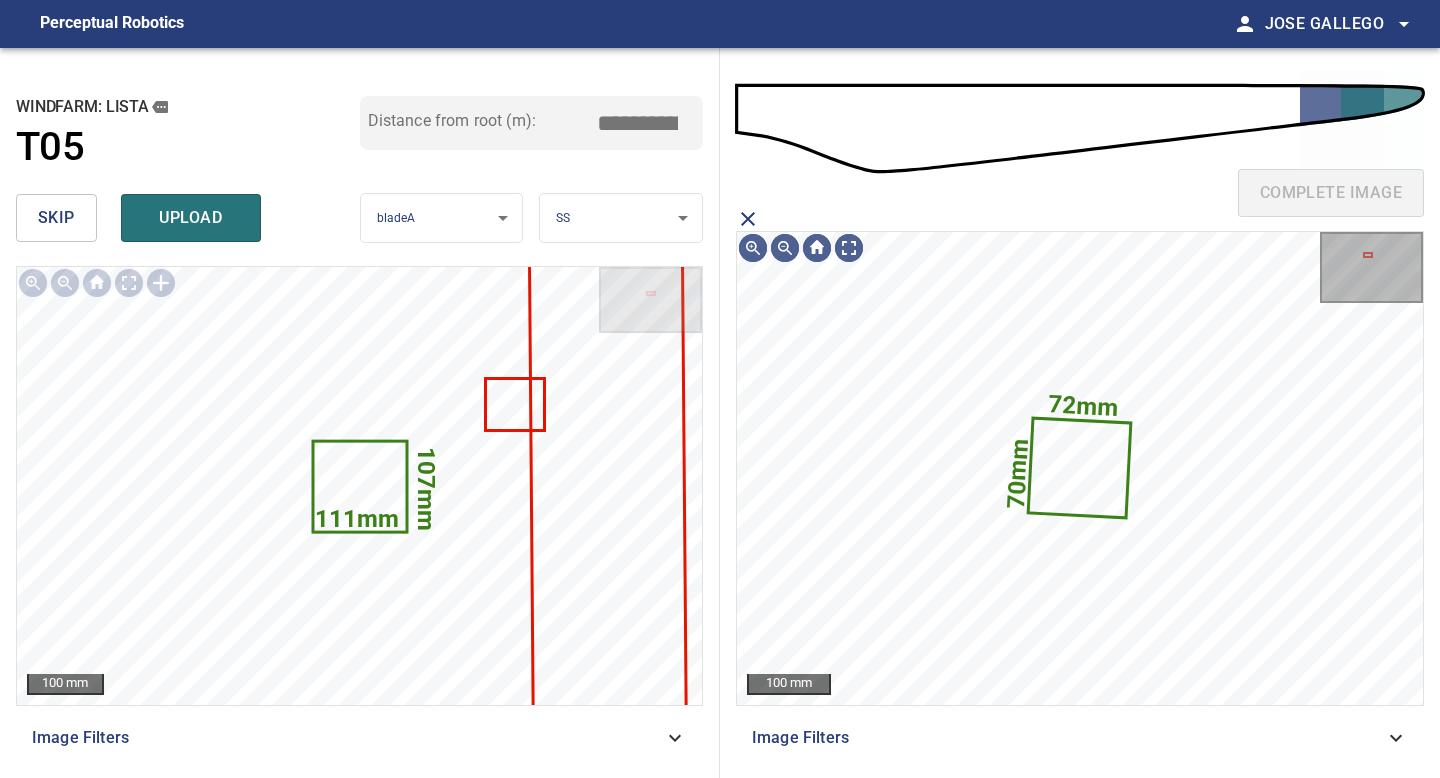 click 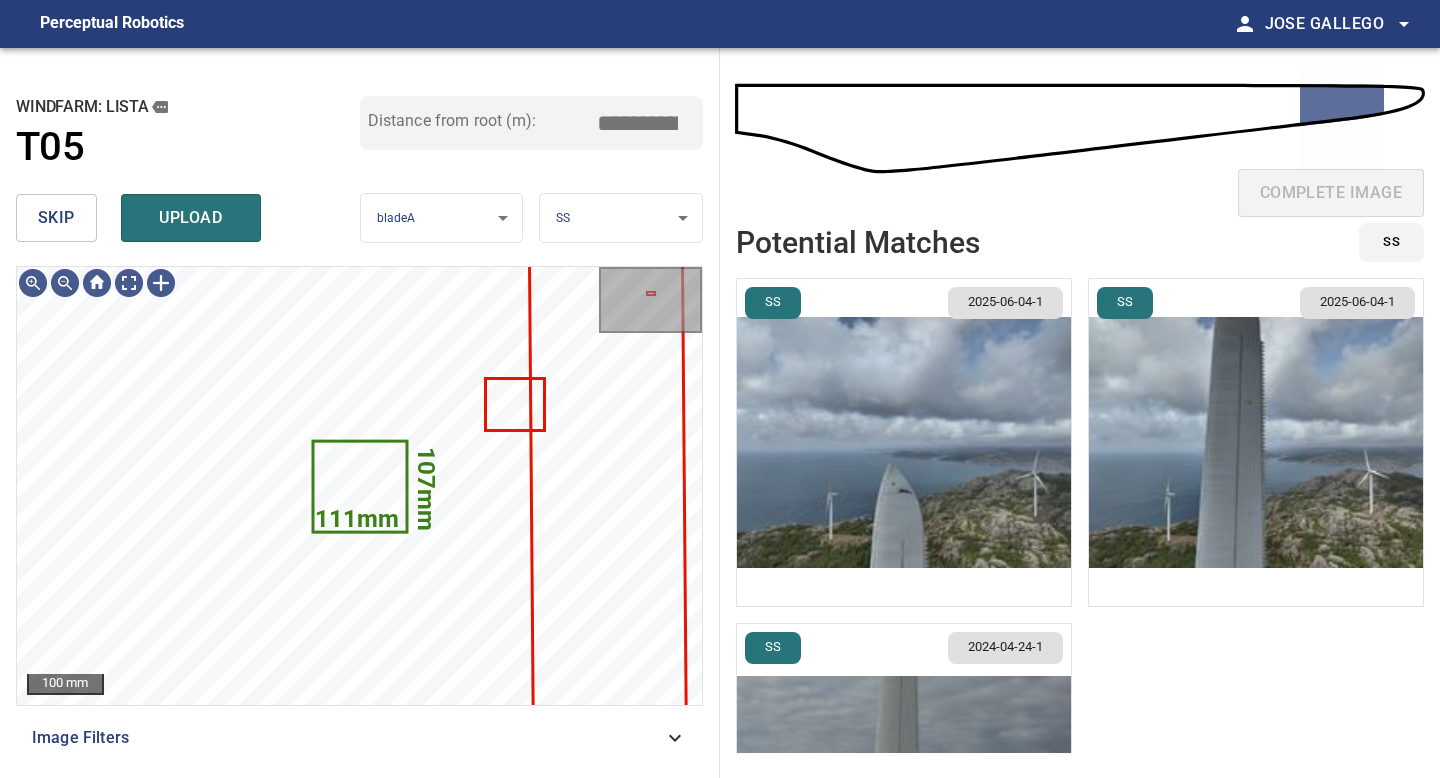 scroll, scrollTop: 199, scrollLeft: 0, axis: vertical 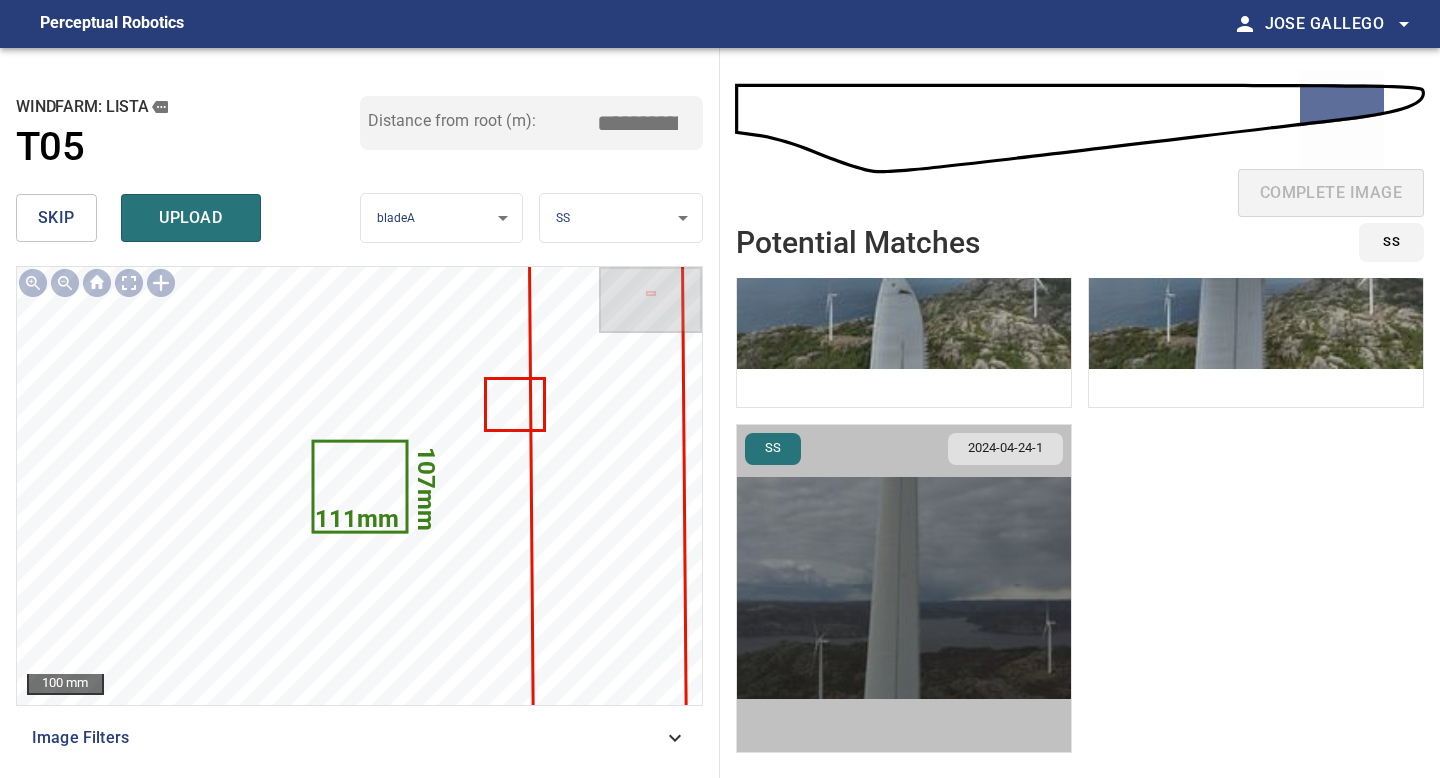 click at bounding box center (904, 588) 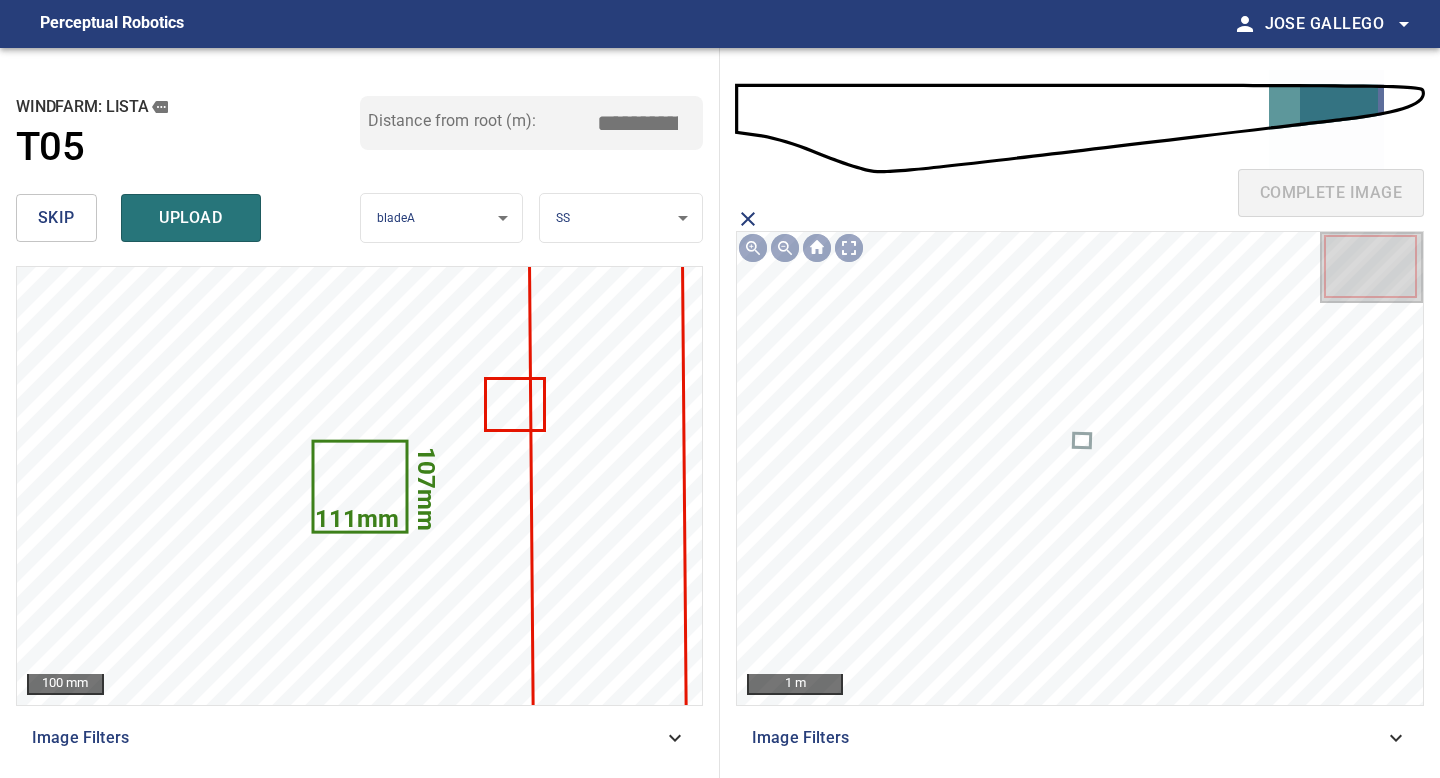 click 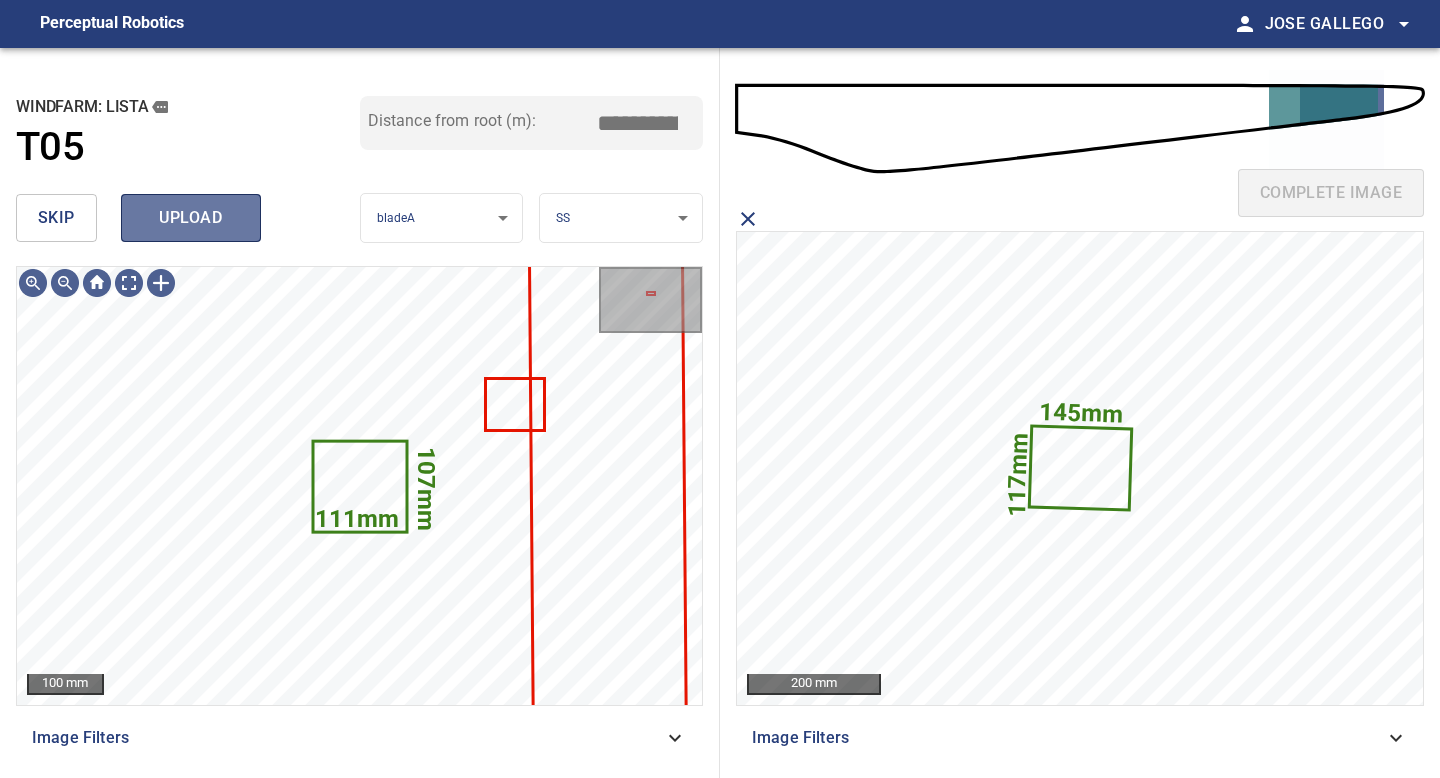 click on "upload" at bounding box center (191, 218) 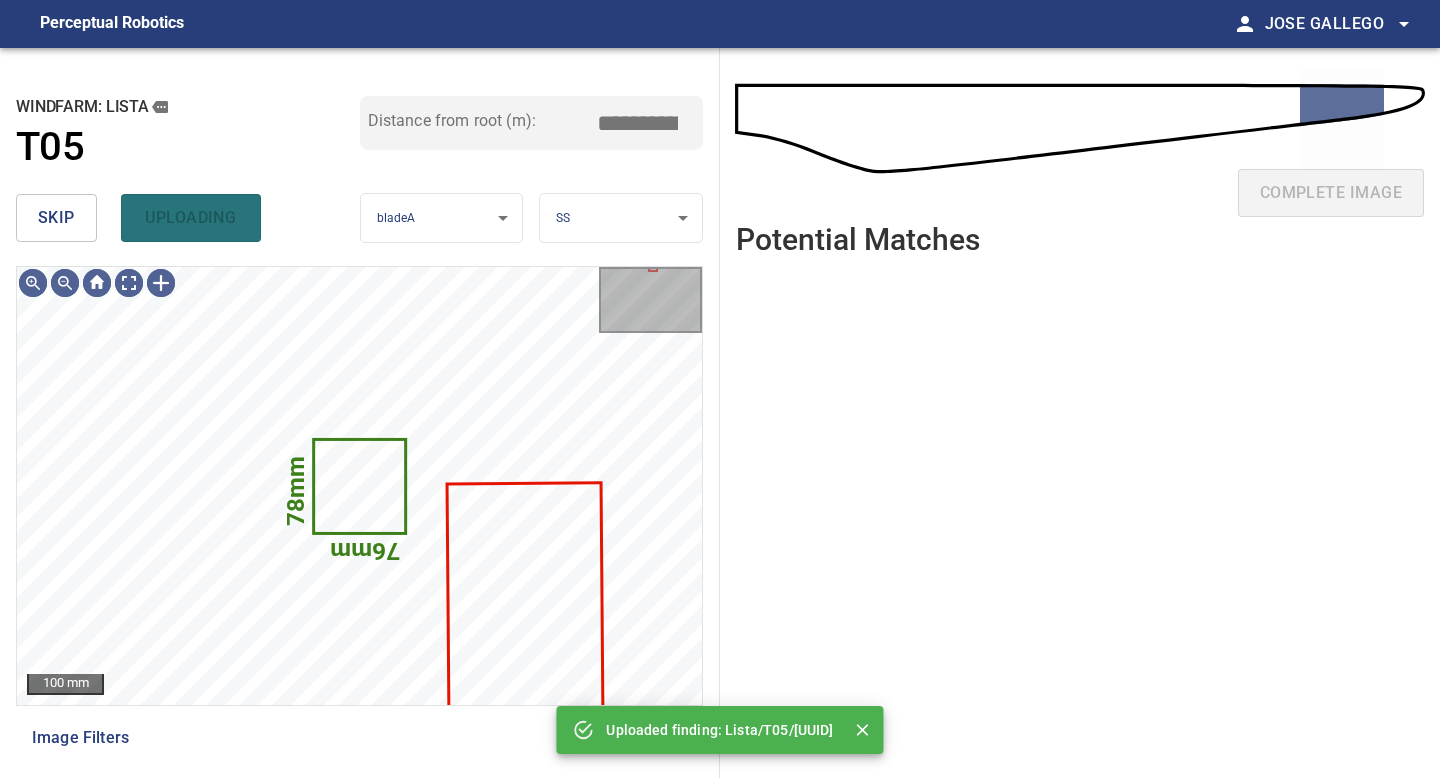 click on "skip" at bounding box center [56, 218] 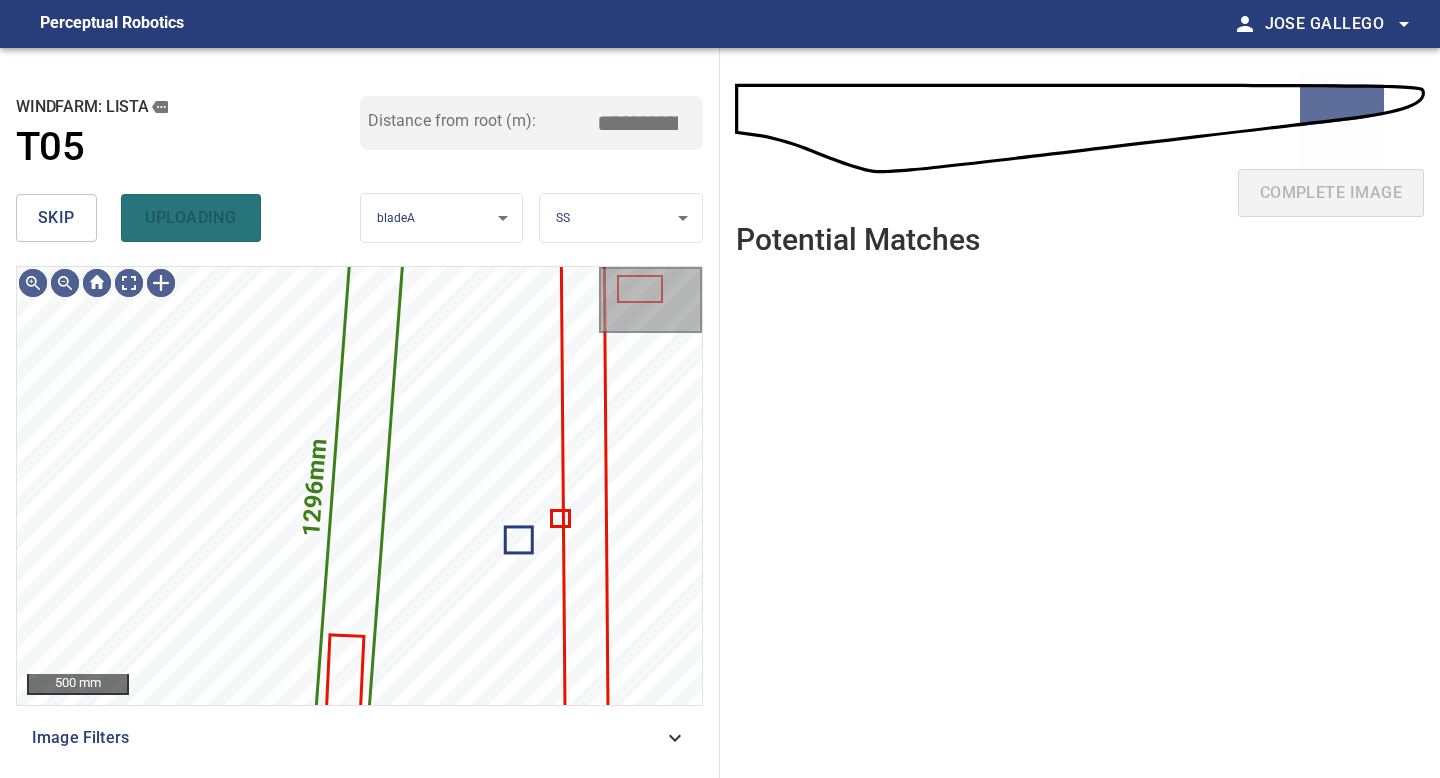 click on "skip" at bounding box center (56, 218) 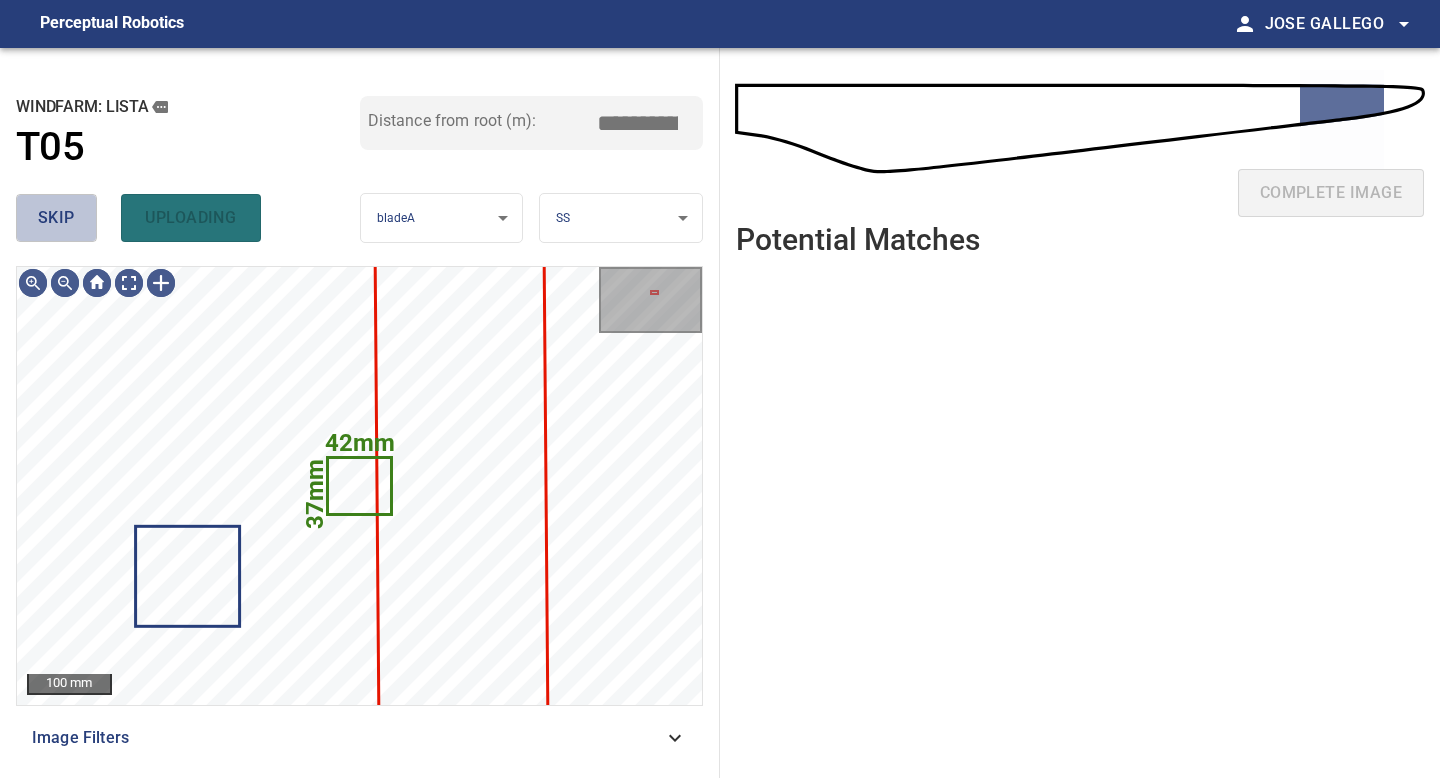 click on "skip" at bounding box center [56, 218] 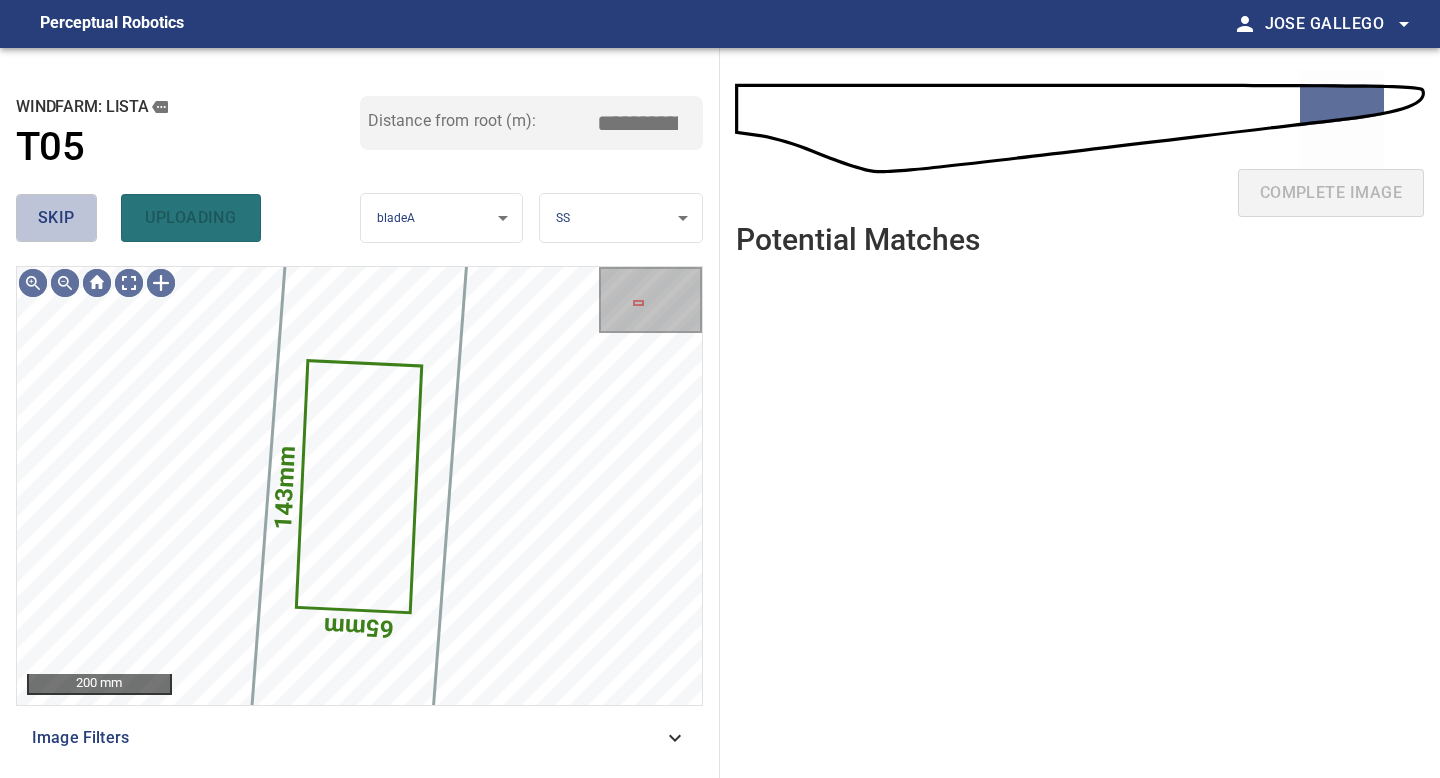 click on "skip" at bounding box center (56, 218) 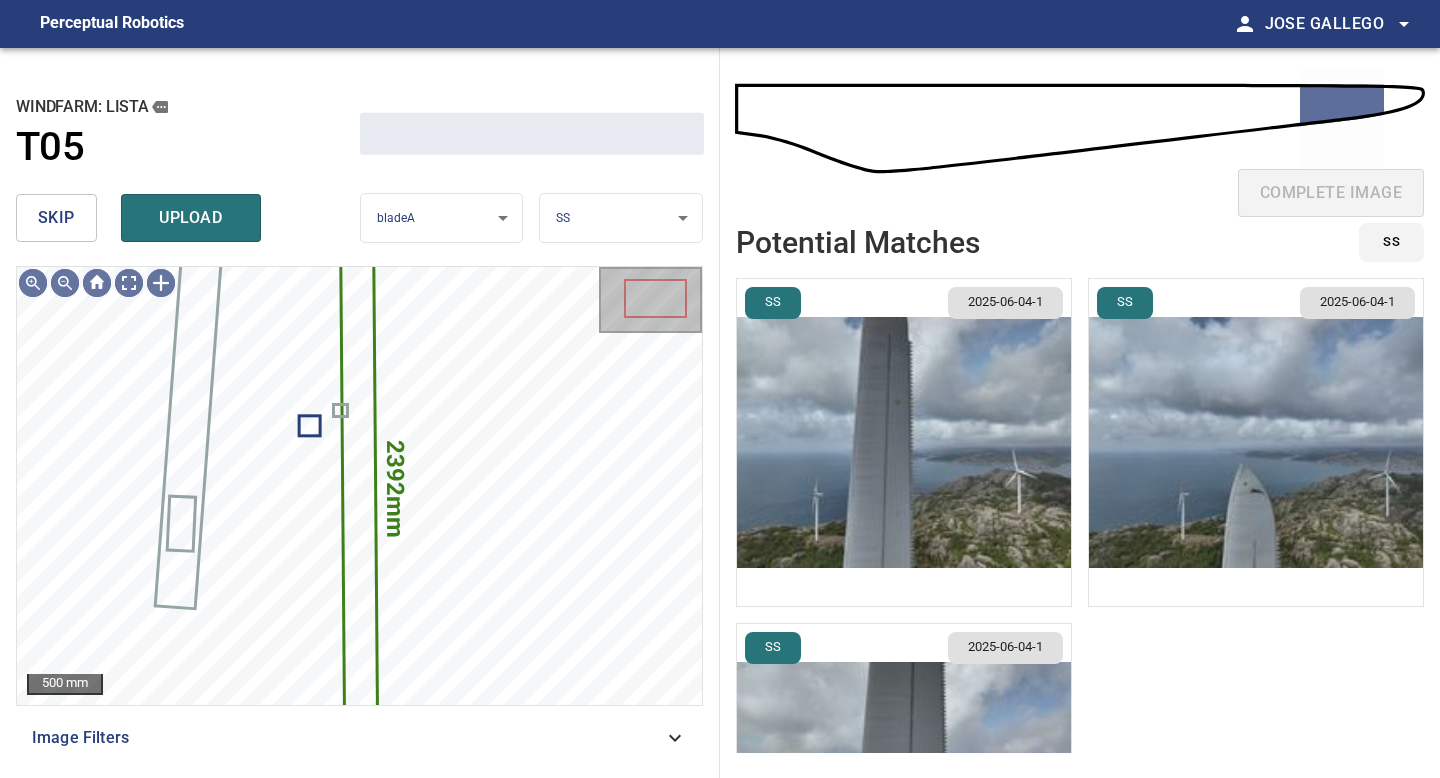 click on "skip" at bounding box center [56, 218] 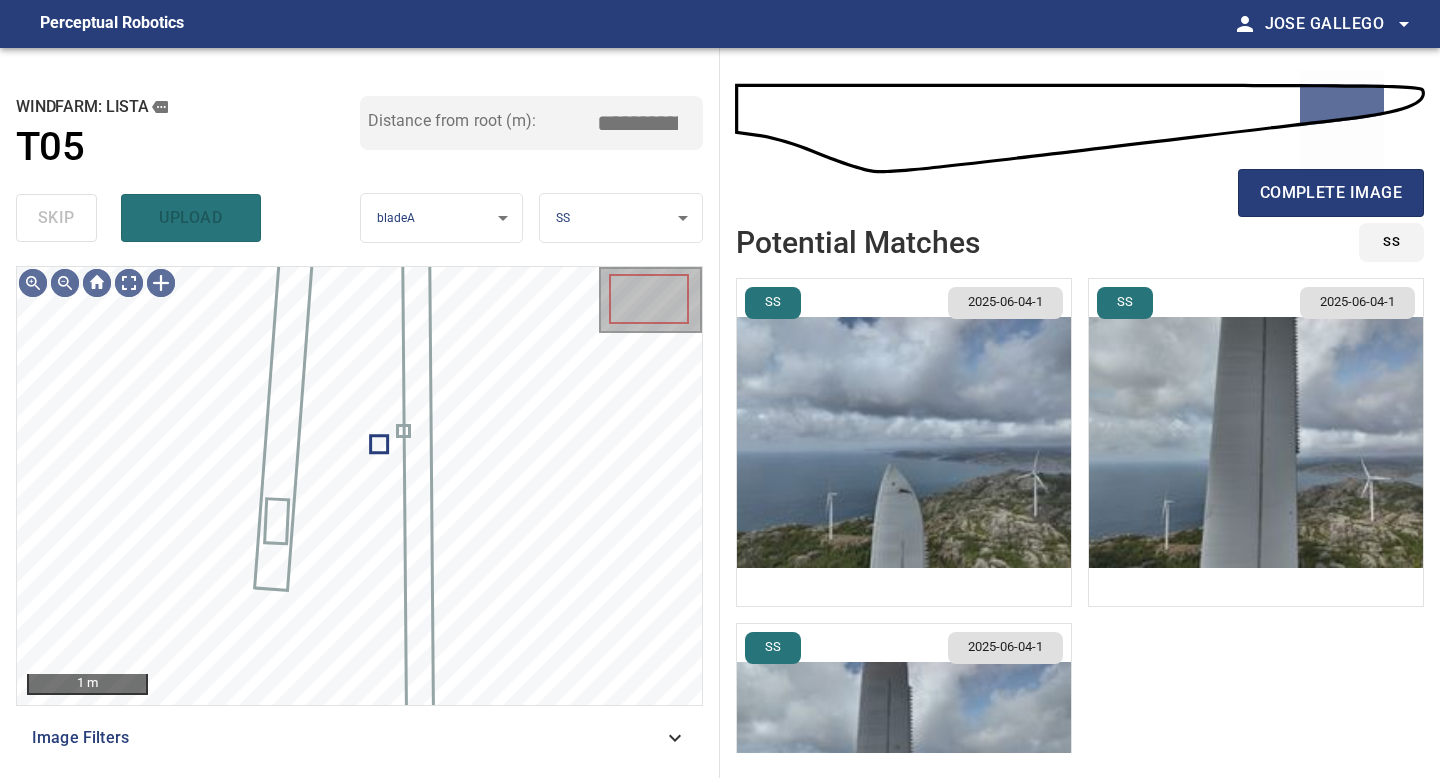 click on "skip upload" at bounding box center (188, 218) 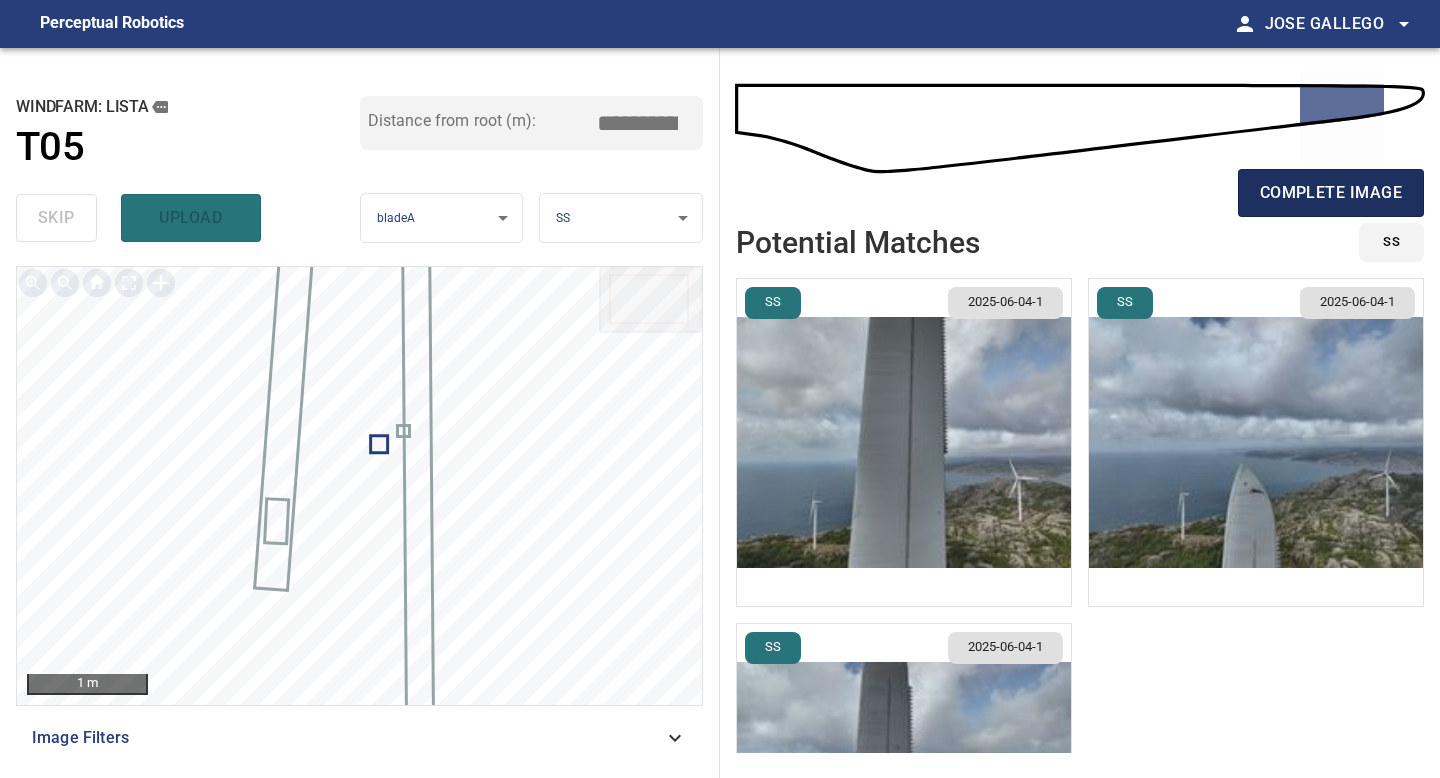 click on "complete image" at bounding box center (1331, 193) 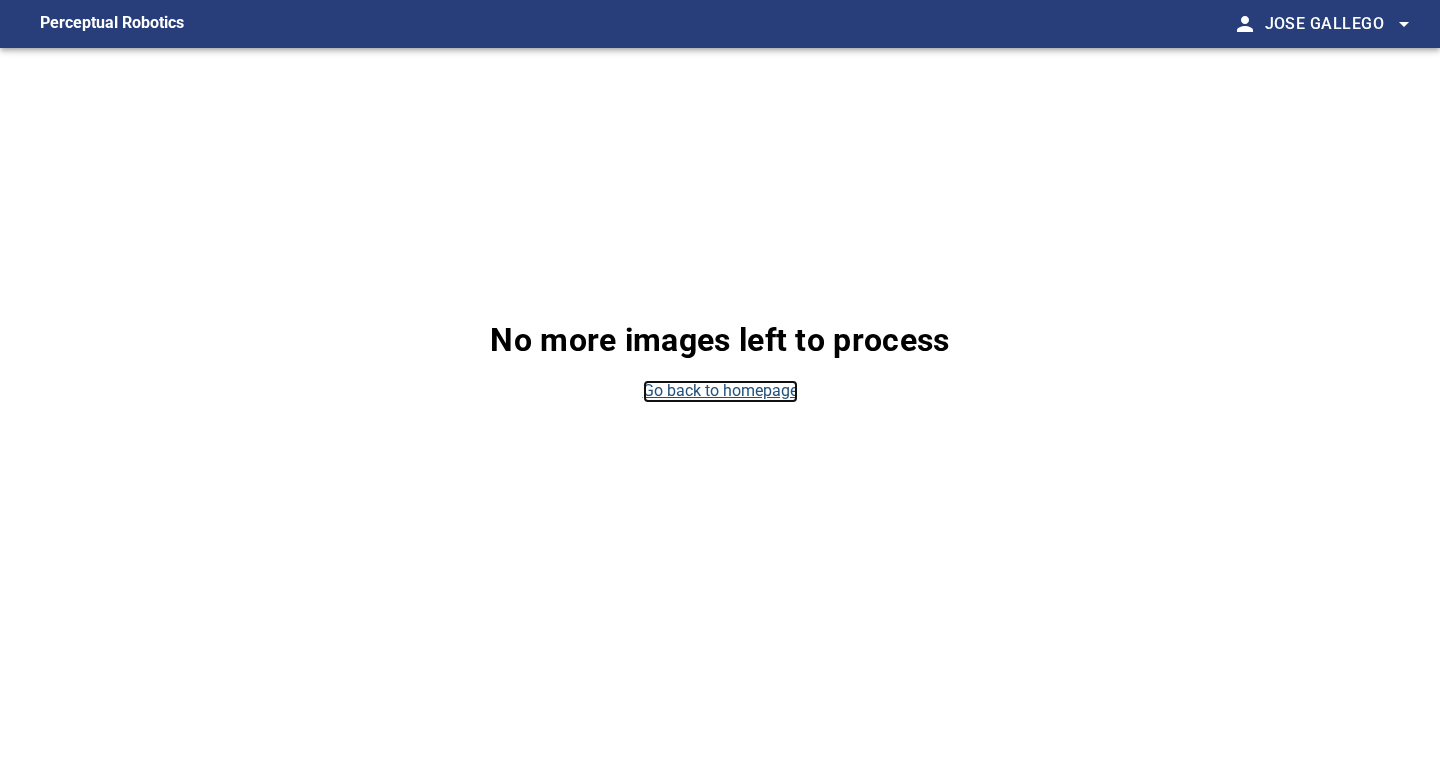 click on "Go back to homepage" at bounding box center (720, 391) 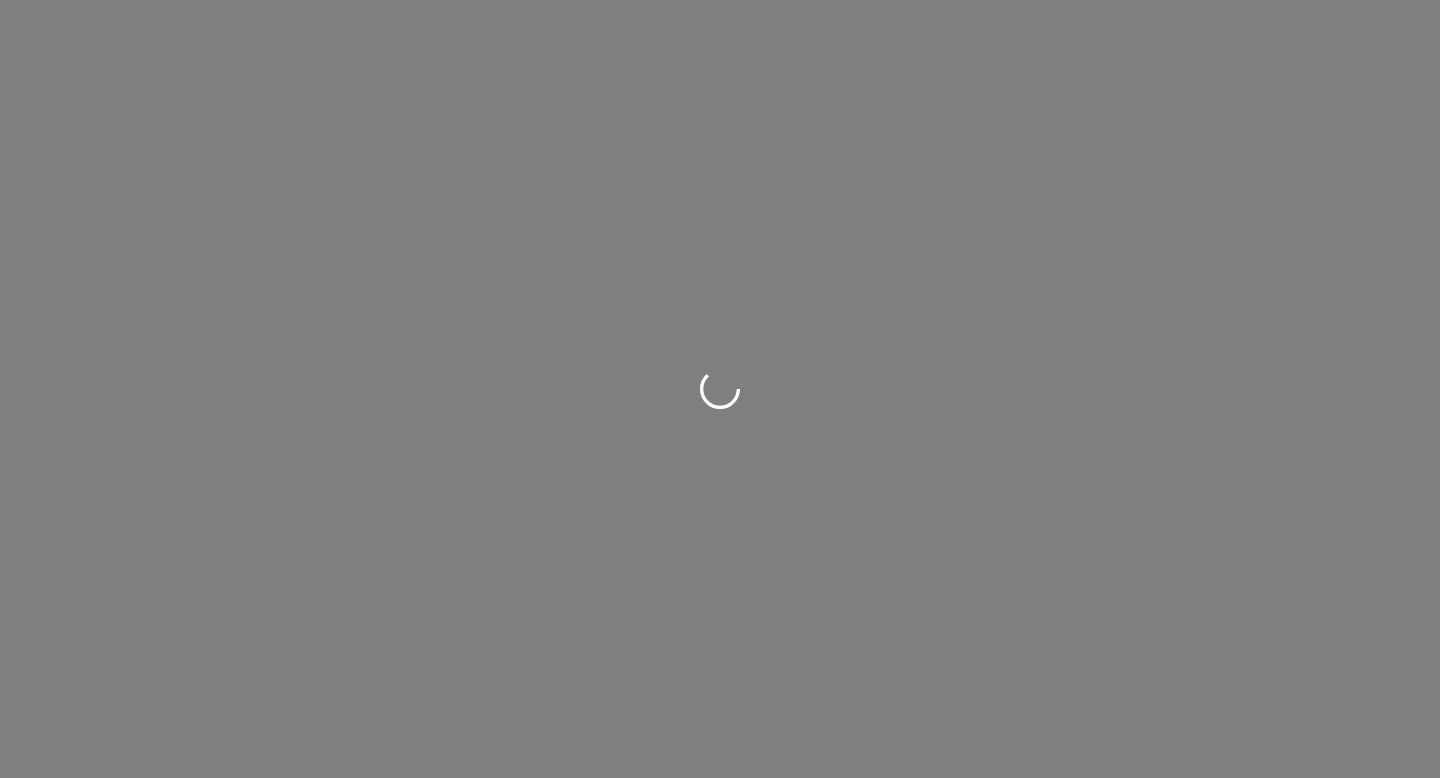 scroll, scrollTop: 0, scrollLeft: 0, axis: both 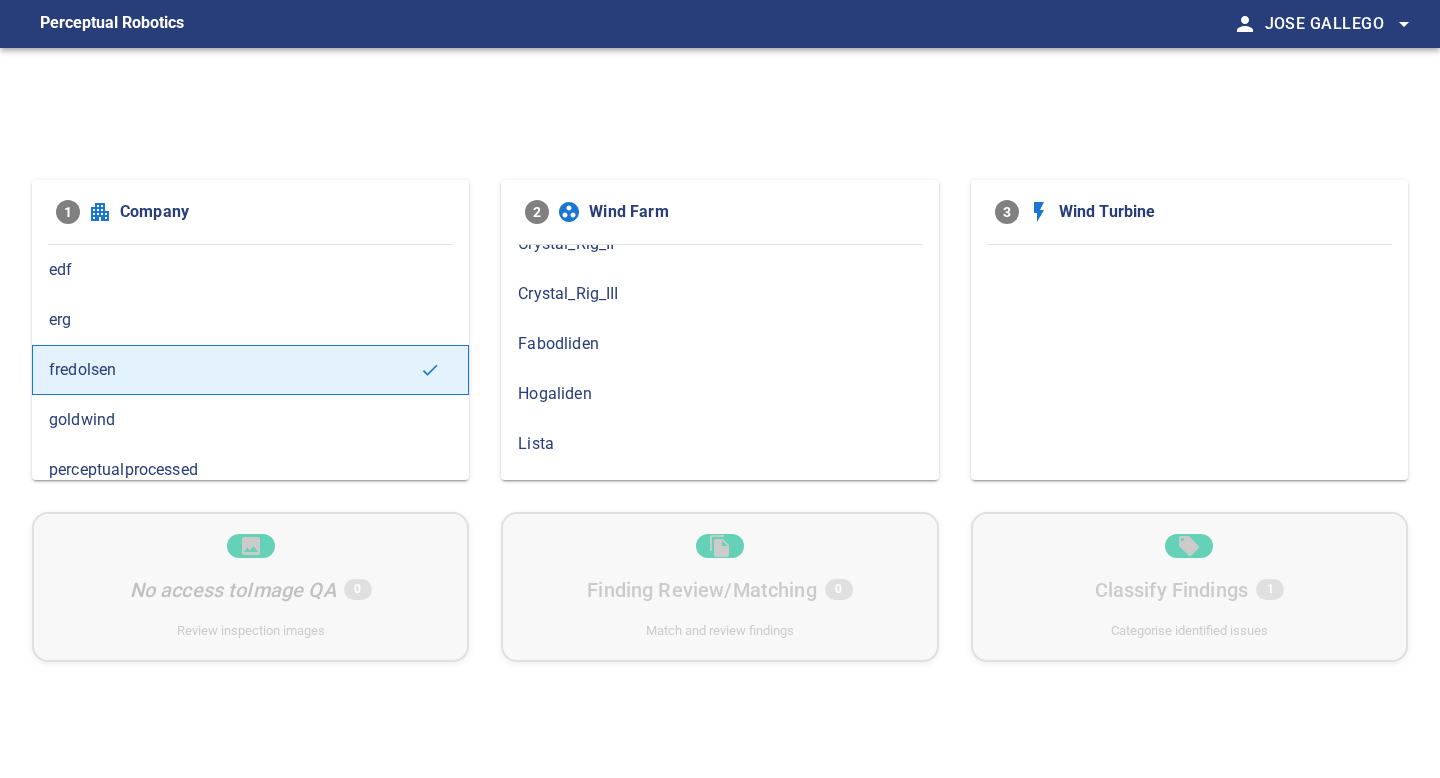 click on "Fabodliden" at bounding box center [719, 344] 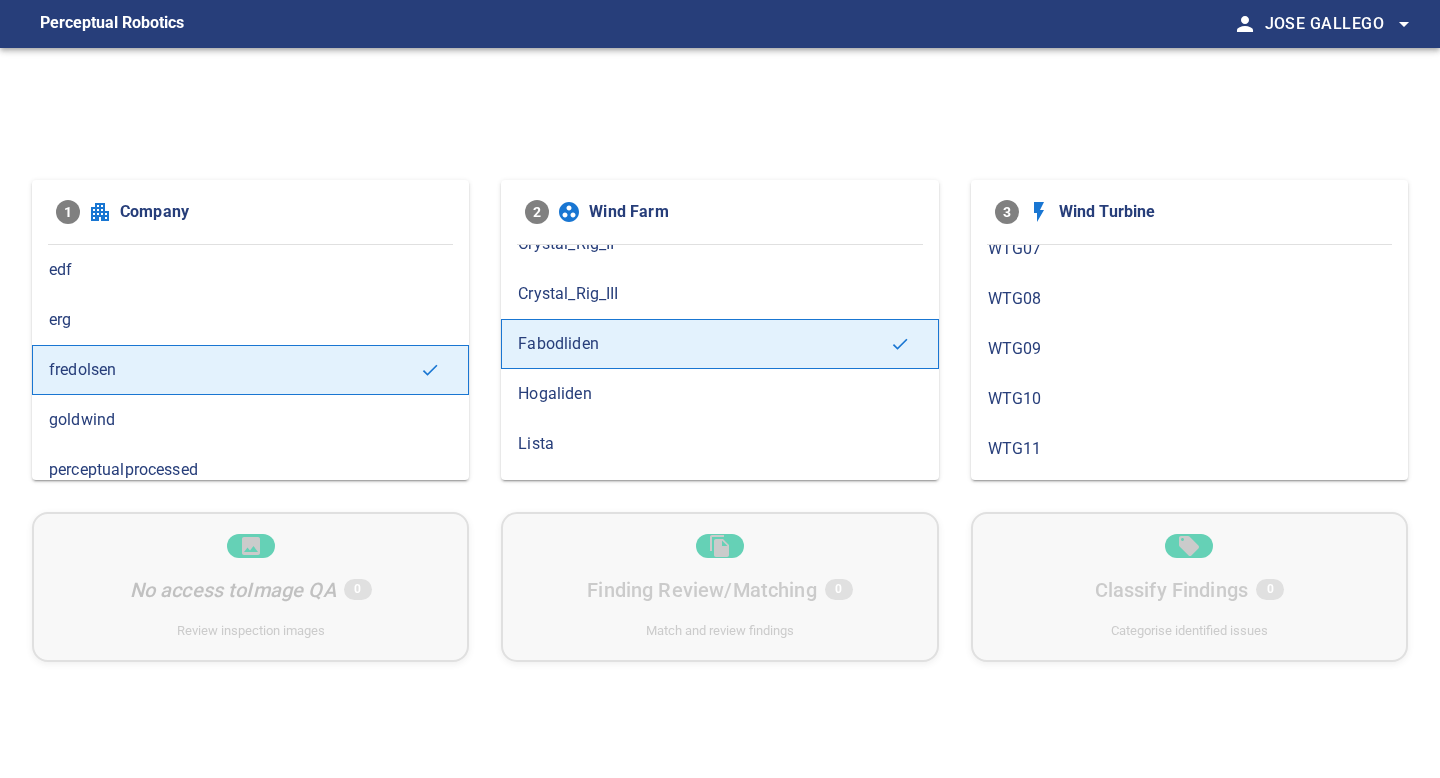 scroll, scrollTop: 261, scrollLeft: 0, axis: vertical 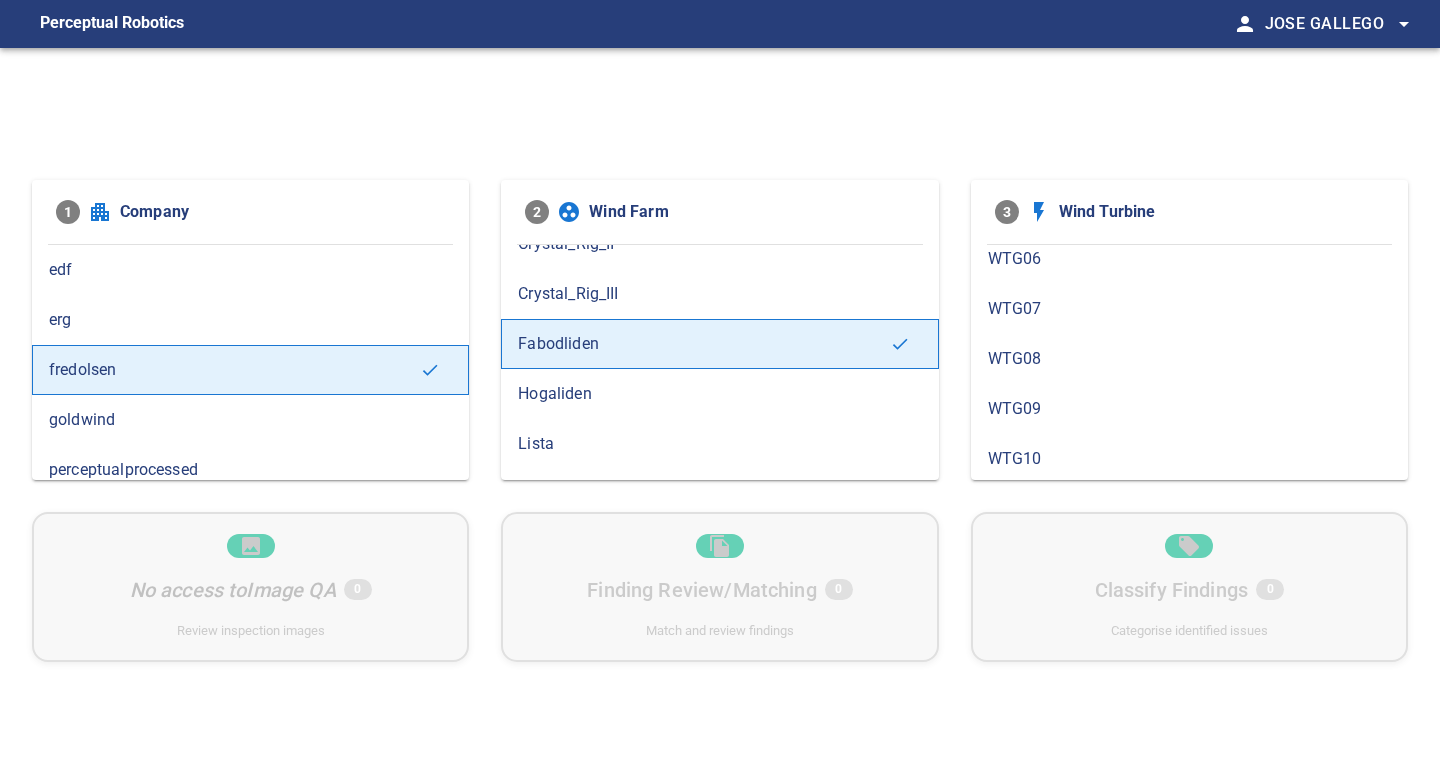 click on "Lista" at bounding box center [719, 444] 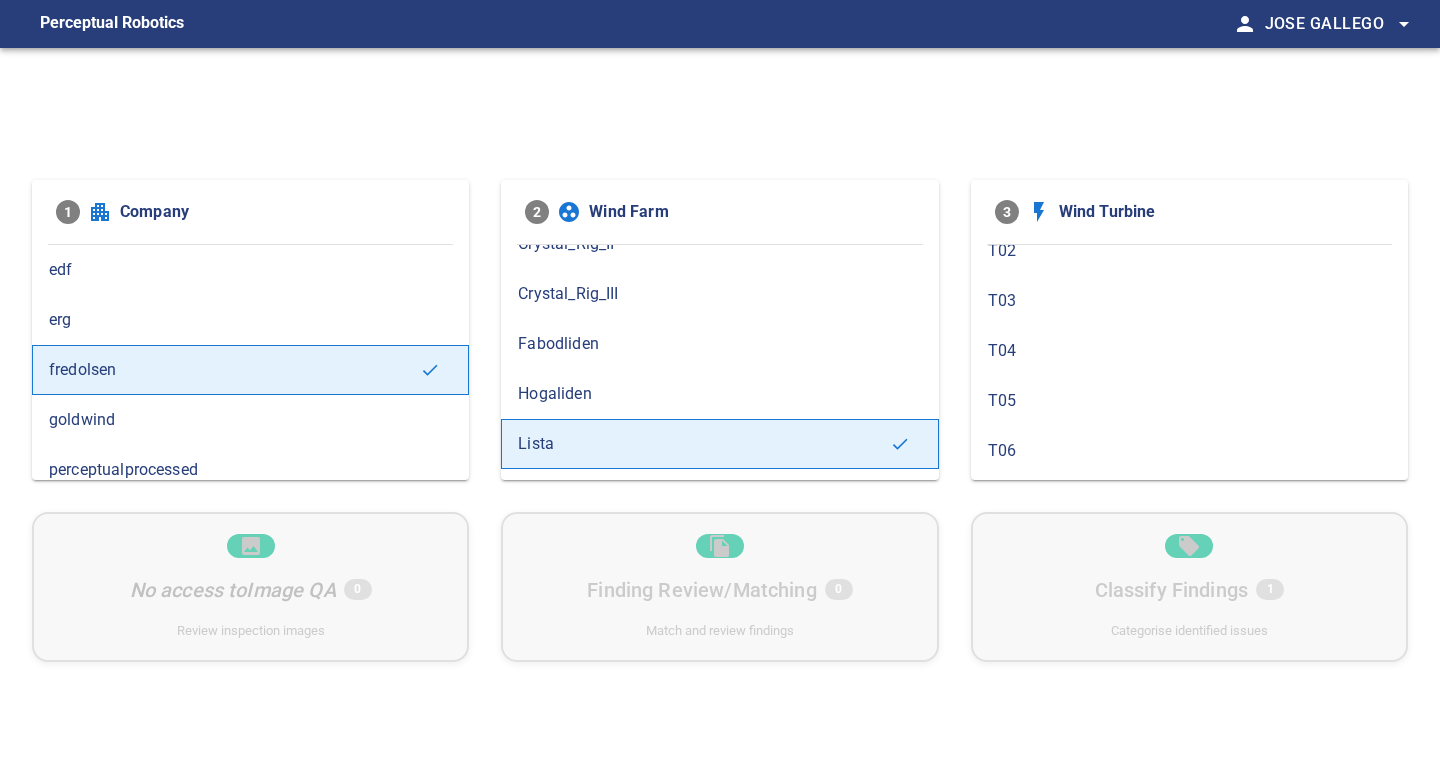 scroll, scrollTop: 68, scrollLeft: 0, axis: vertical 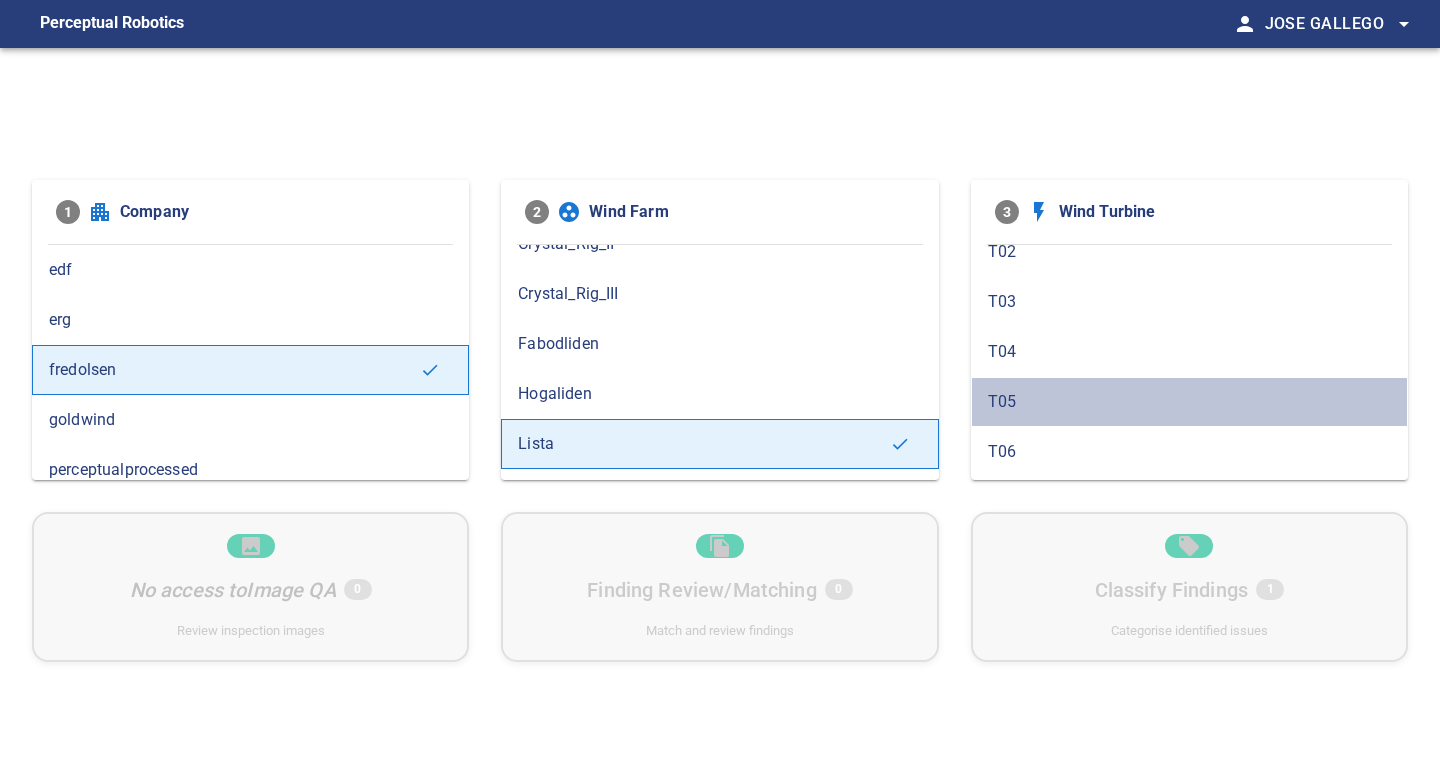 click on "T05" at bounding box center [1189, 402] 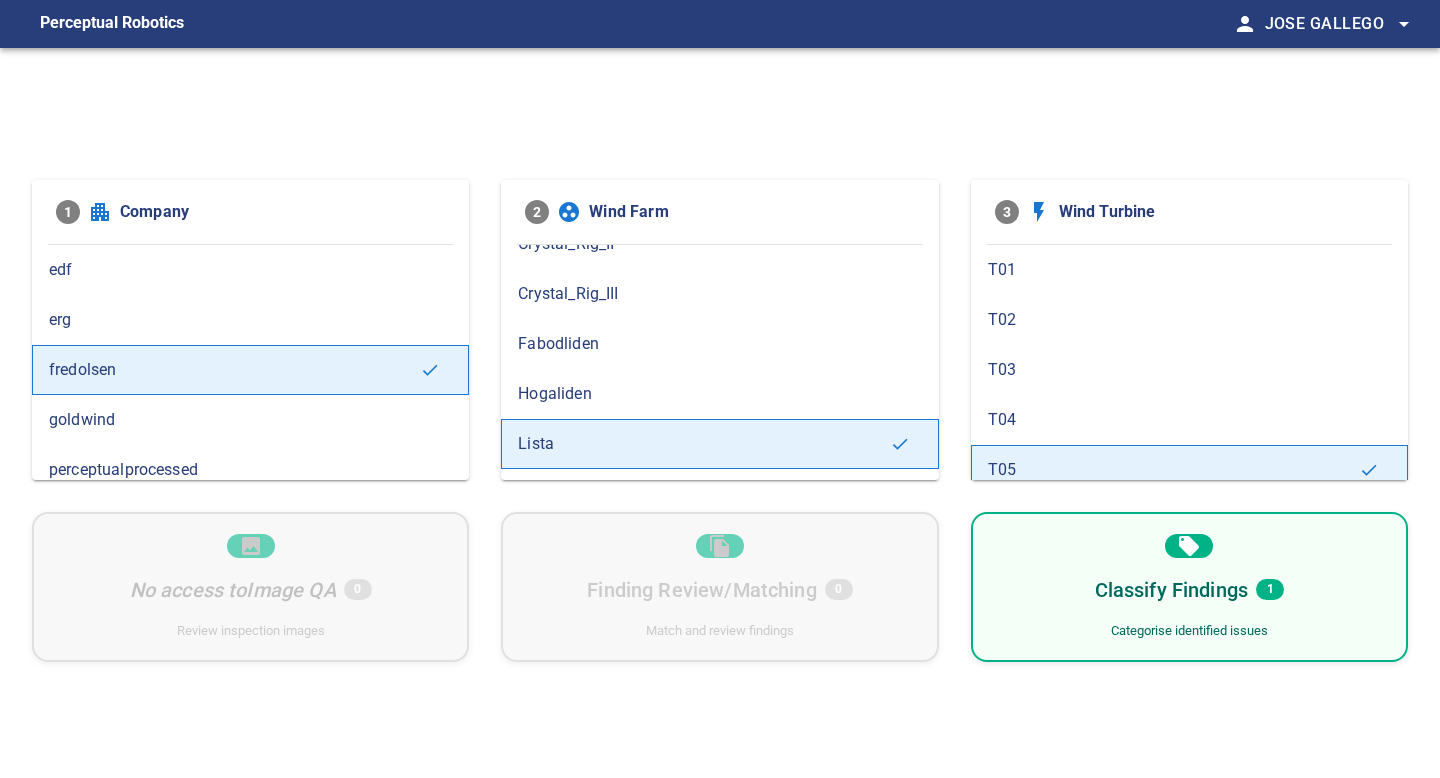 click on "Classify Findings 1 Categorise identified issues" at bounding box center (1189, 587) 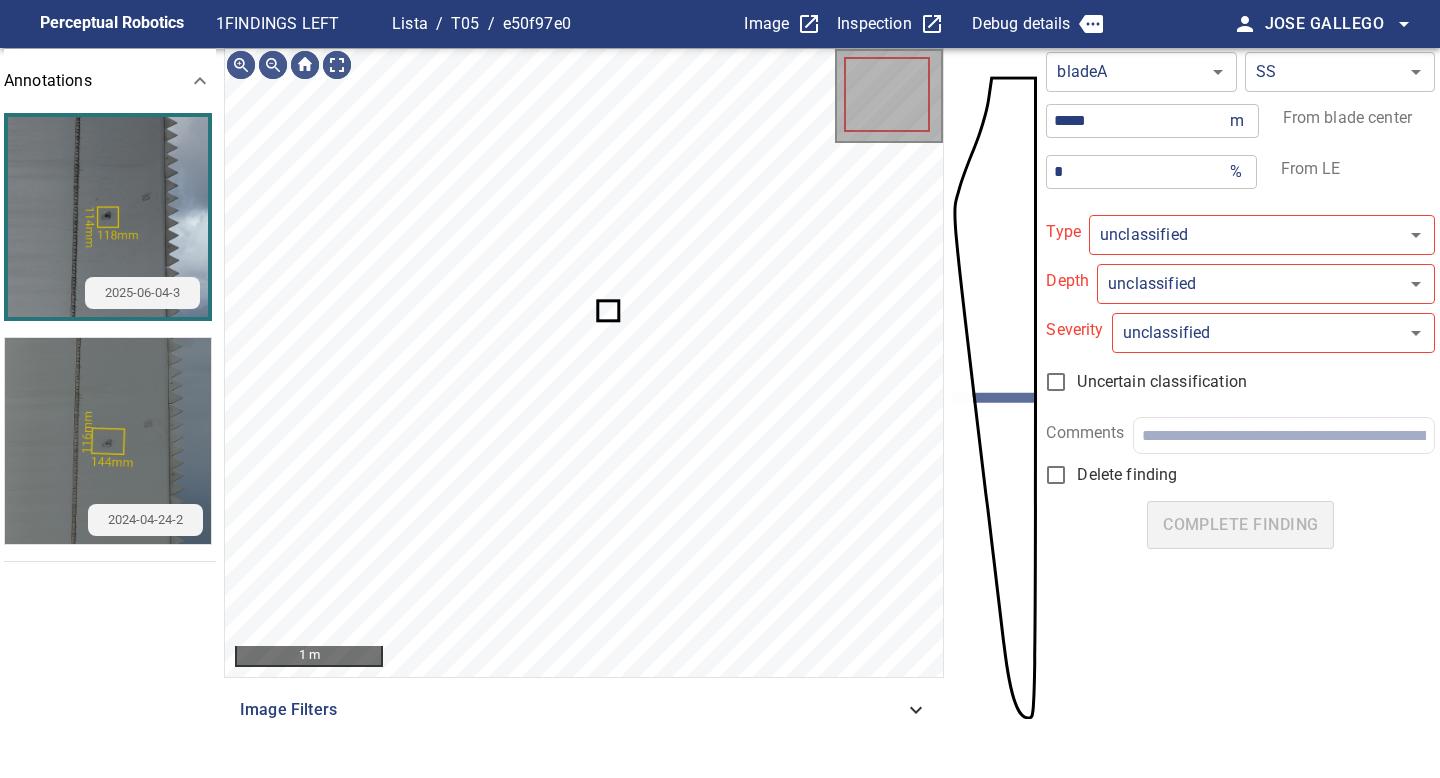 type on "*****" 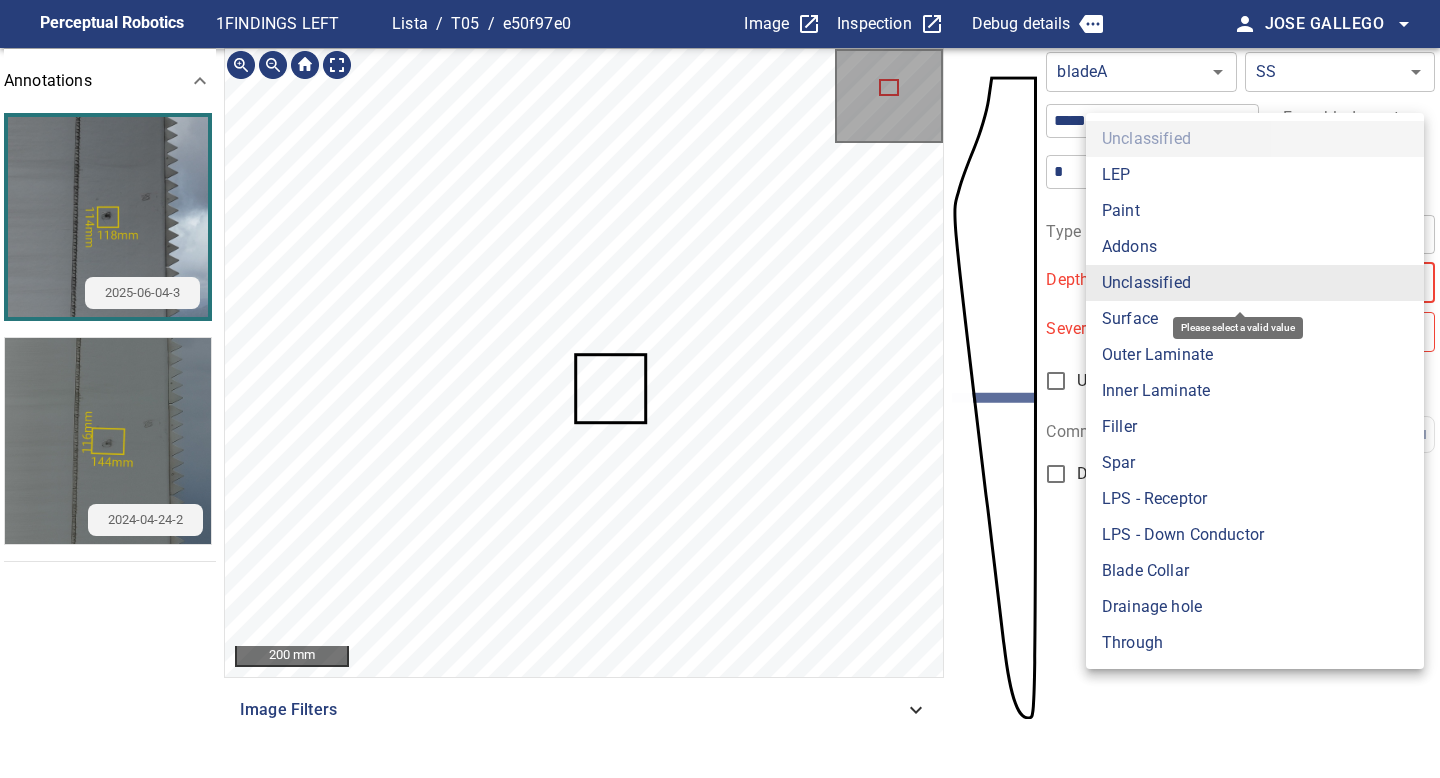 click on "**********" at bounding box center (720, 389) 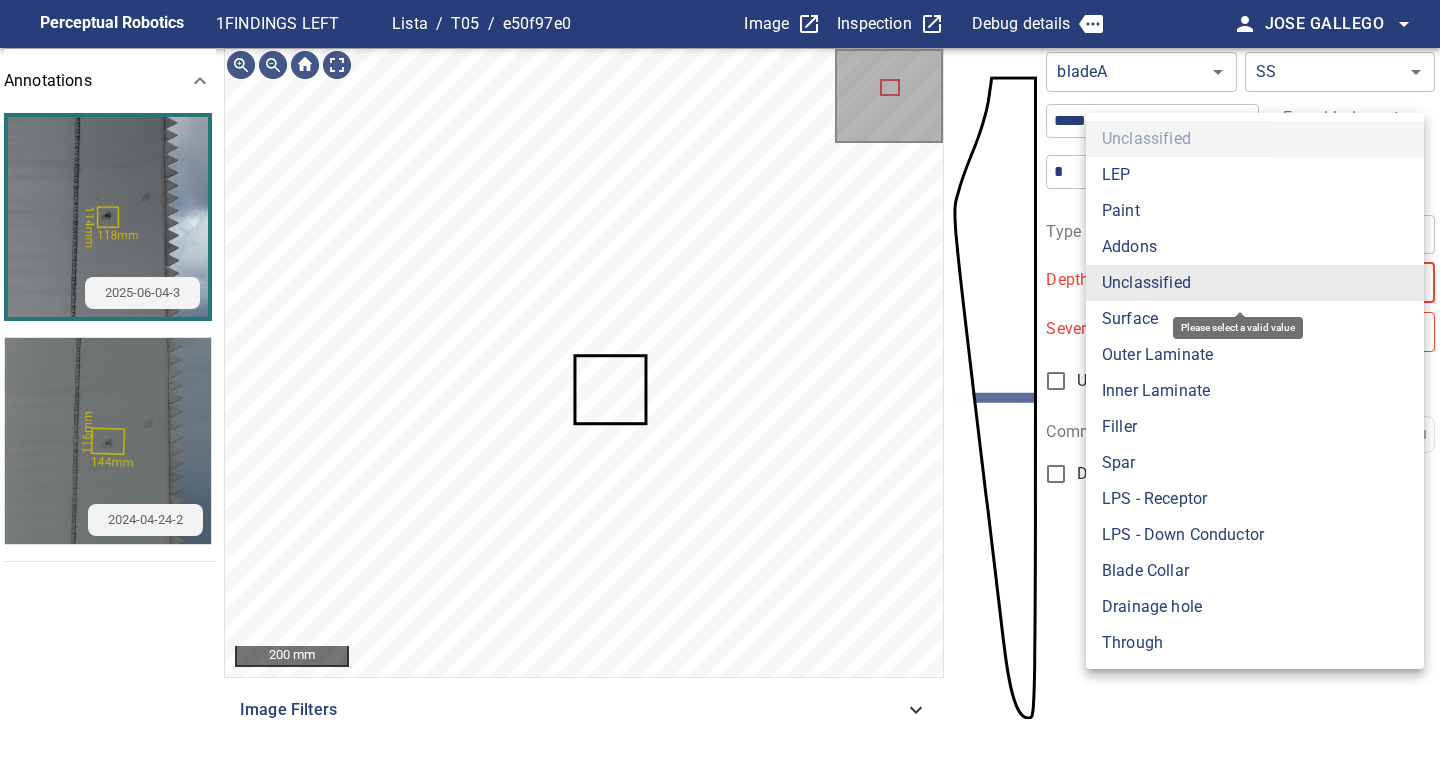 click on "Surface" at bounding box center [1255, 319] 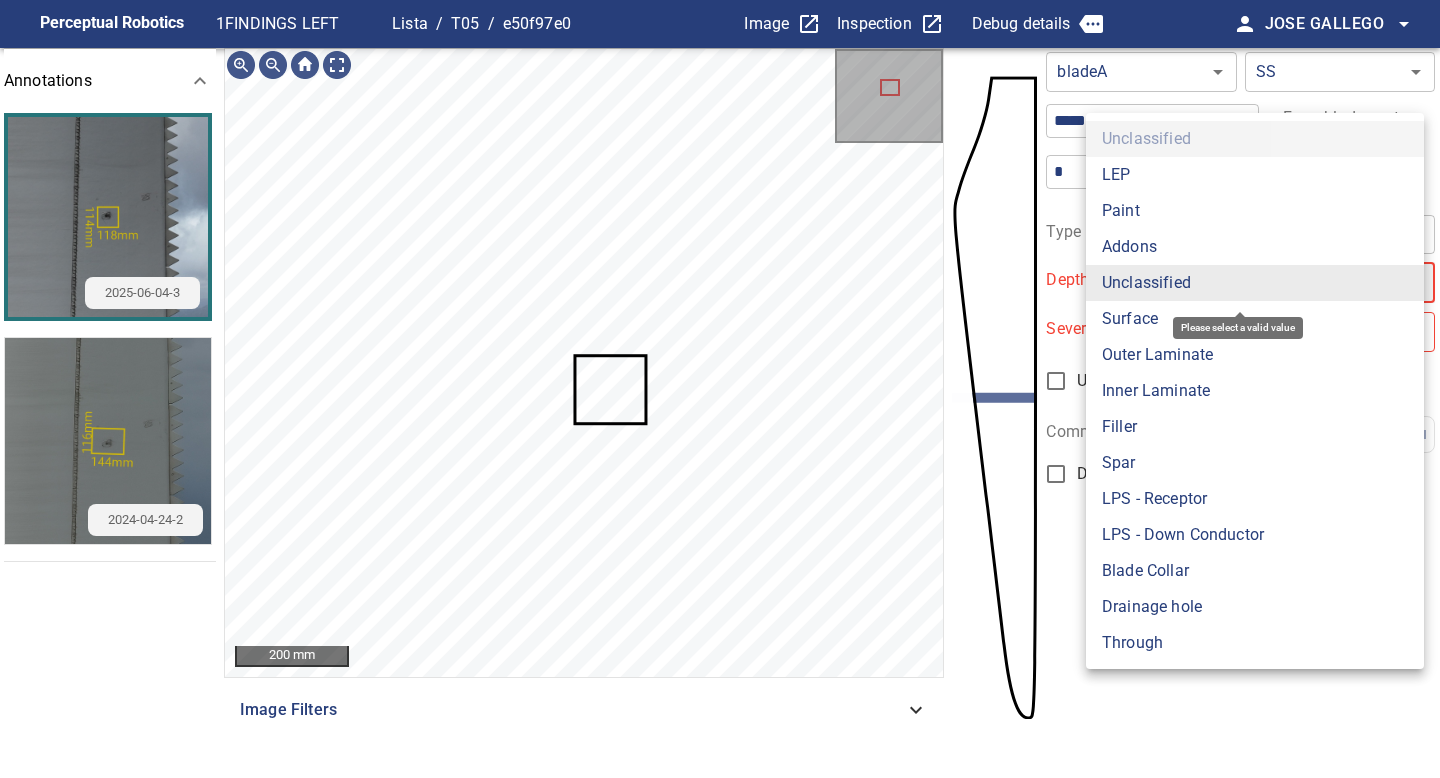 type on "*******" 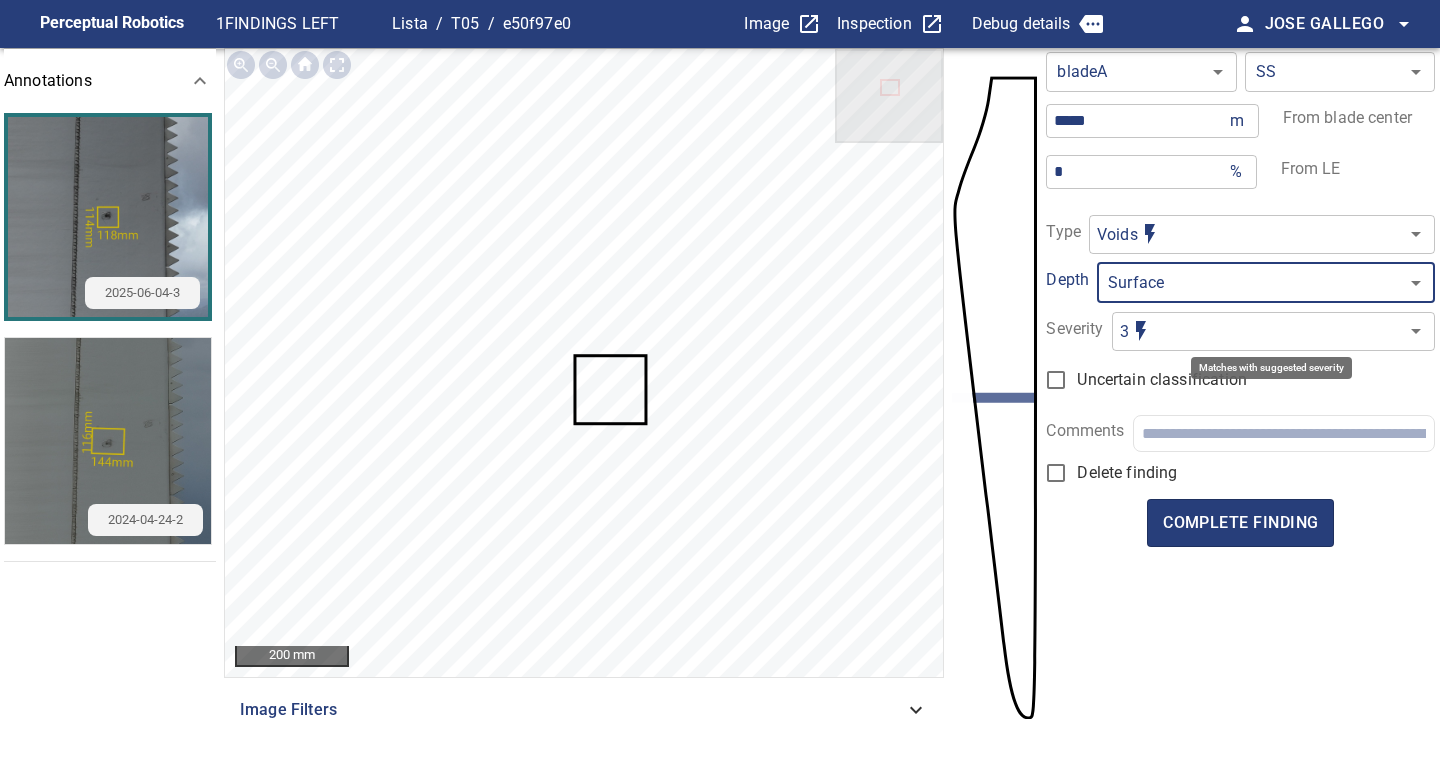 click on "Perceptual Robotics 1  FINDINGS LEFT Lista / T05 / e50f97e0 Image Inspection Debug details person [FIRST] [LAST] arrow_drop_down Annotations  2025-06-04-3 2024-04-24-2 200 mm Image Filters bladeA ****** ​ SS ** ​ ***** m ​ From blade center * % ​ From LE Type Voids ***** ​ Depth Surface ******* ​ Severity 3 * ​ Uncertain classification Comments Delete finding complete finding exit_to_app Logout Matches with suggested severity" at bounding box center (720, 389) 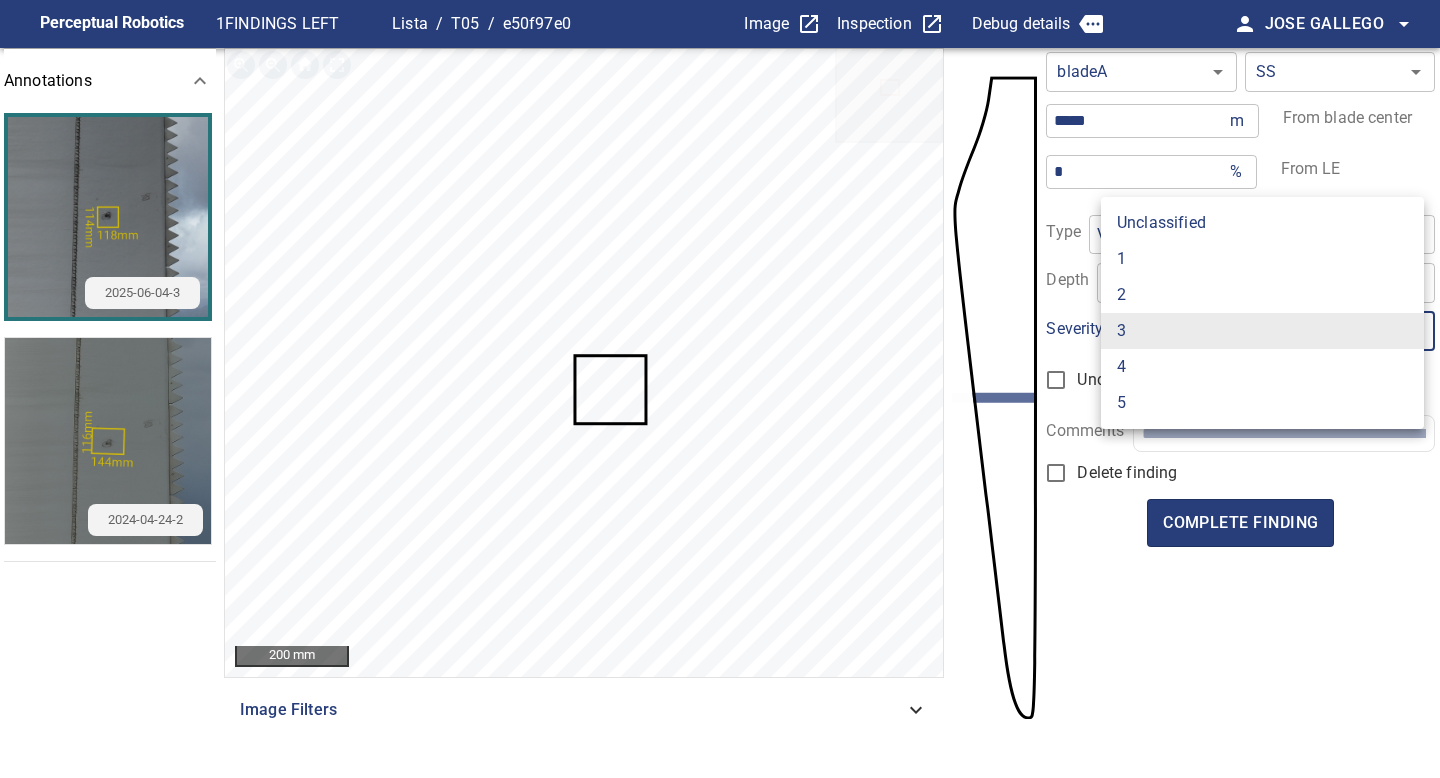 click on "2" at bounding box center (1262, 295) 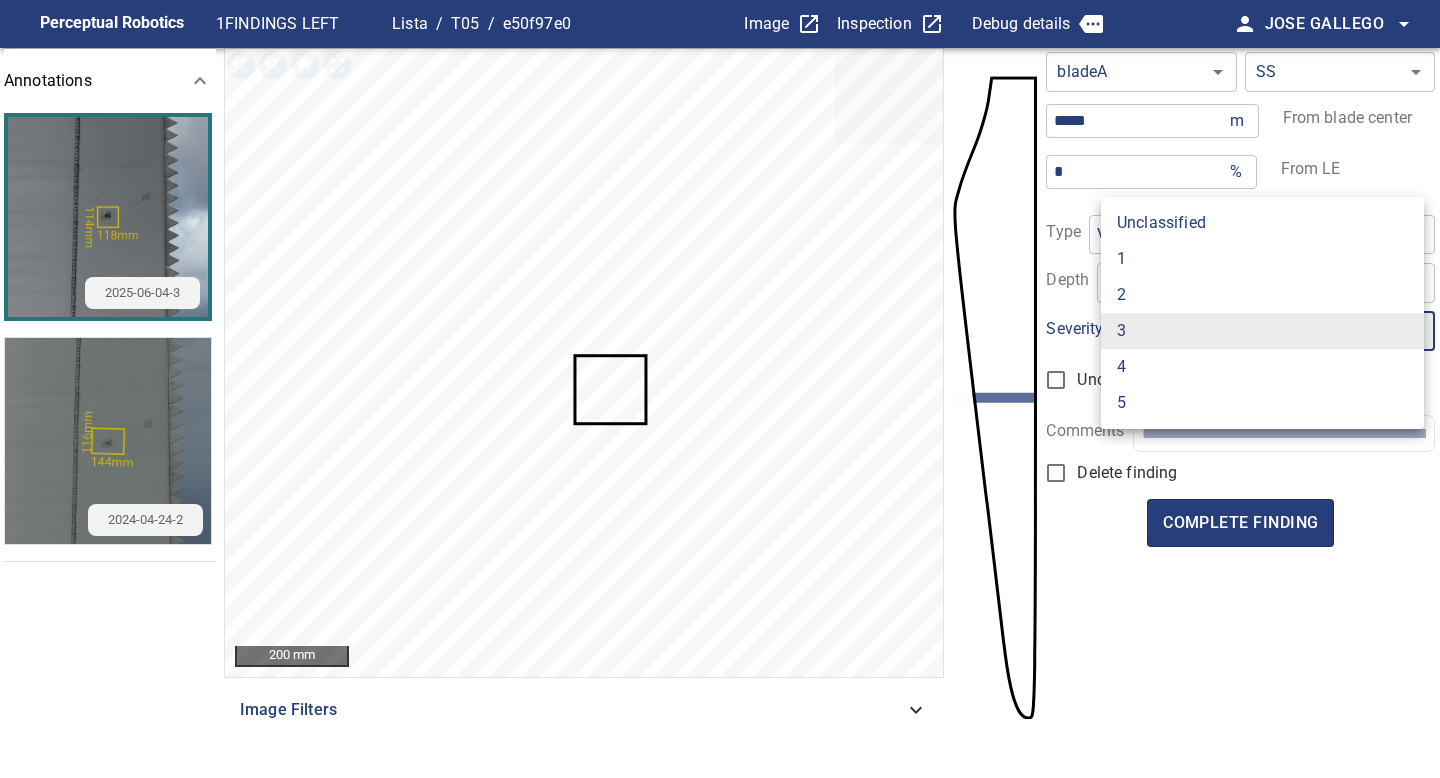 type on "*" 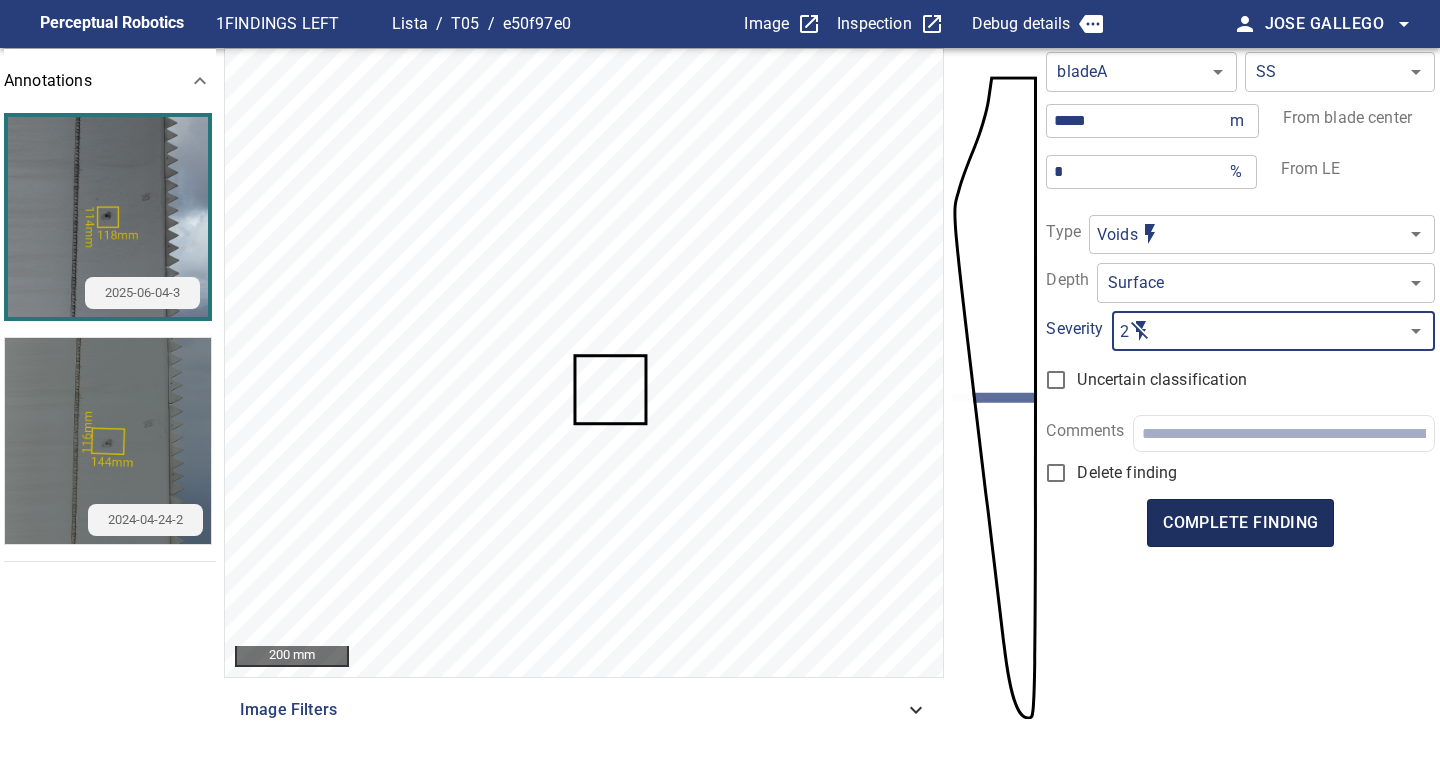 click on "complete finding" at bounding box center [1240, 523] 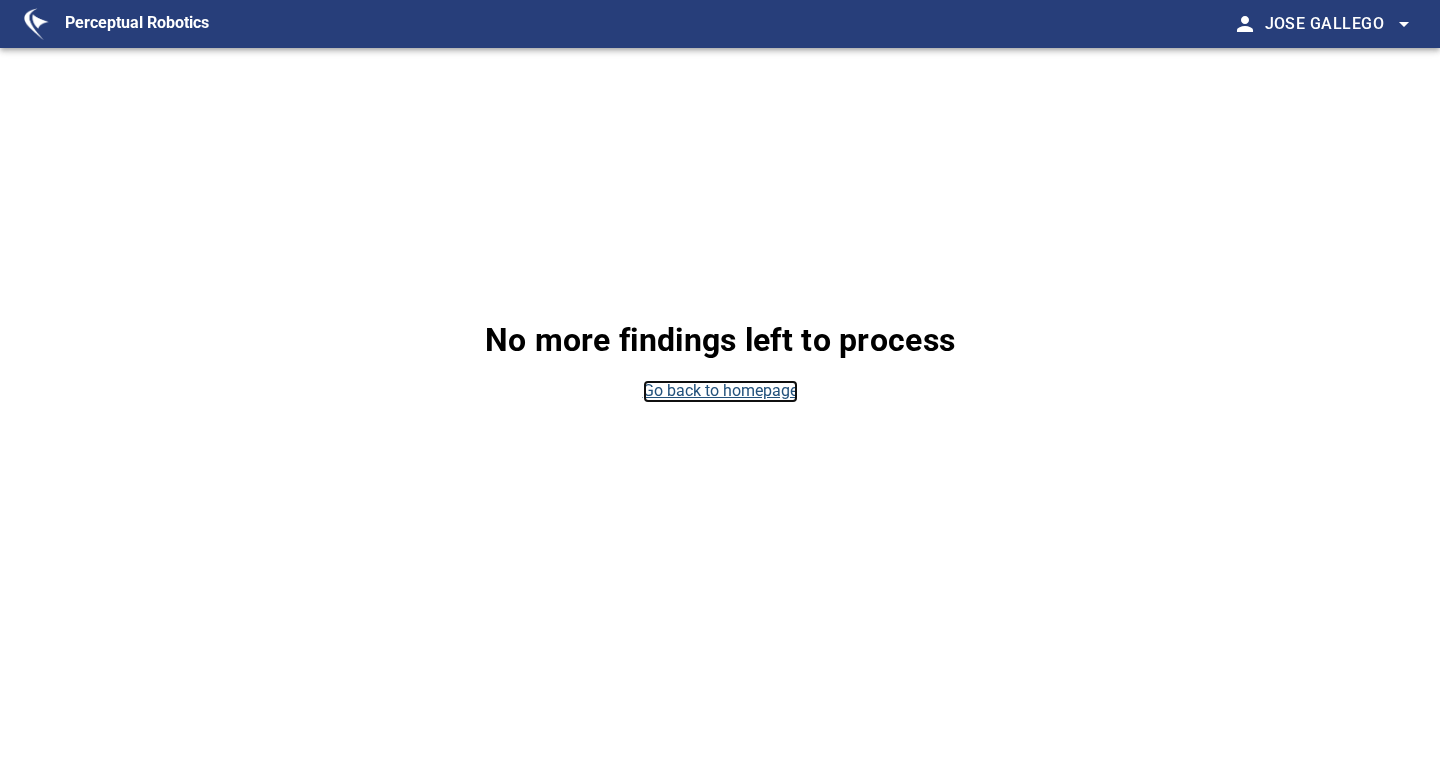 click on "Go back to homepage" at bounding box center (720, 391) 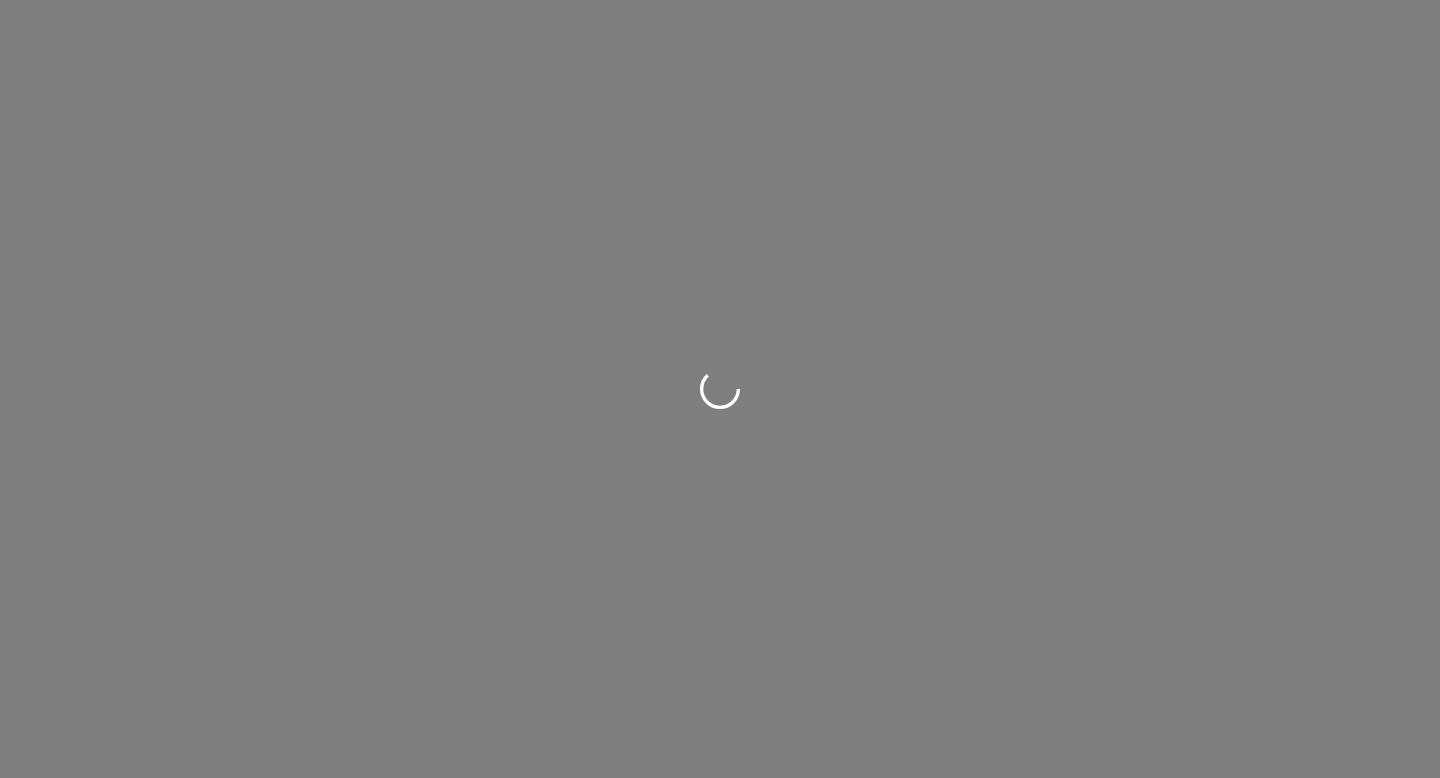 scroll, scrollTop: 0, scrollLeft: 0, axis: both 